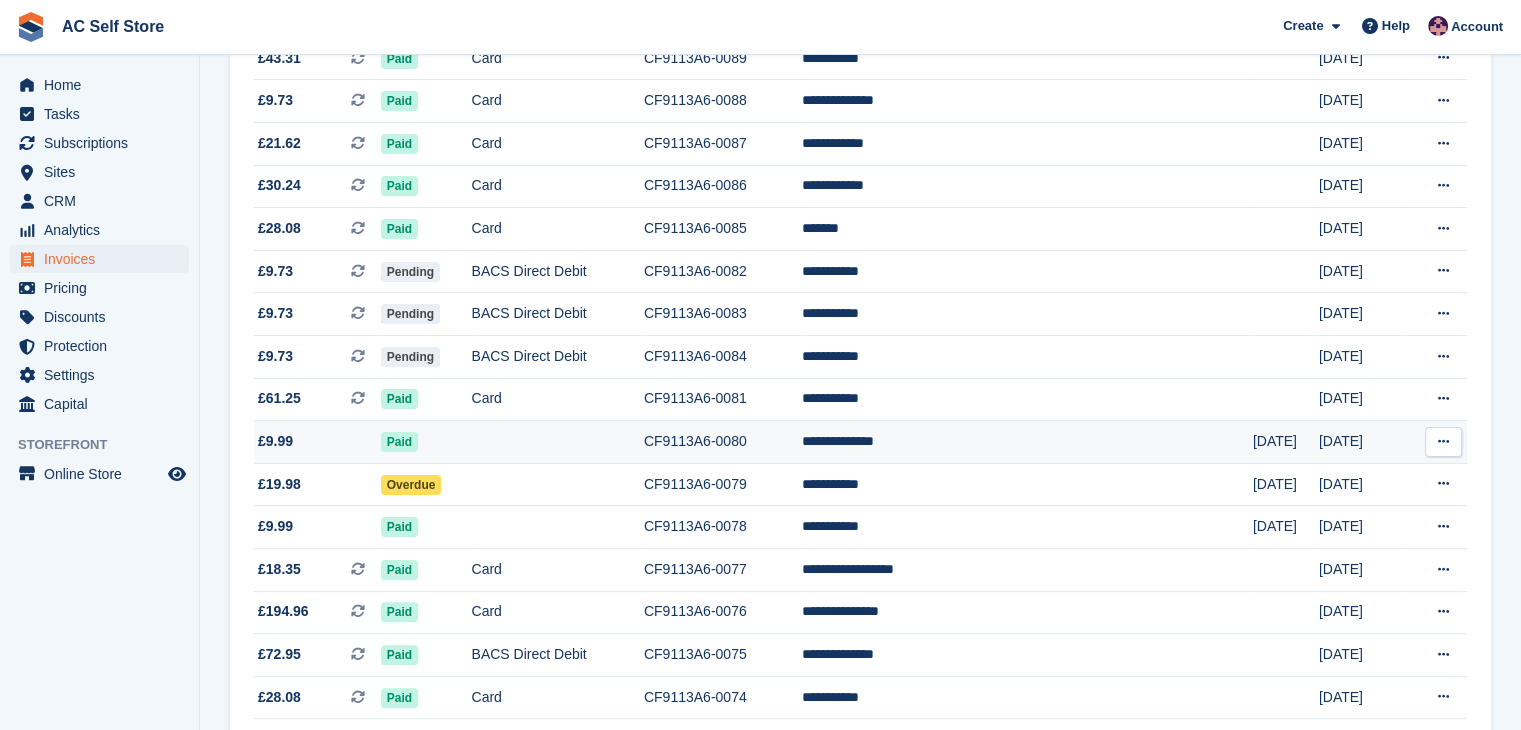 scroll, scrollTop: 0, scrollLeft: 0, axis: both 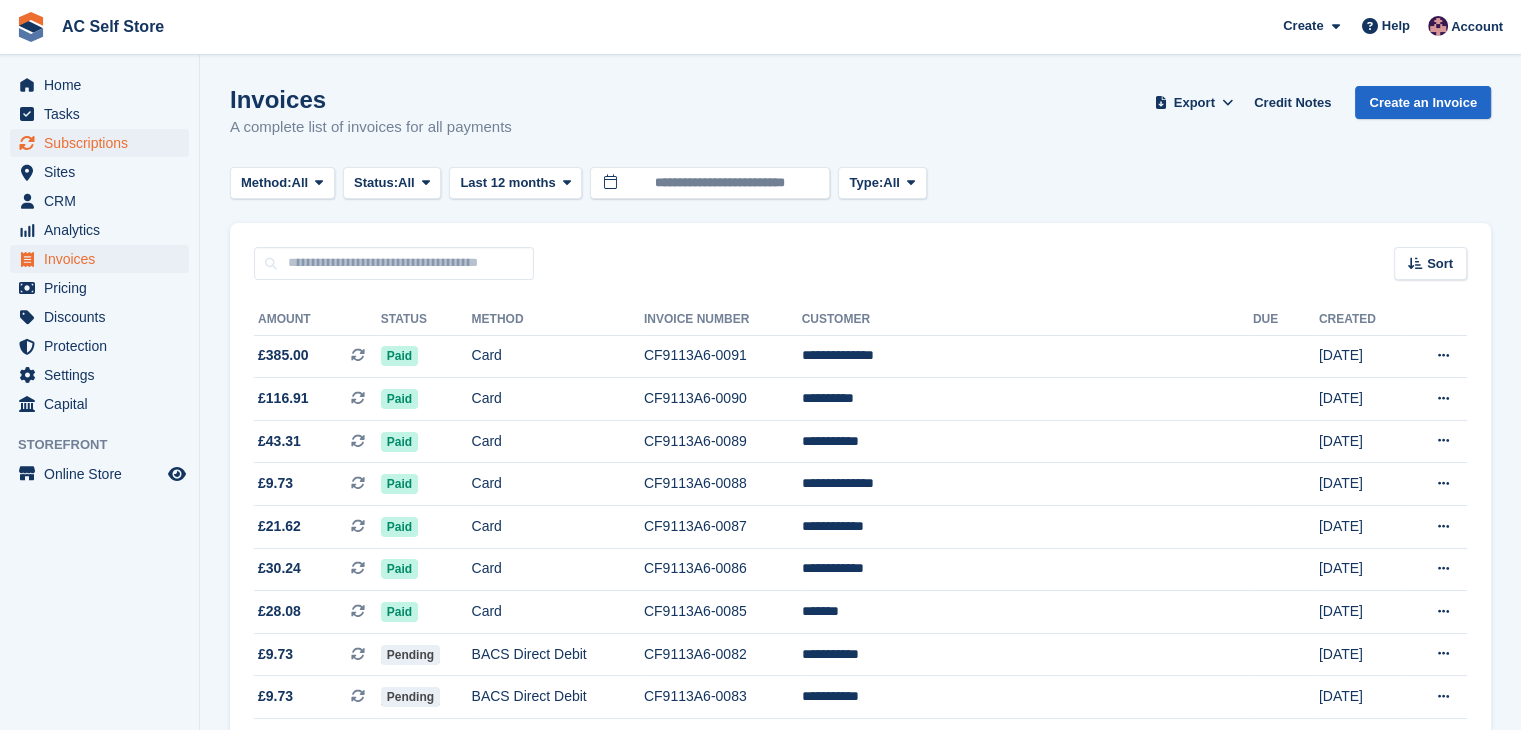 click on "Subscriptions
Subscriptions" at bounding box center [99, 143] 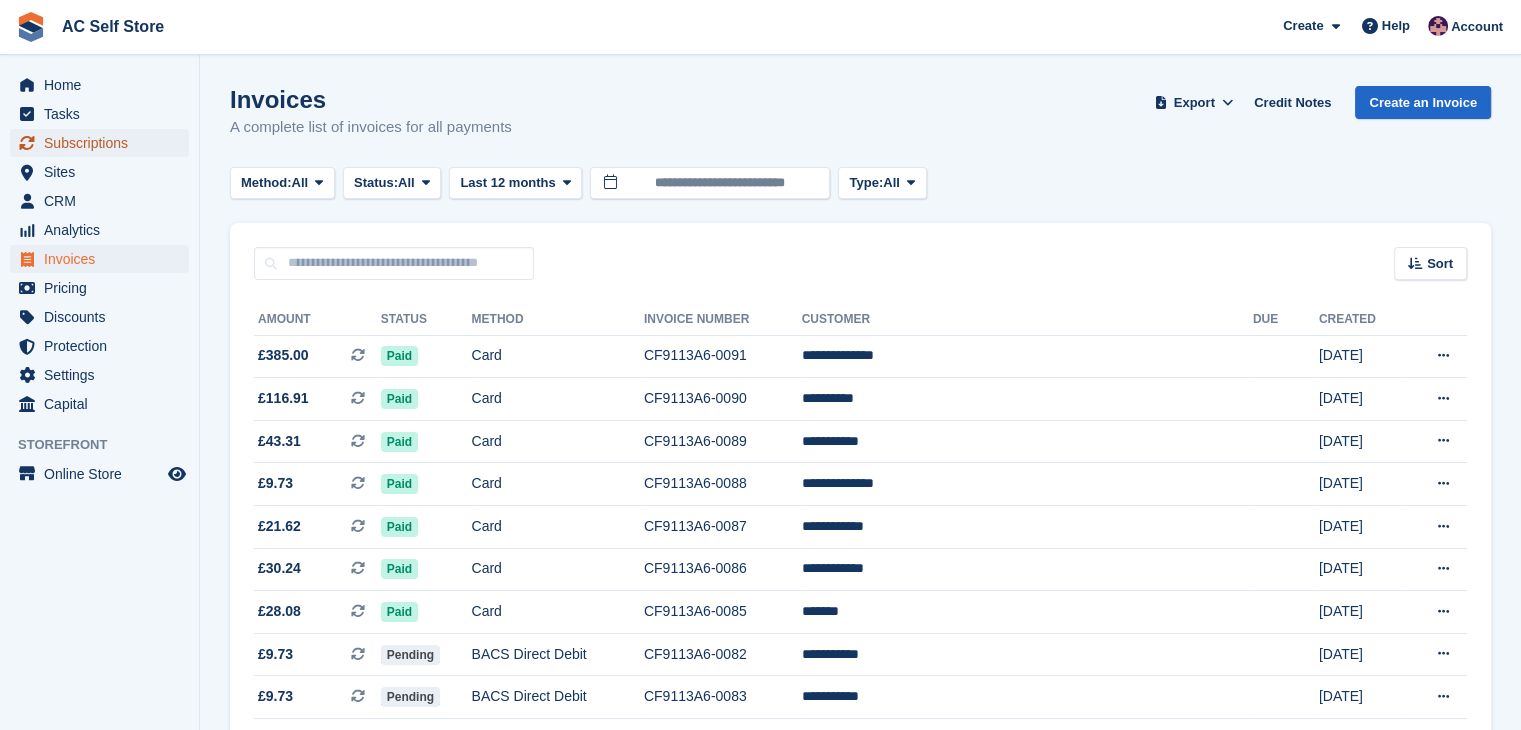 click on "Subscriptions" at bounding box center [104, 143] 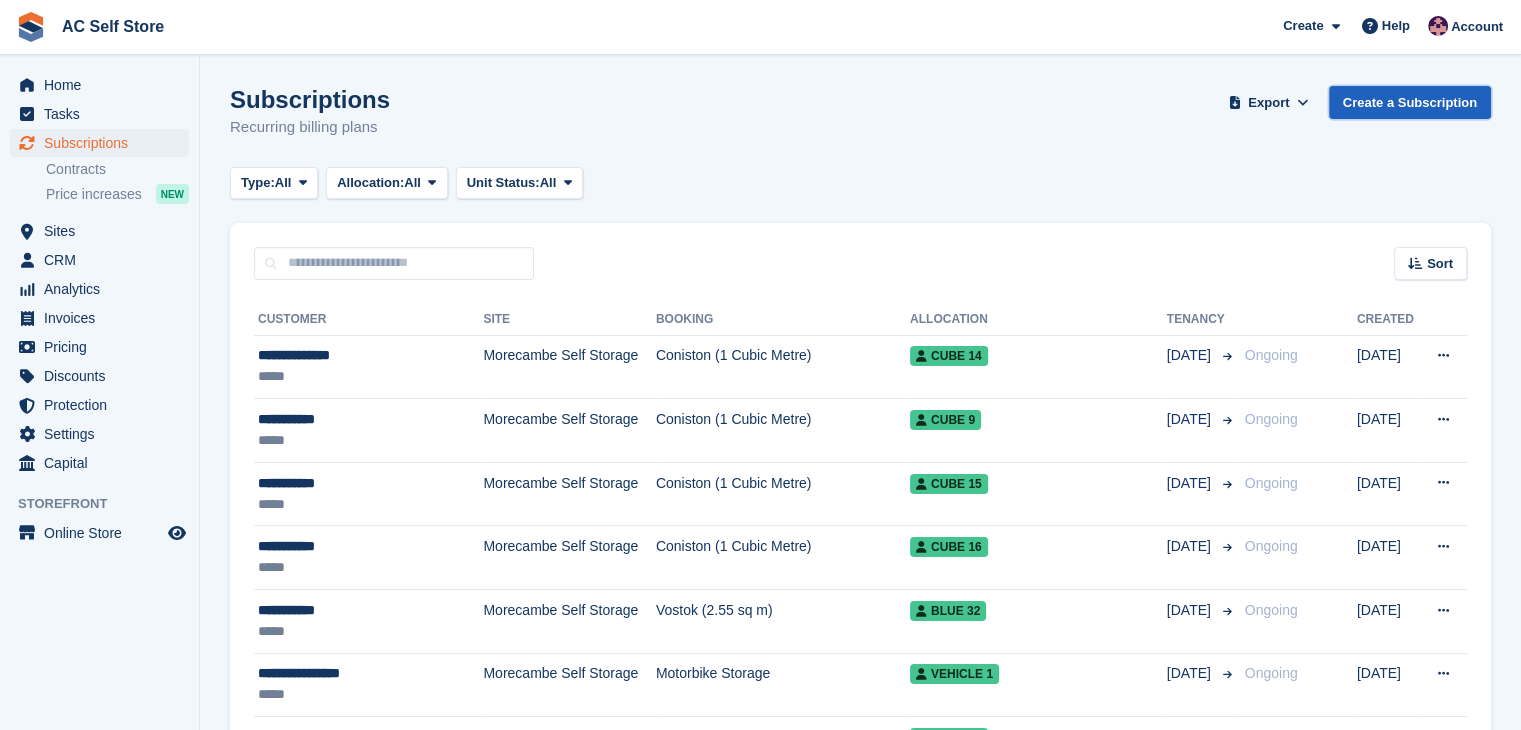 click on "Create a Subscription" at bounding box center [1410, 102] 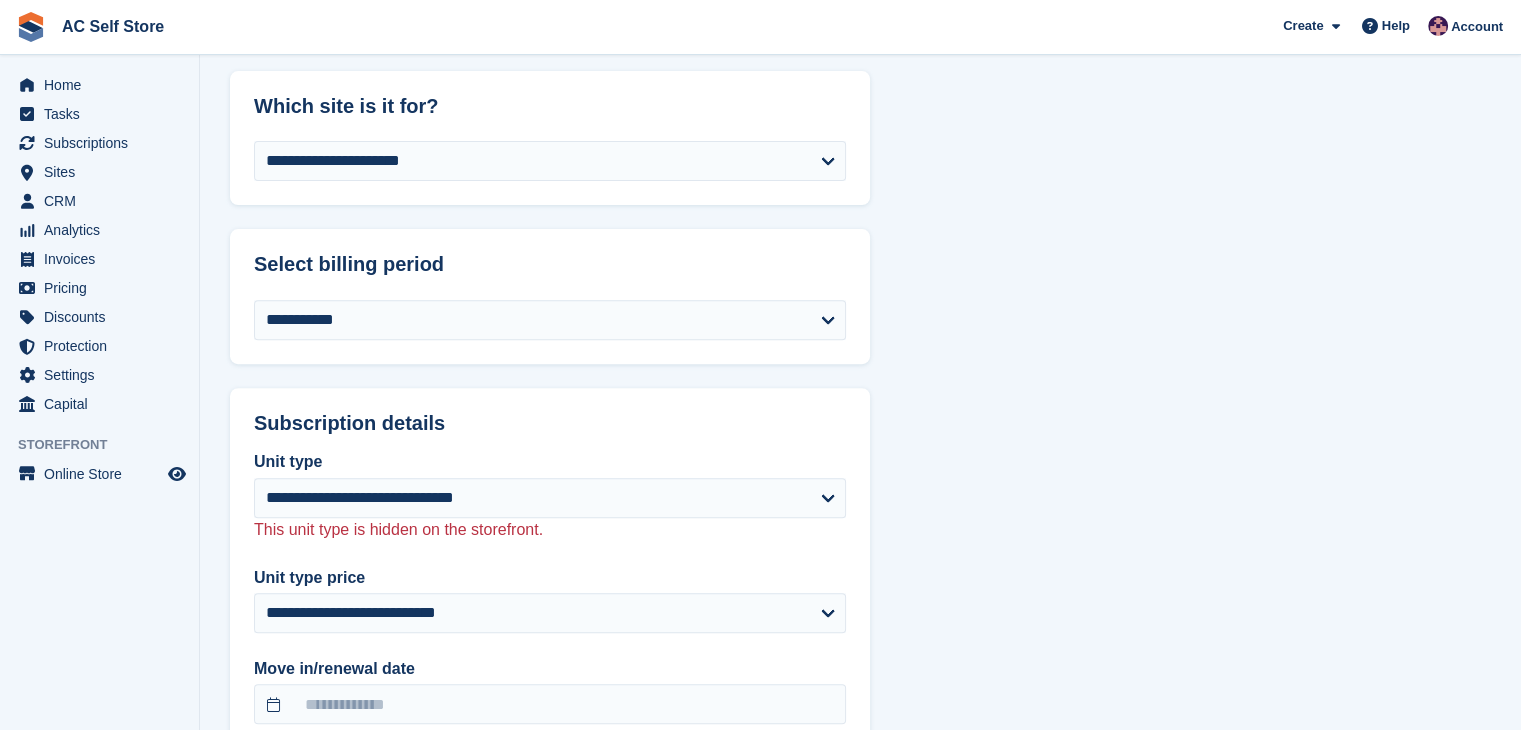 scroll, scrollTop: 700, scrollLeft: 0, axis: vertical 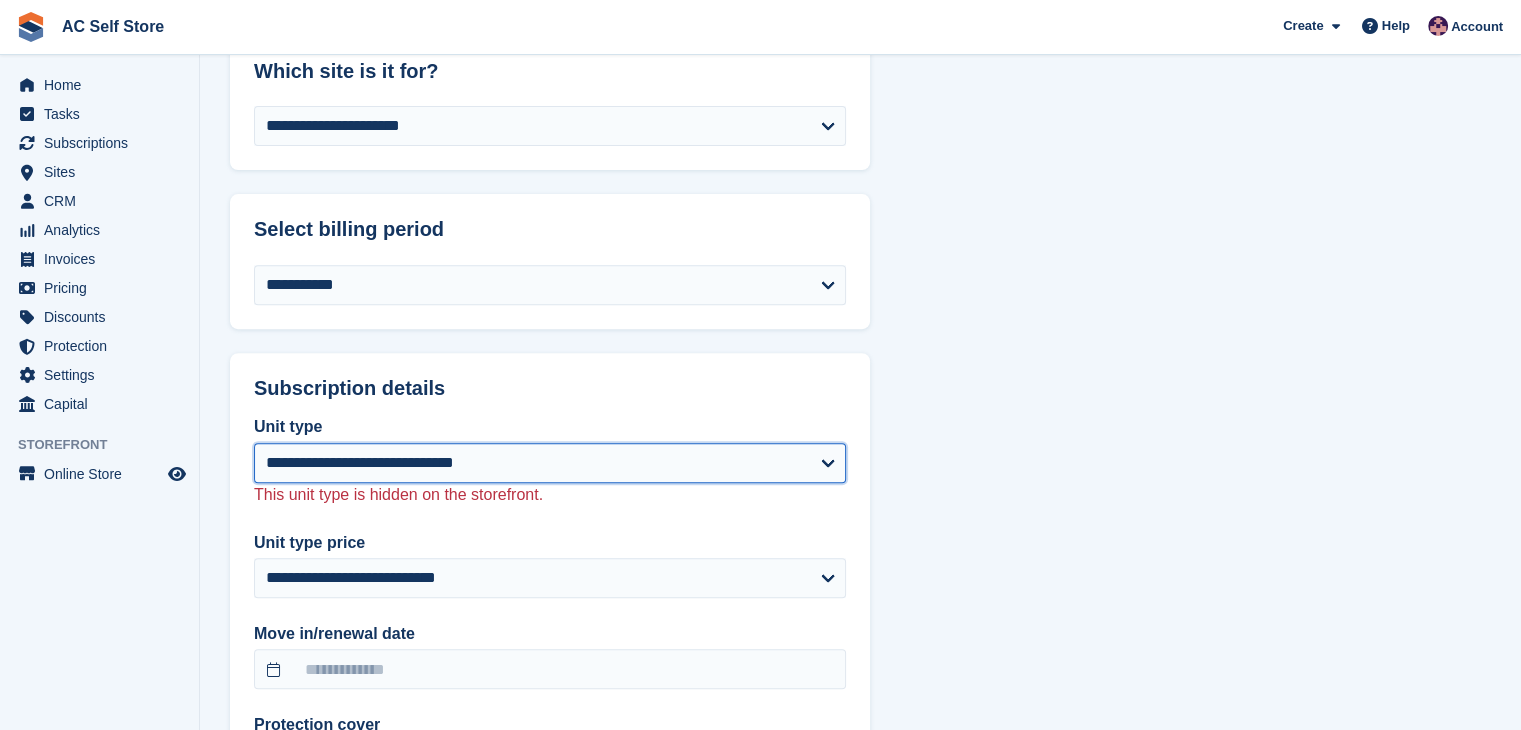drag, startPoint x: 488, startPoint y: 467, endPoint x: 494, endPoint y: 482, distance: 16.155495 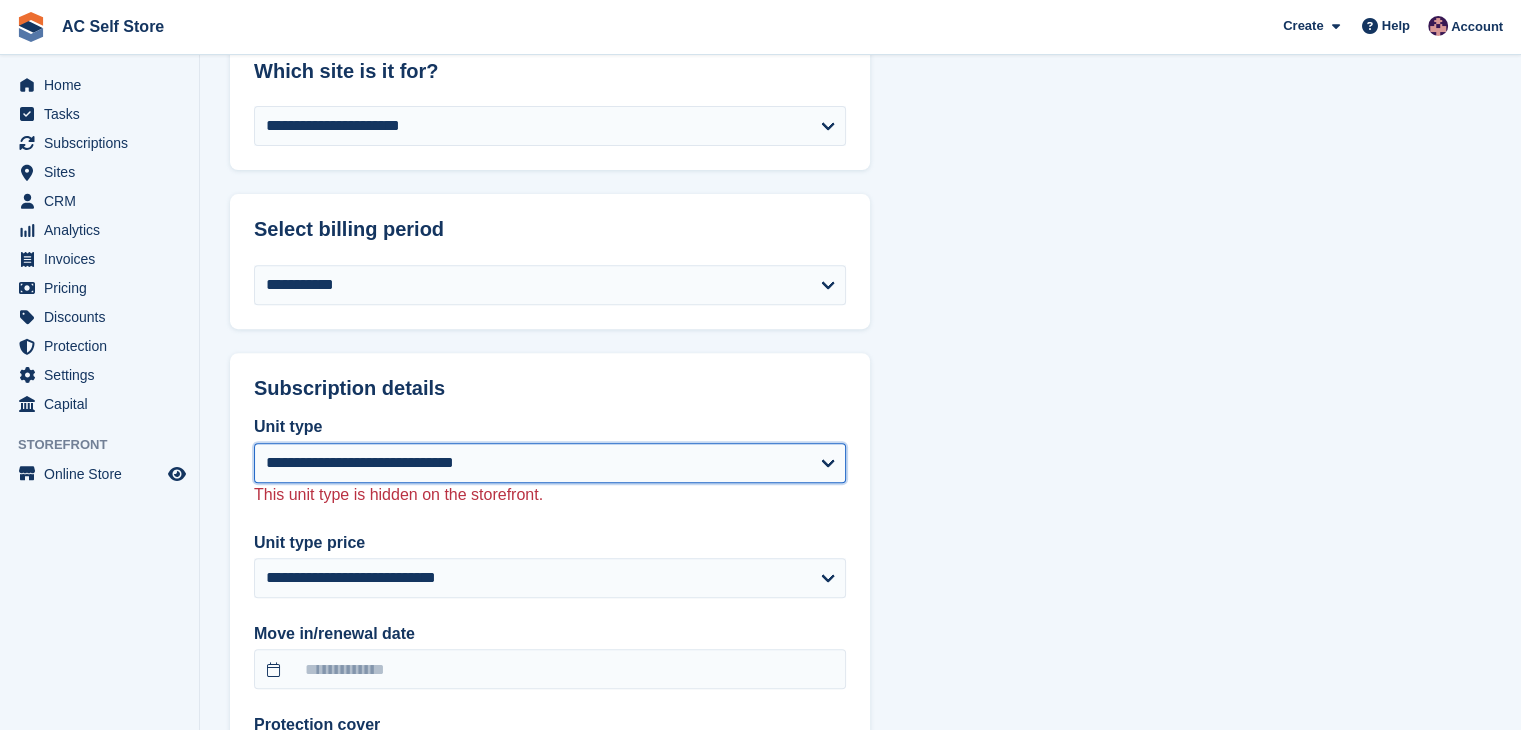 select on "*****" 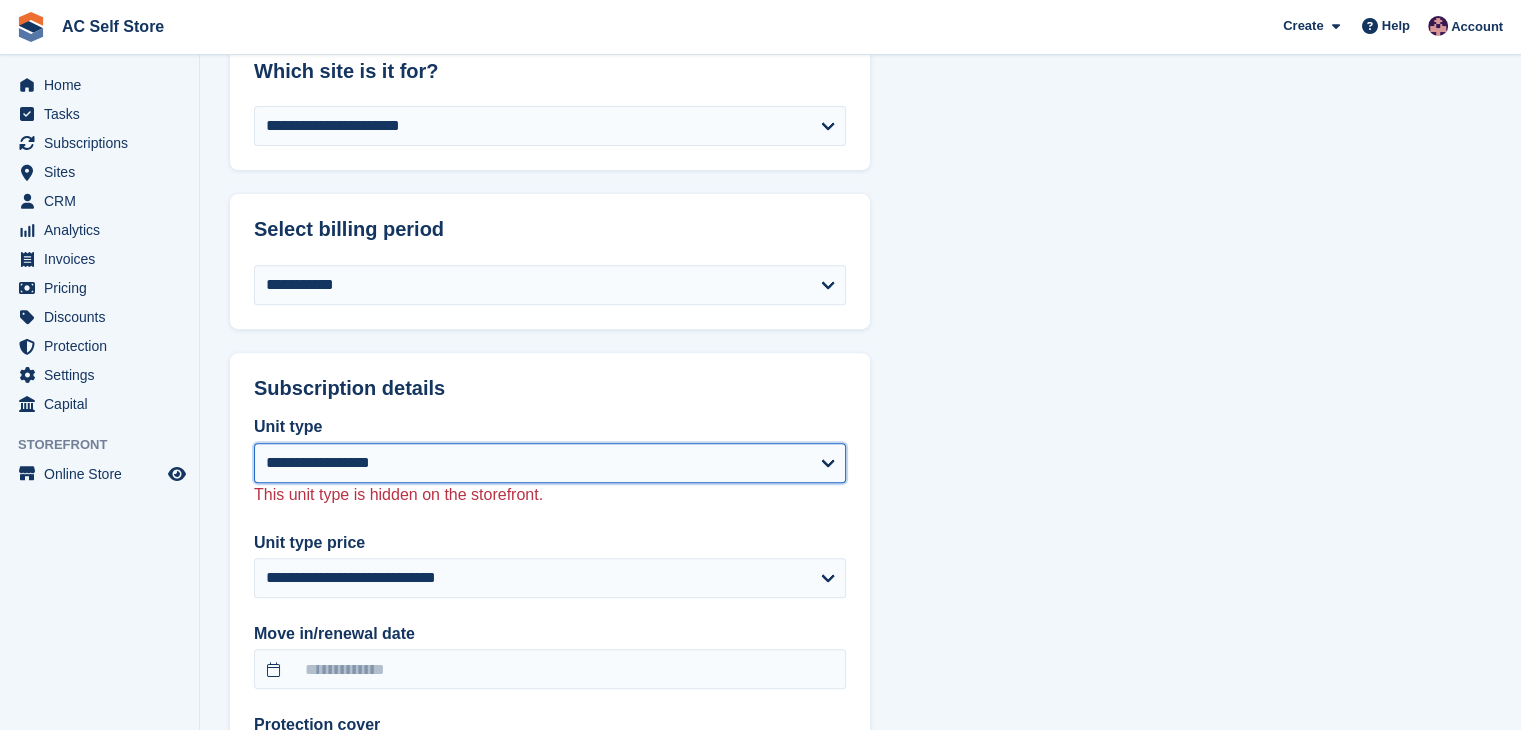 click on "**********" at bounding box center [550, 463] 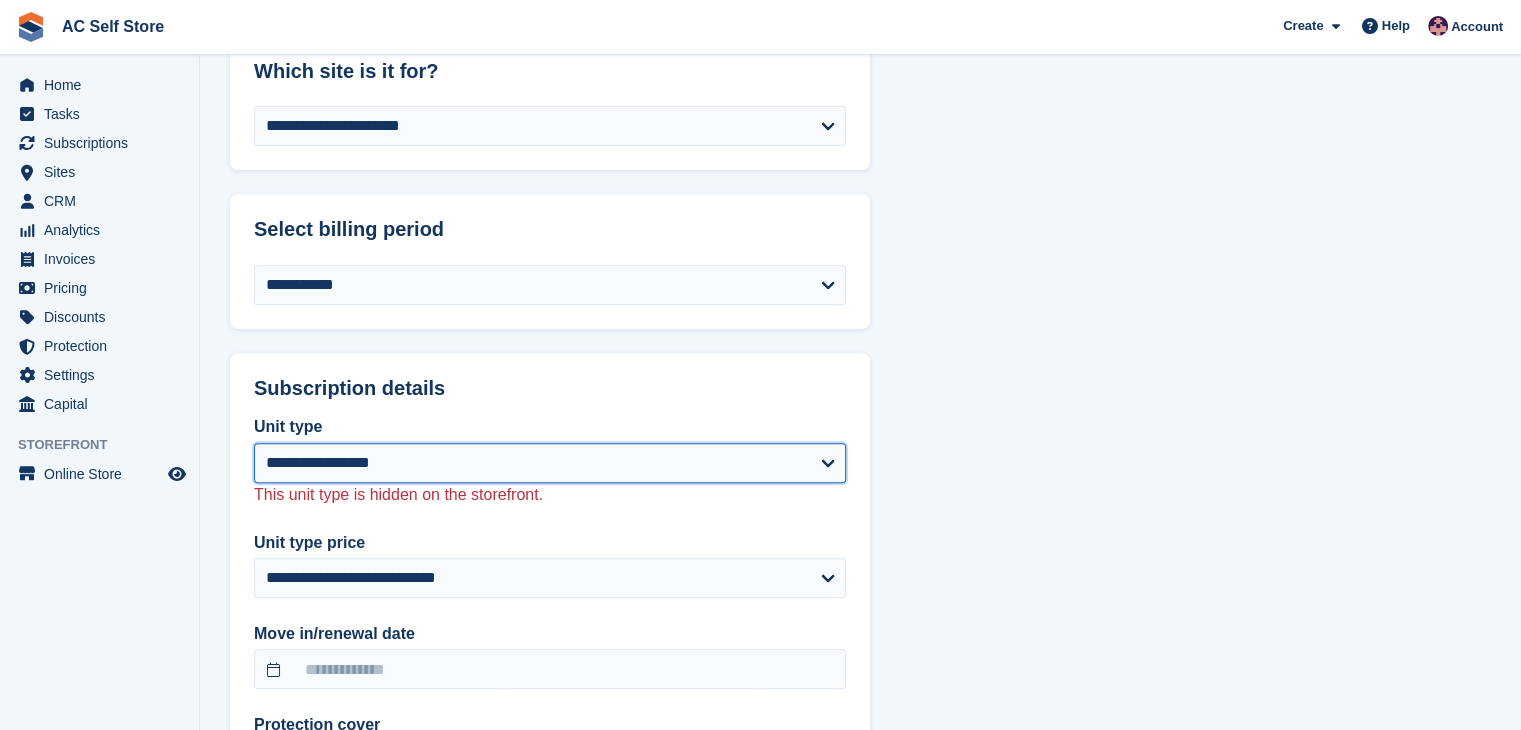 select 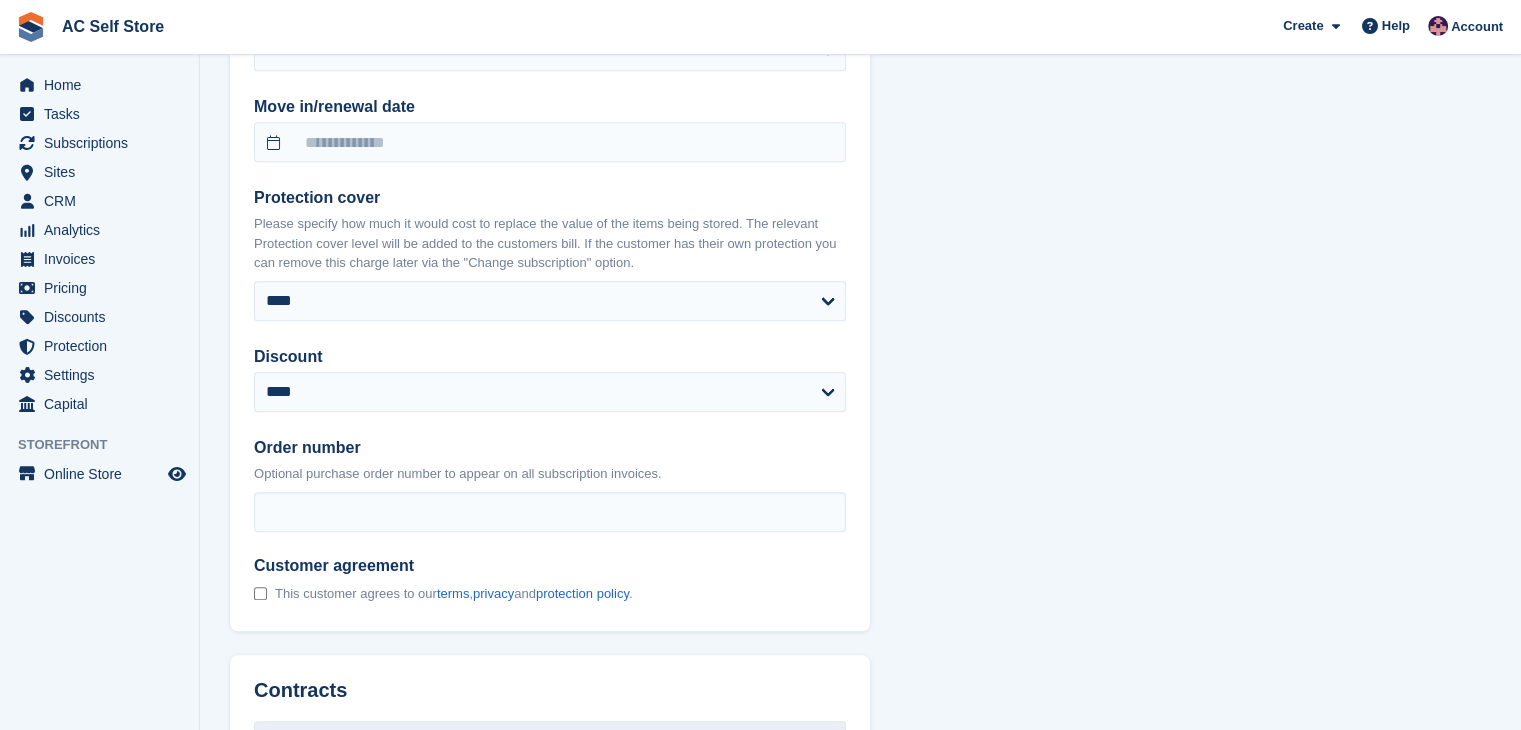 scroll, scrollTop: 1397, scrollLeft: 0, axis: vertical 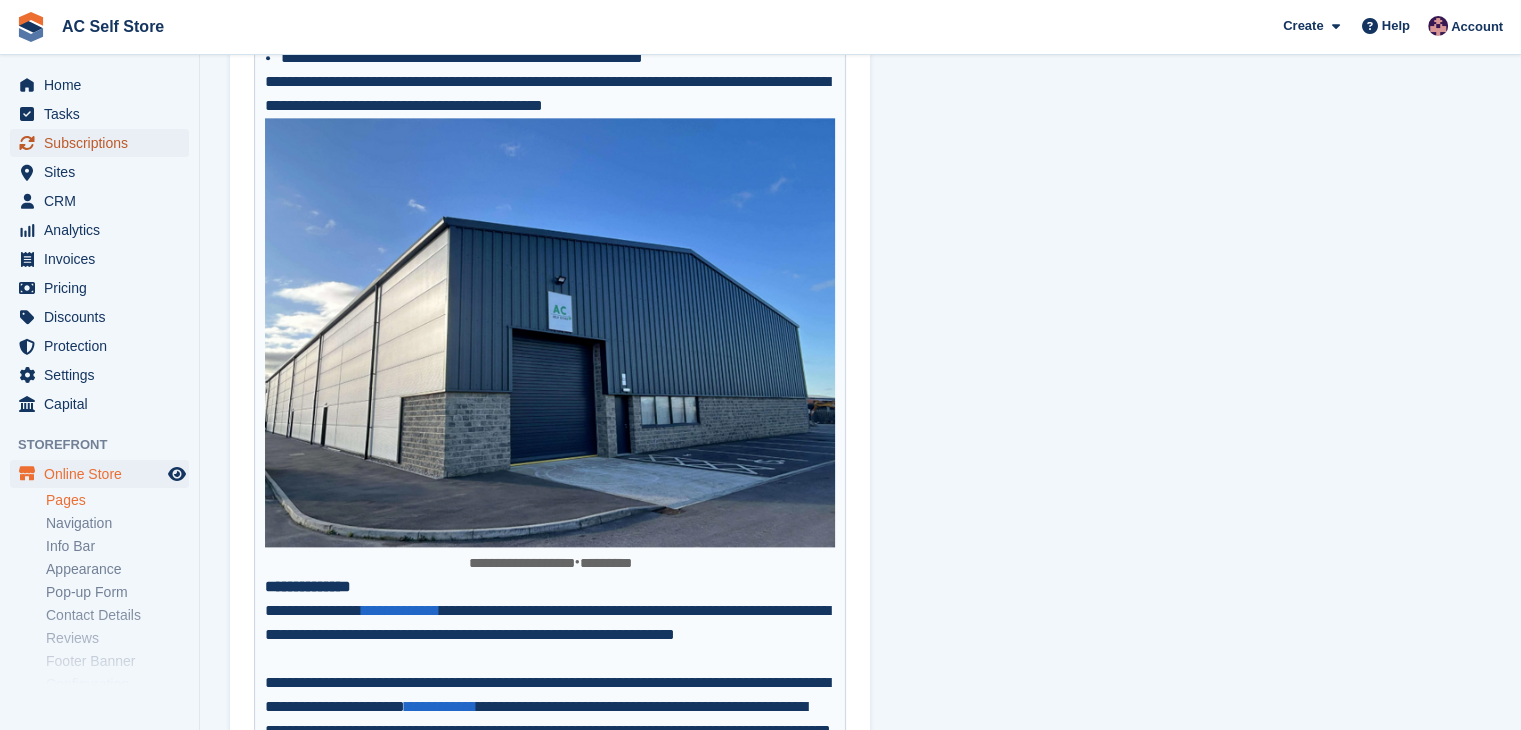 click on "Subscriptions" at bounding box center [104, 143] 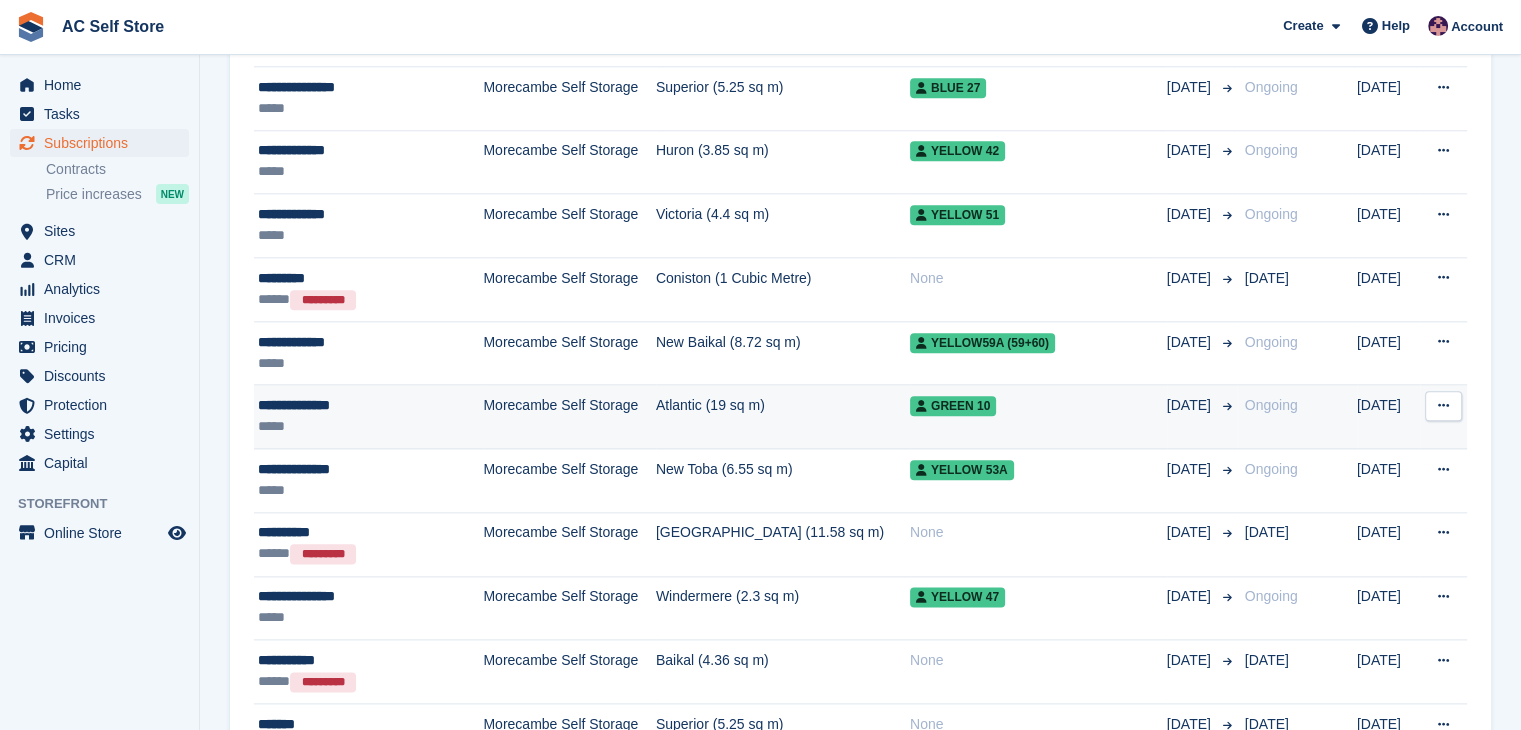 scroll, scrollTop: 2300, scrollLeft: 0, axis: vertical 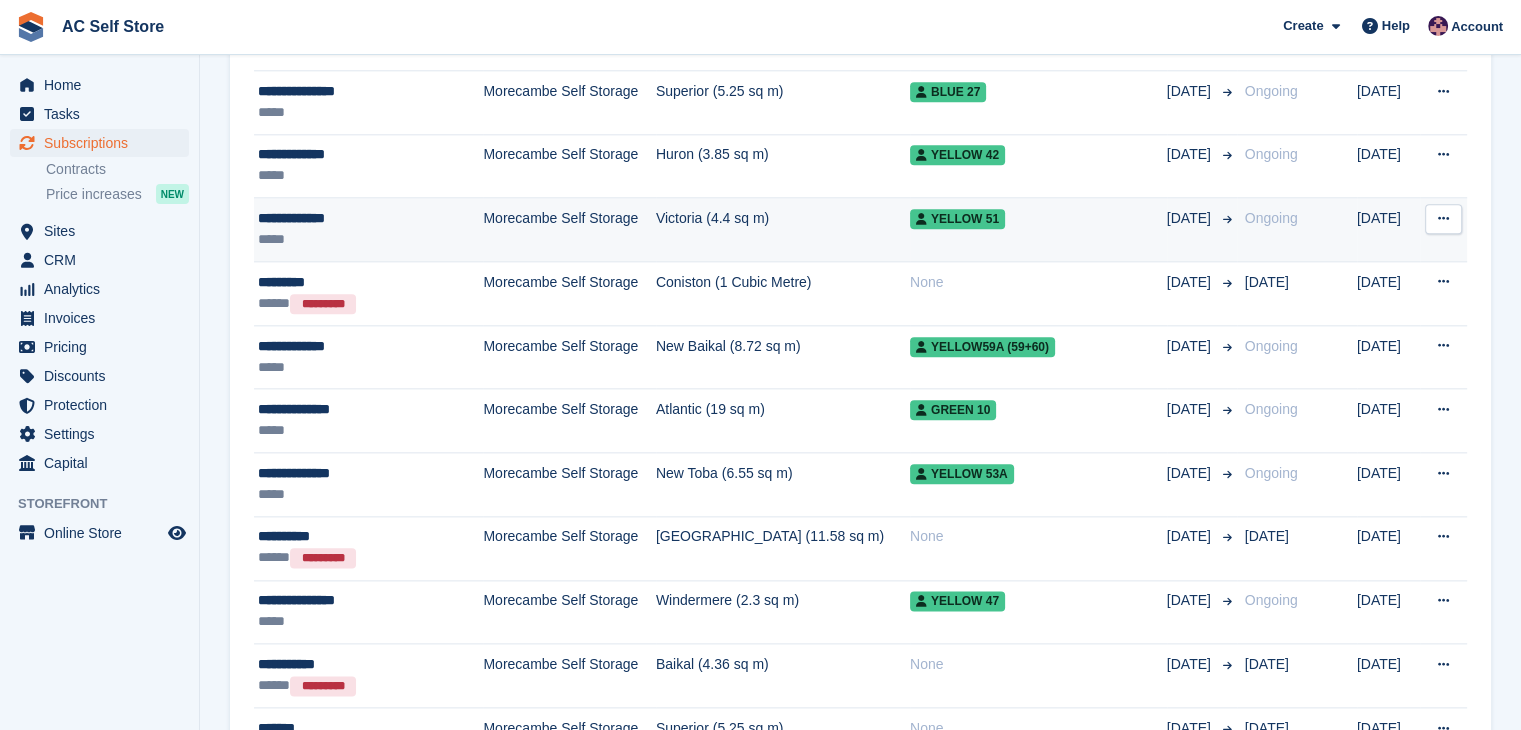 click on "**********" at bounding box center [359, 218] 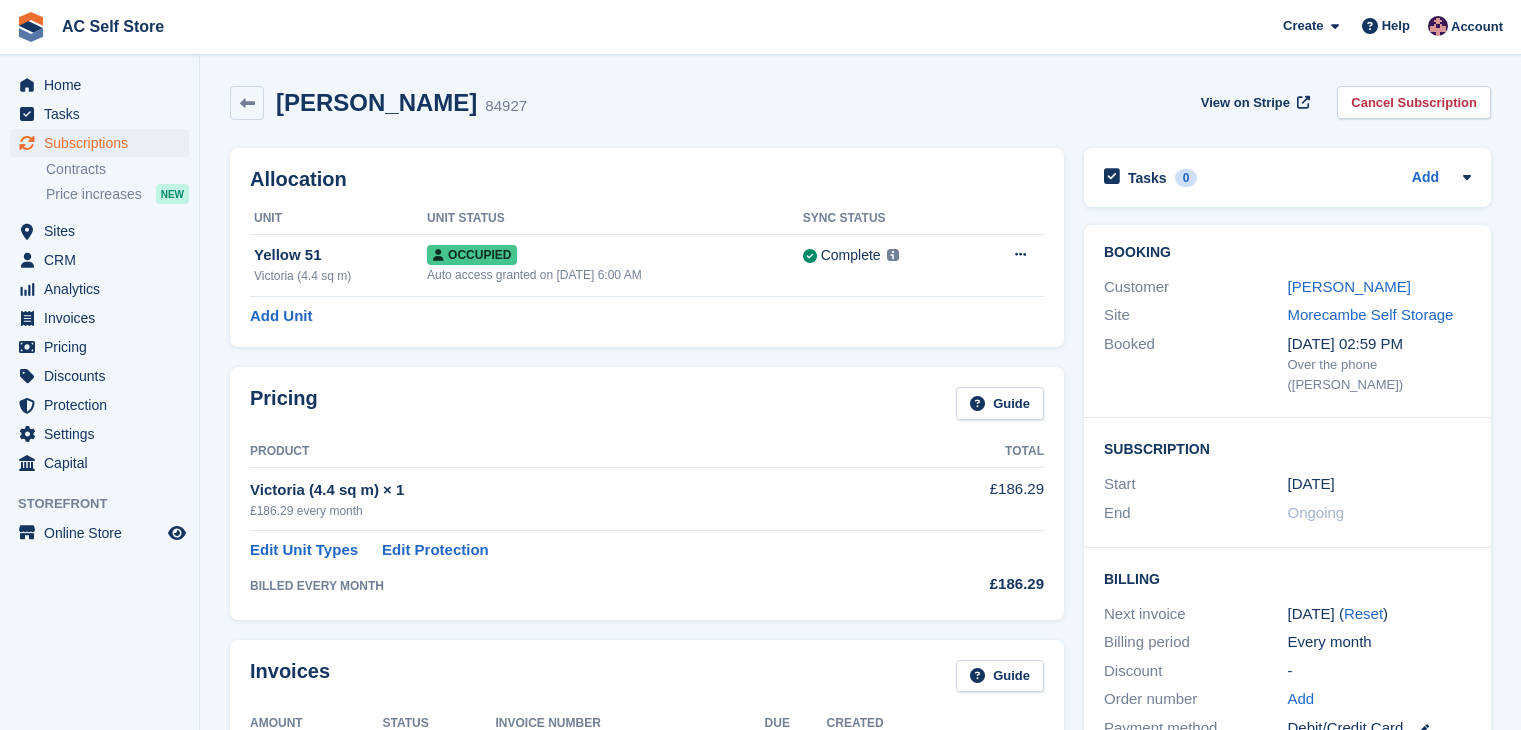 scroll, scrollTop: 0, scrollLeft: 0, axis: both 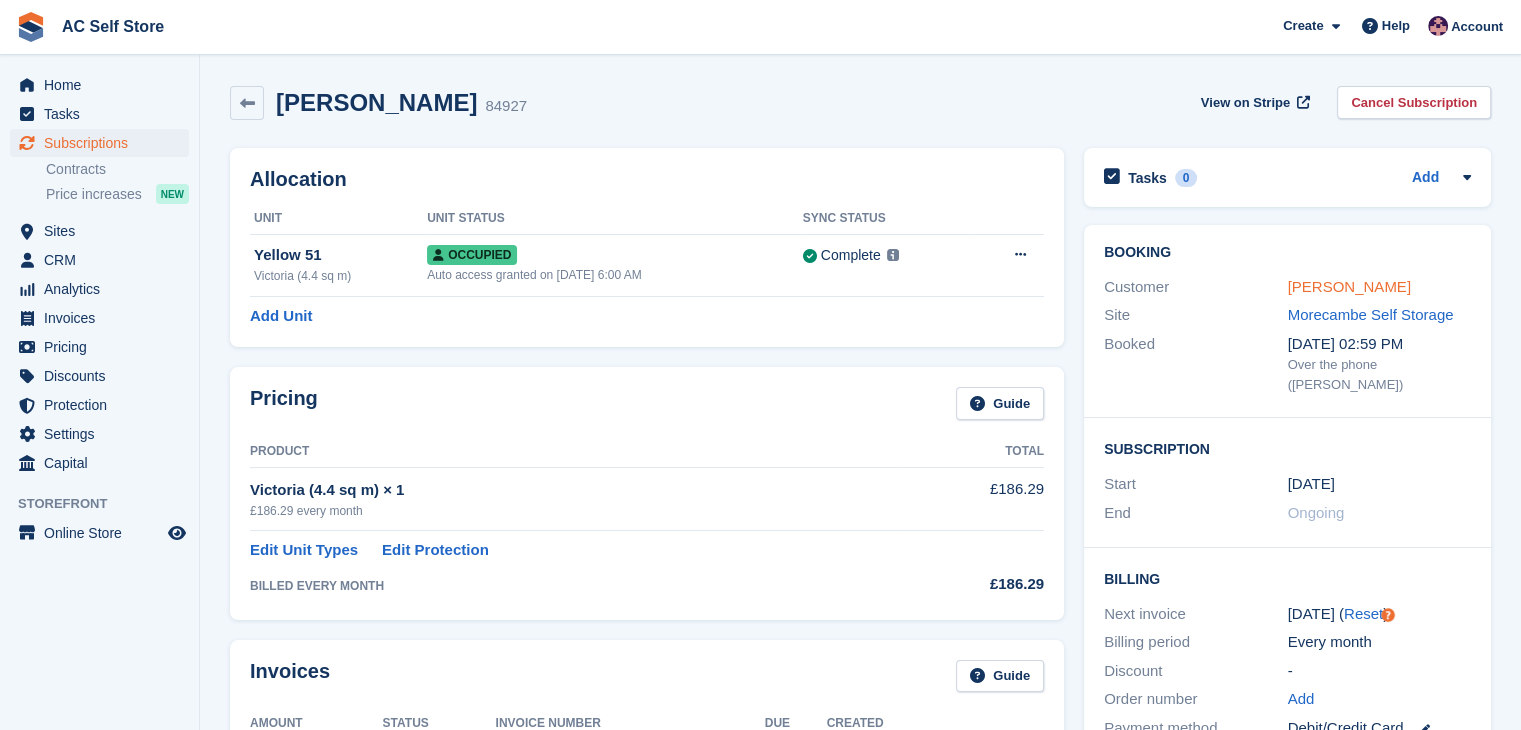 click on "[PERSON_NAME]" at bounding box center [1349, 286] 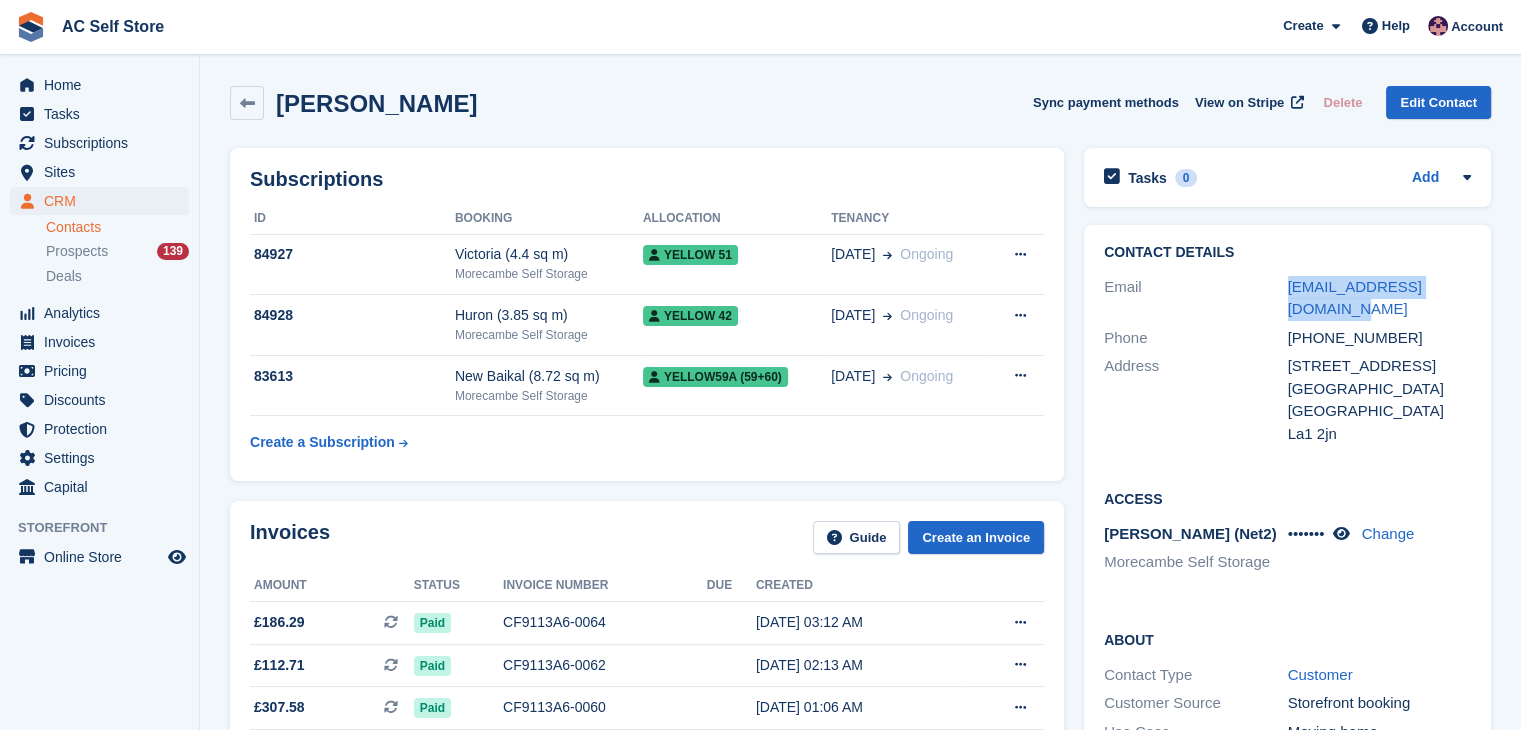 drag, startPoint x: 1255, startPoint y: 286, endPoint x: 1487, endPoint y: 289, distance: 232.0194 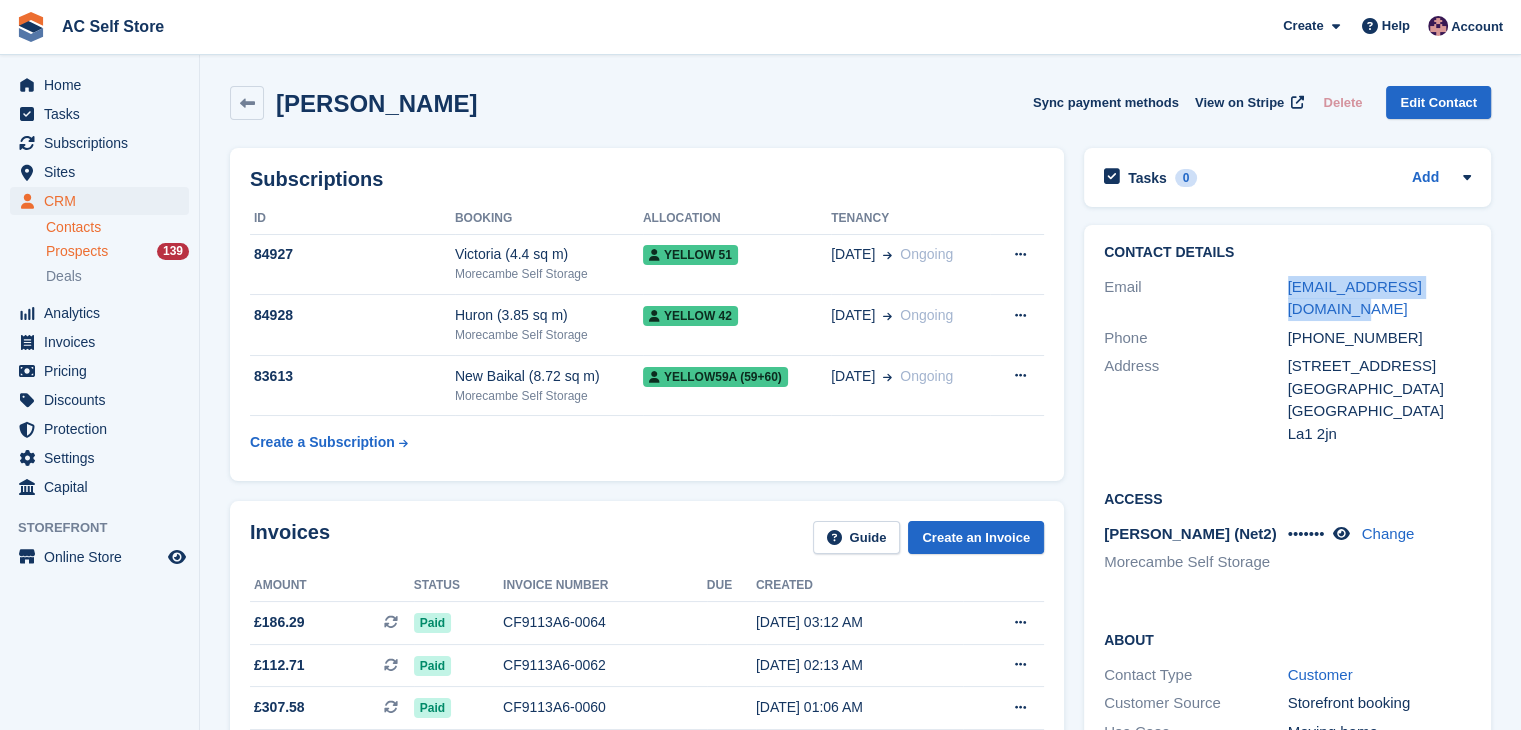 click on "Prospects
139" at bounding box center (117, 251) 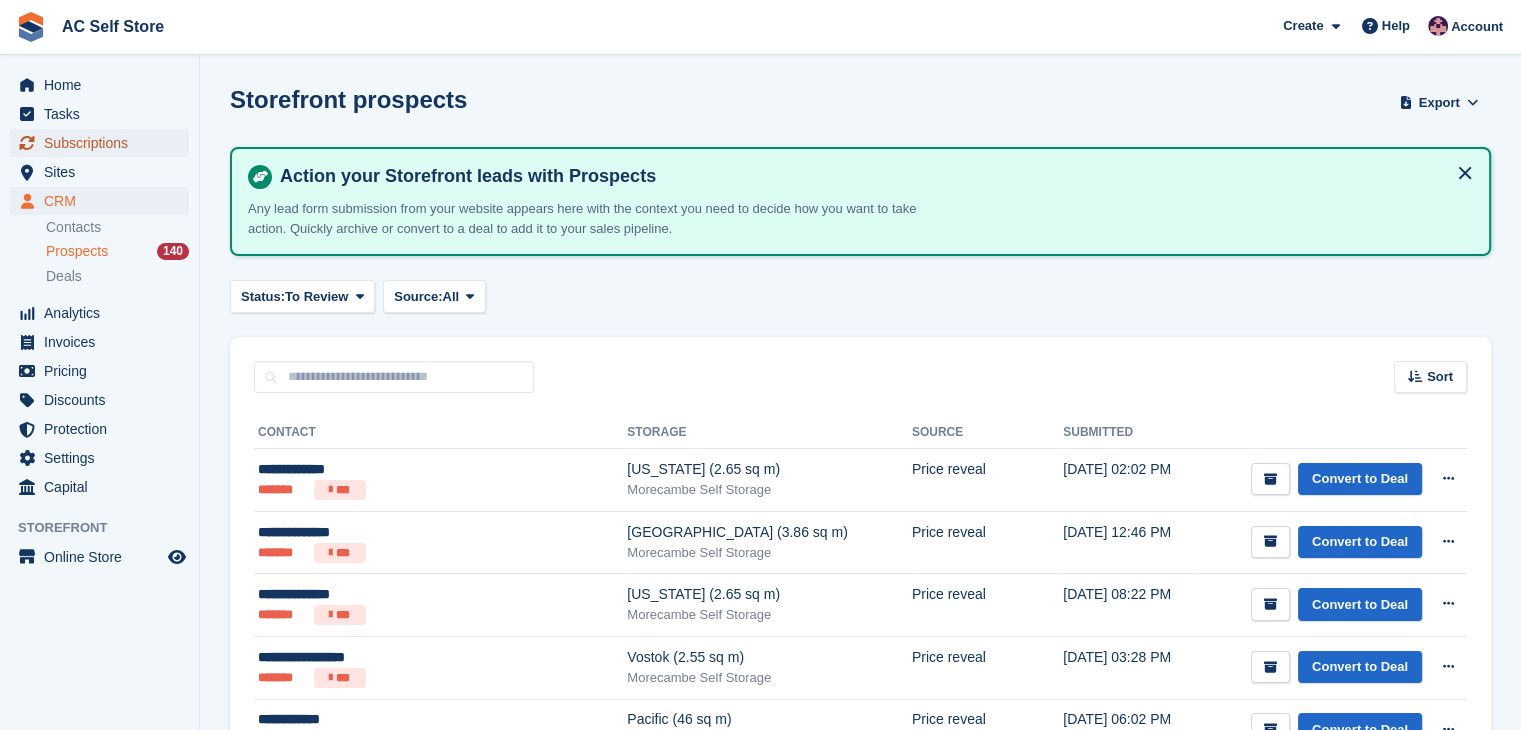 click on "Subscriptions" at bounding box center [104, 143] 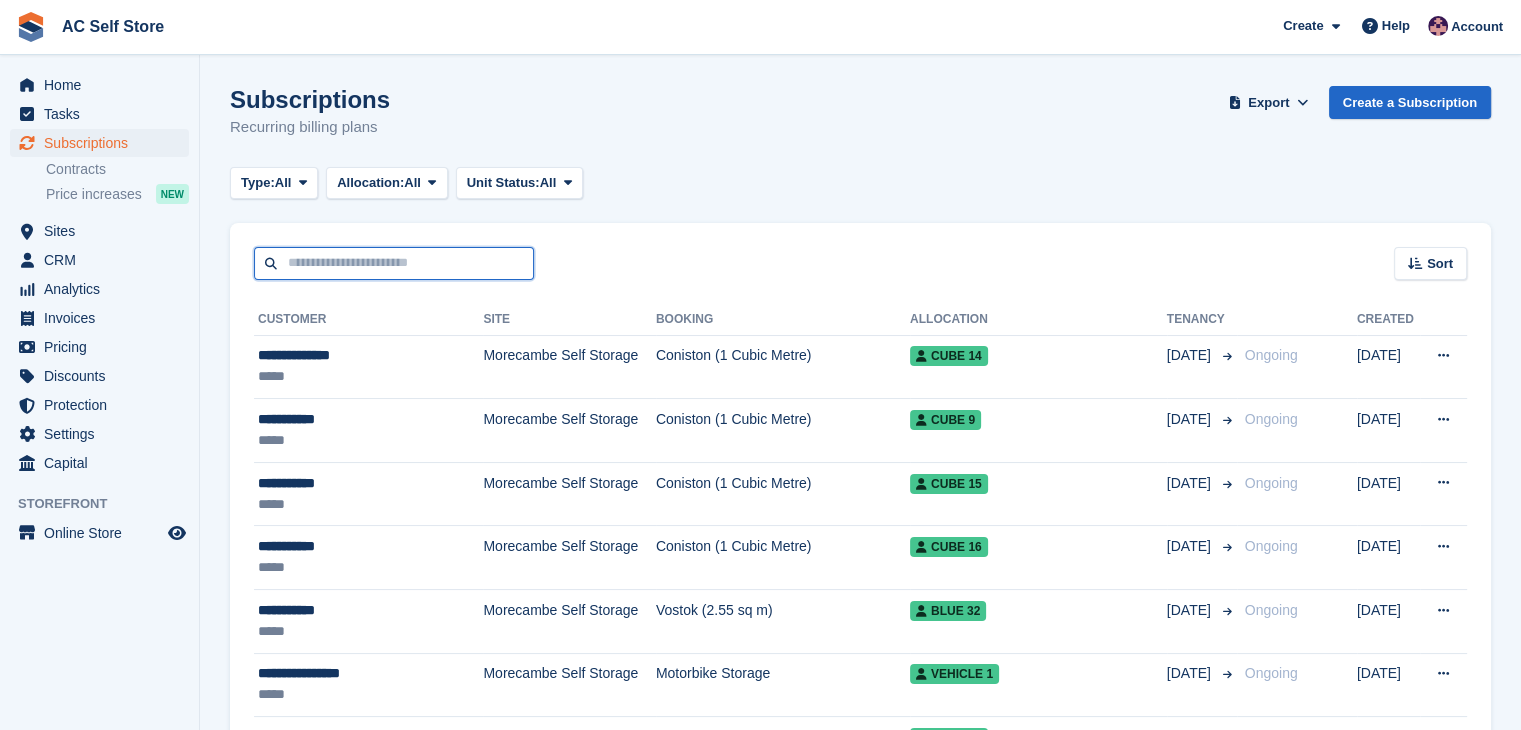 click at bounding box center (394, 263) 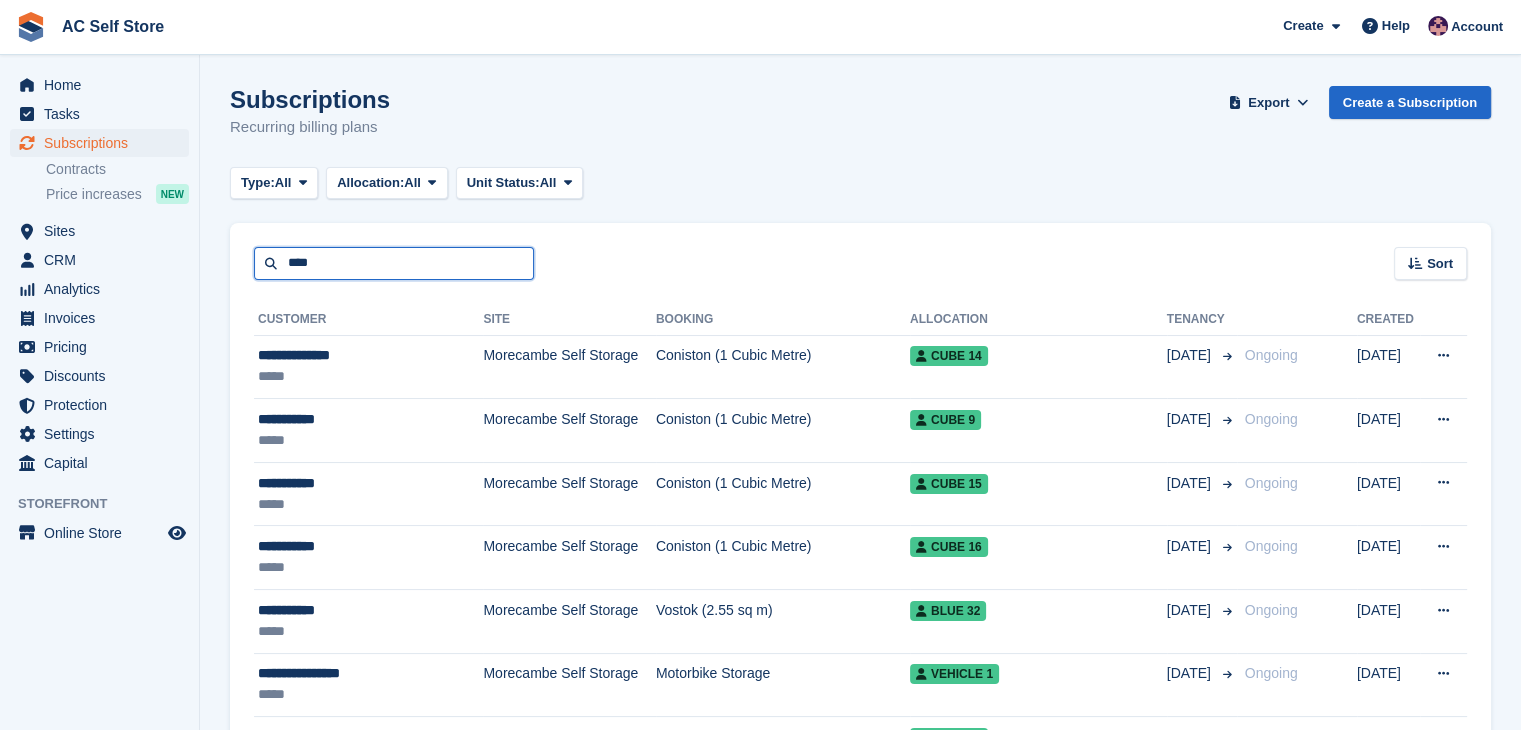type on "****" 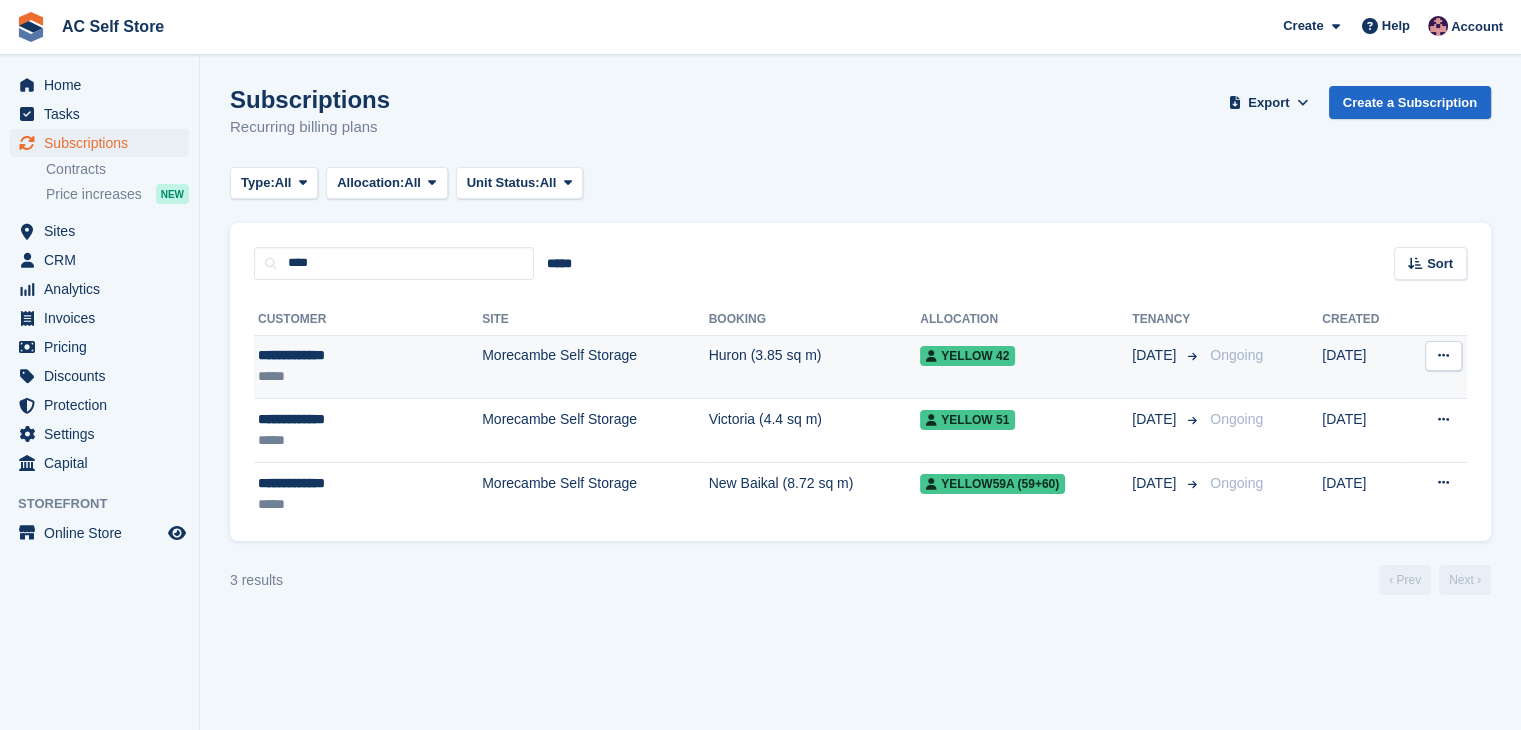 click at bounding box center [1443, 356] 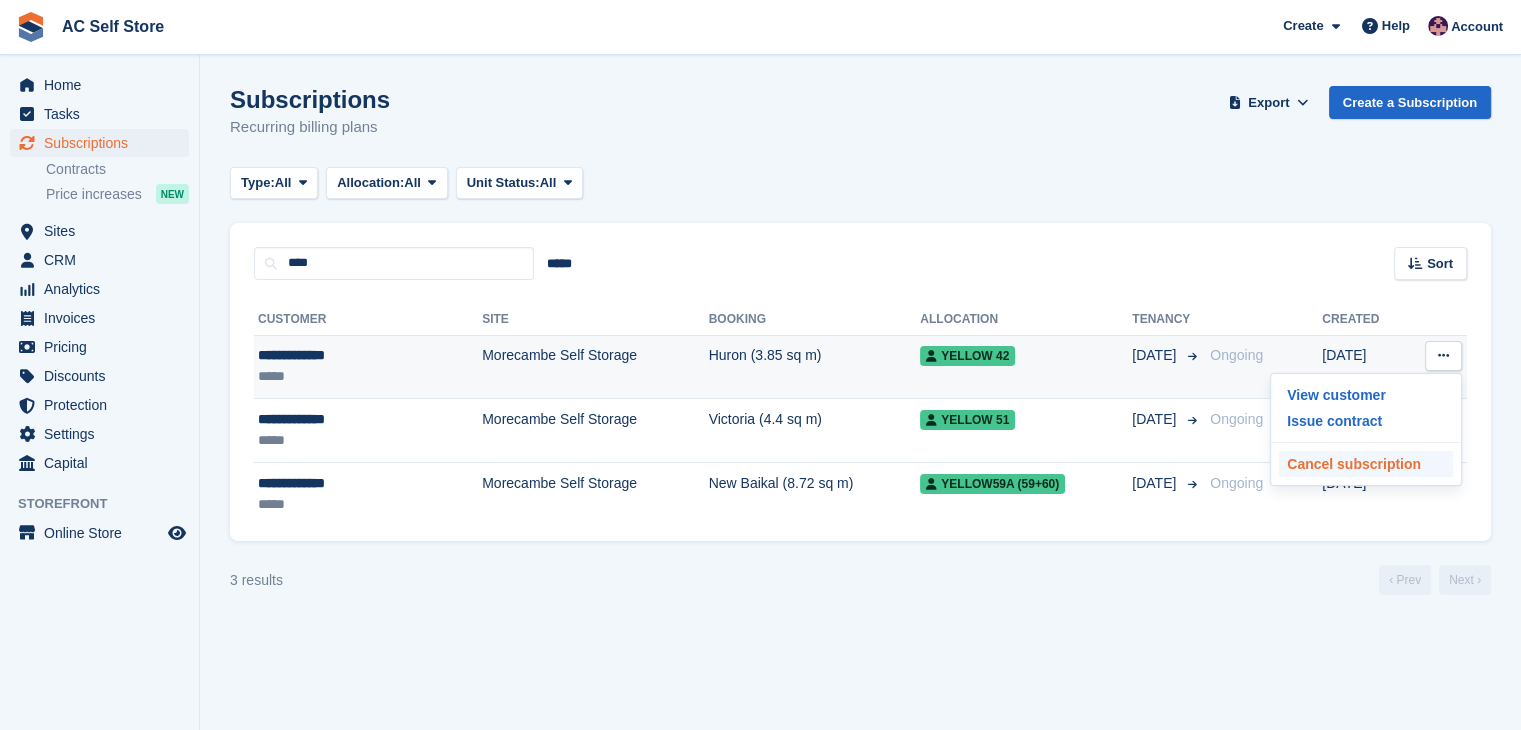 click on "Cancel subscription" at bounding box center [1366, 464] 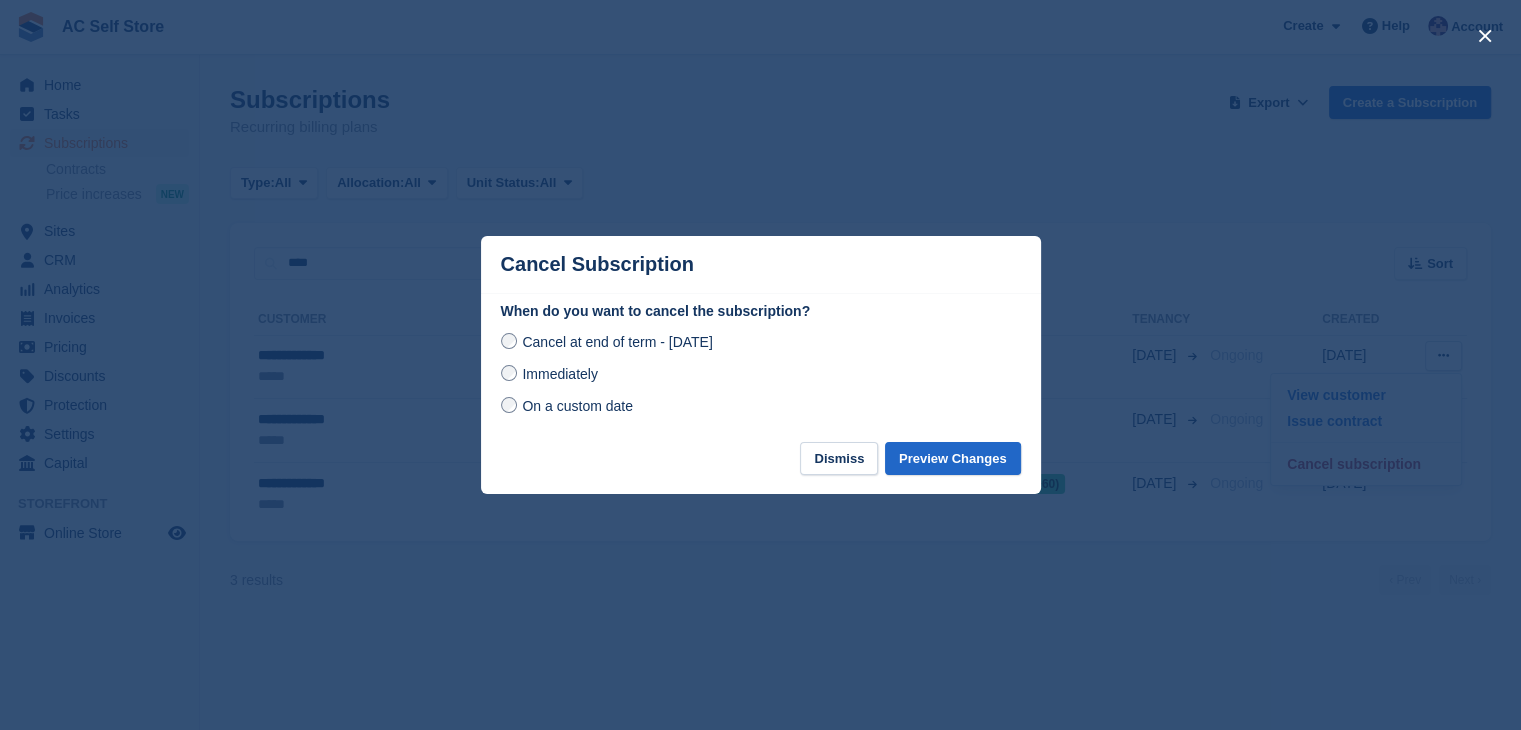 click on "Immediately" at bounding box center [559, 374] 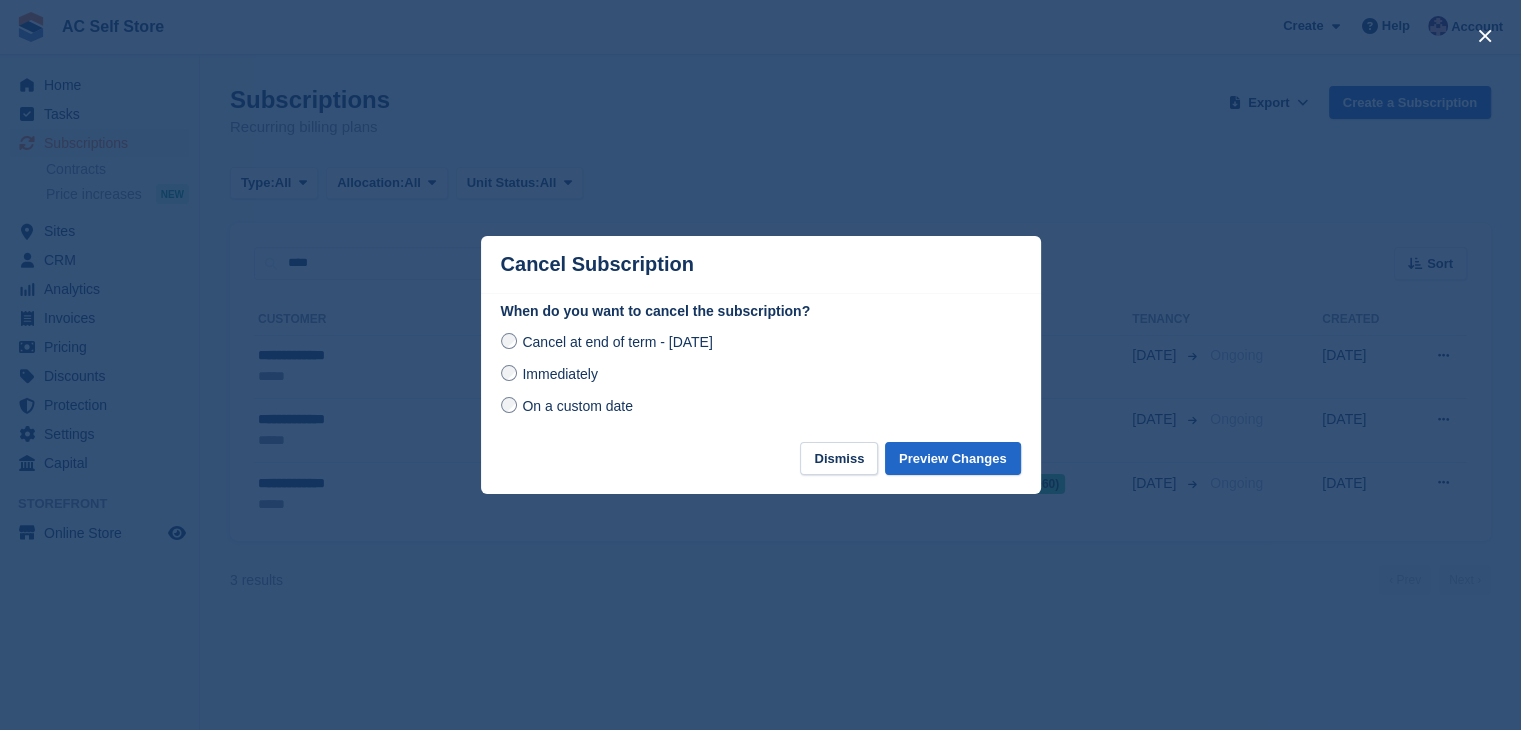 click on "Cancel at end of term - Friday, 1st August, 2025" at bounding box center [761, 342] 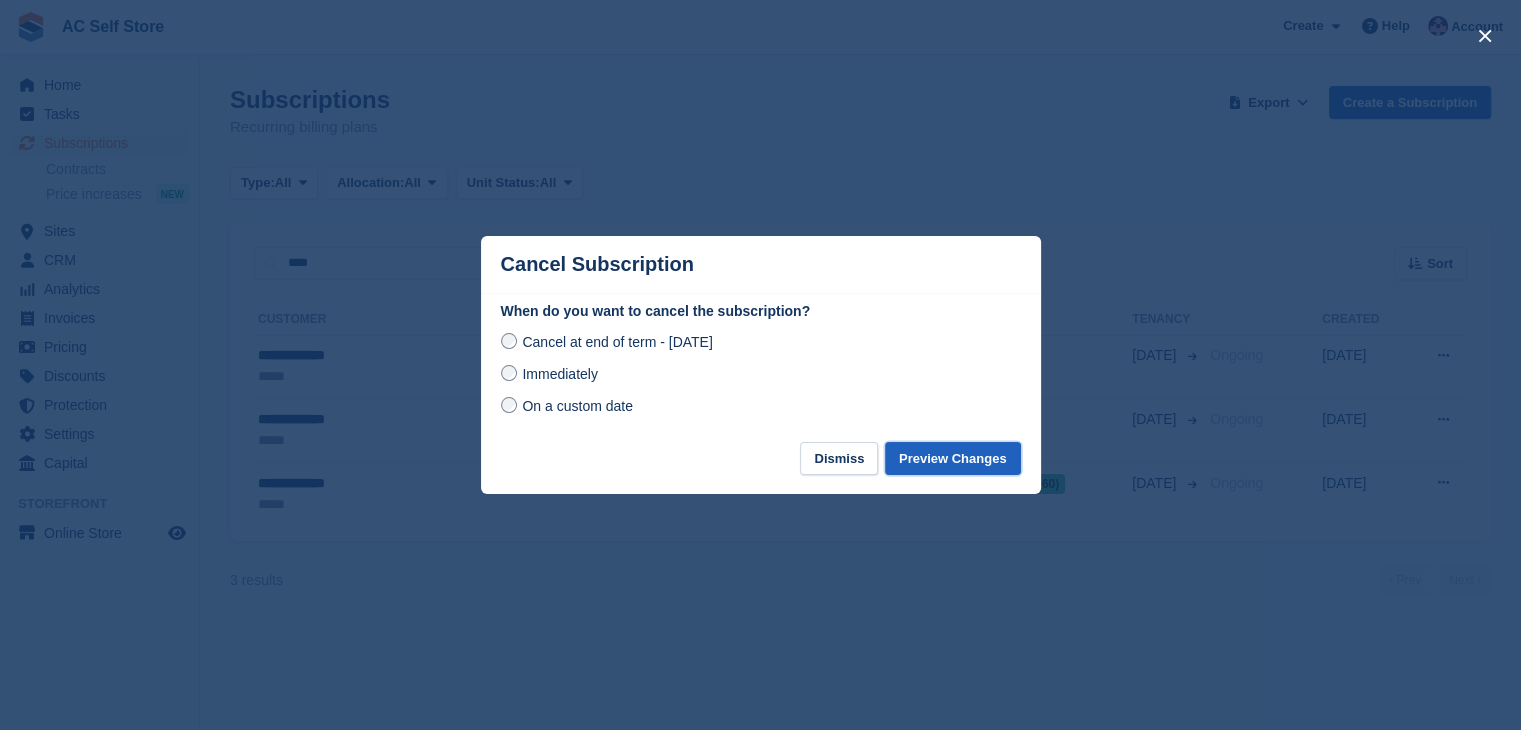 click on "Preview Changes" at bounding box center [953, 458] 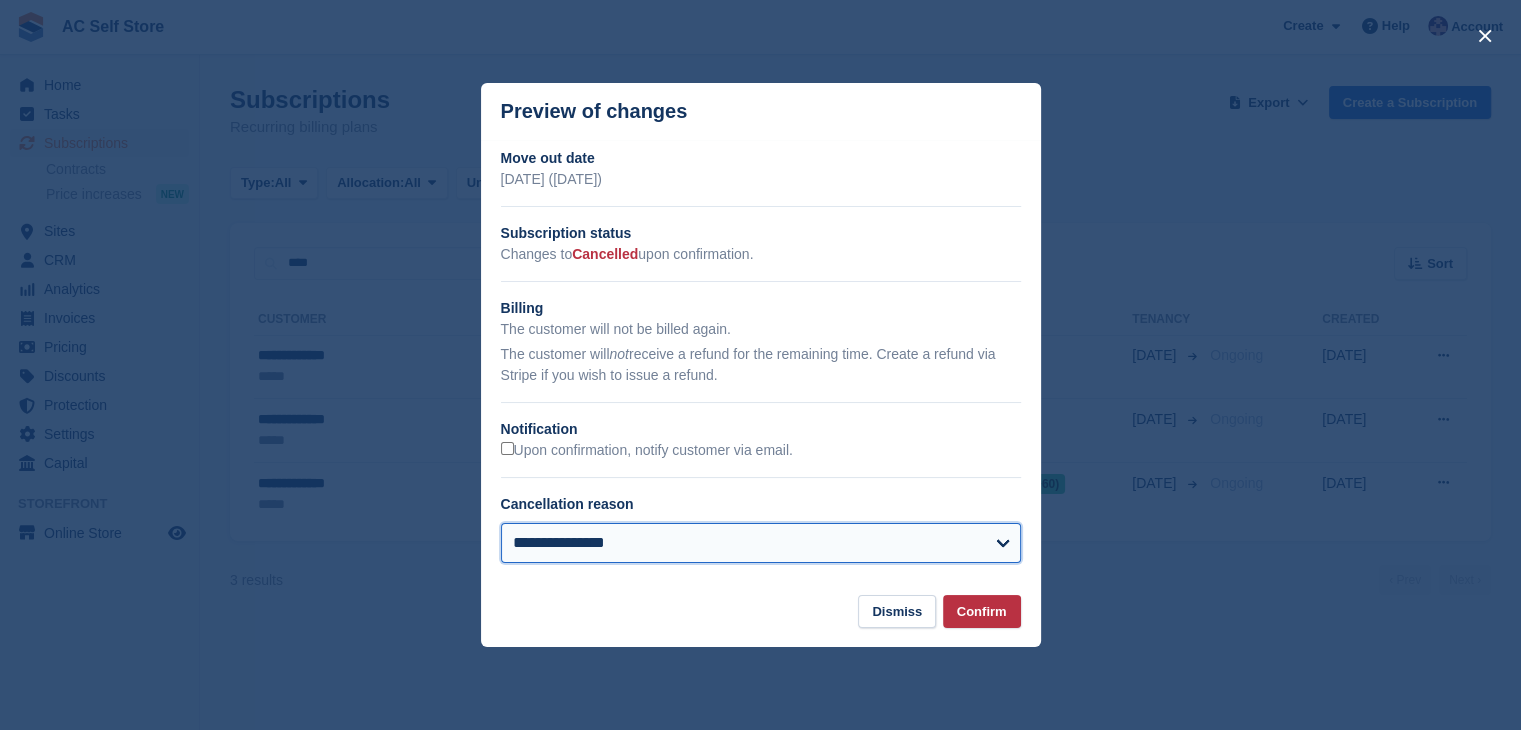 click on "**********" at bounding box center (761, 543) 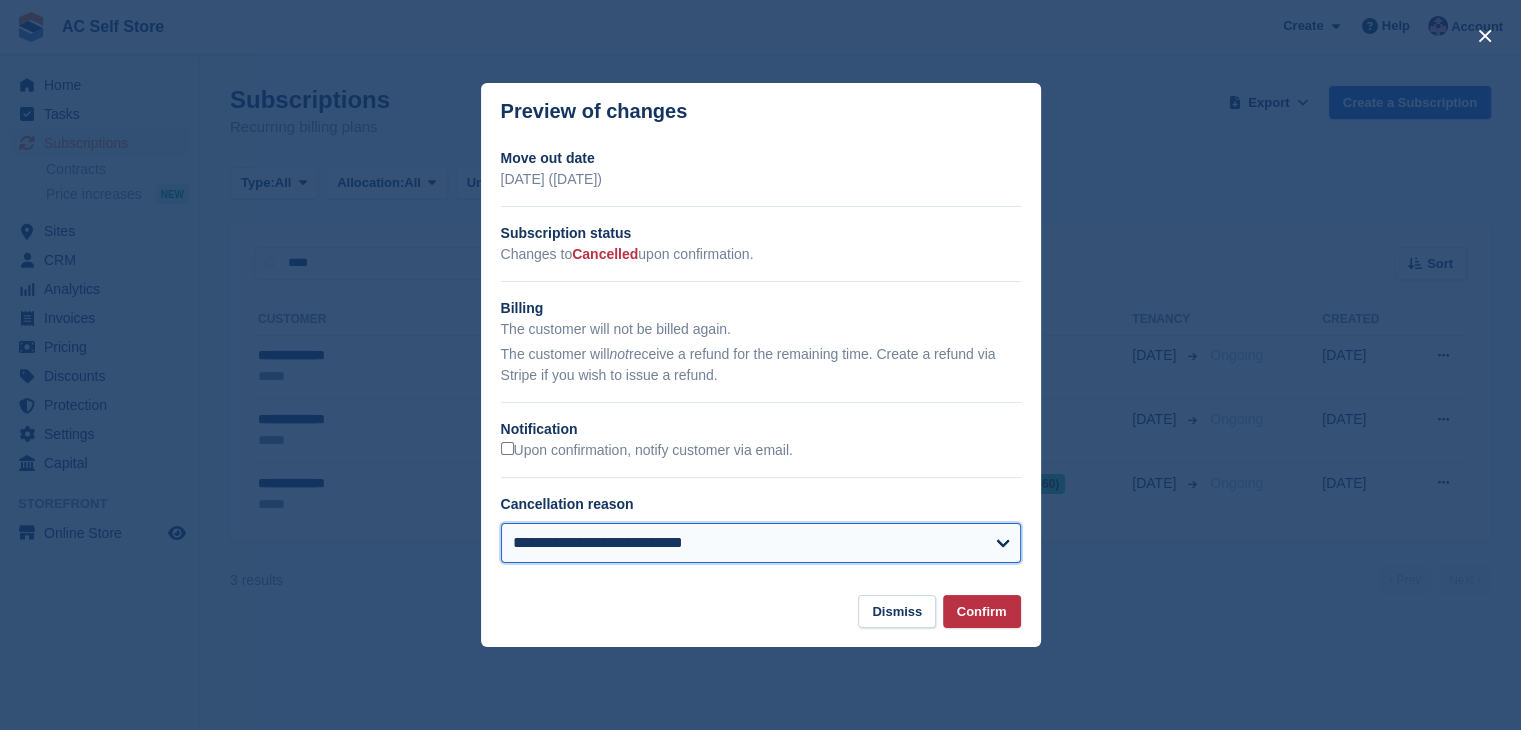 click on "**********" at bounding box center (761, 543) 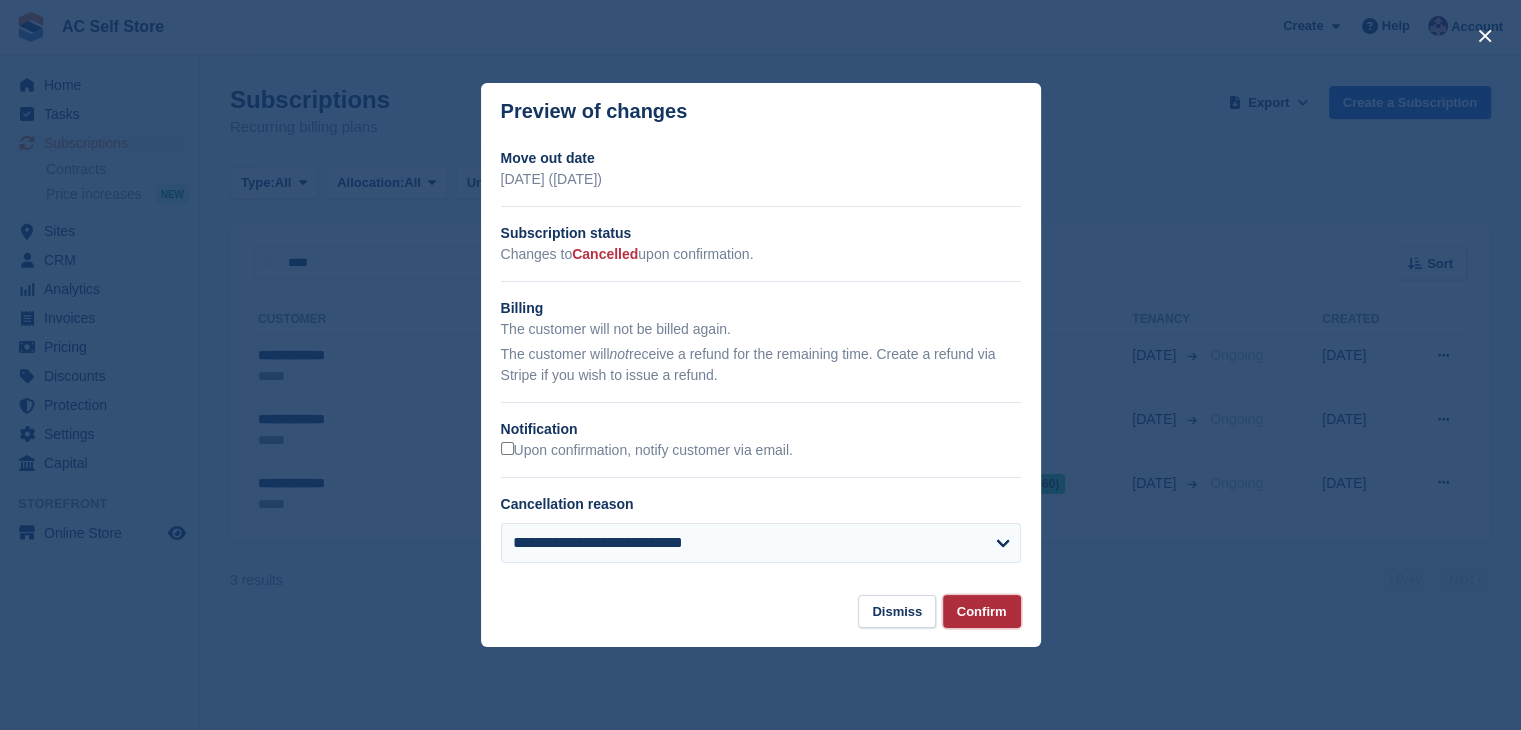 click on "Confirm" at bounding box center [982, 611] 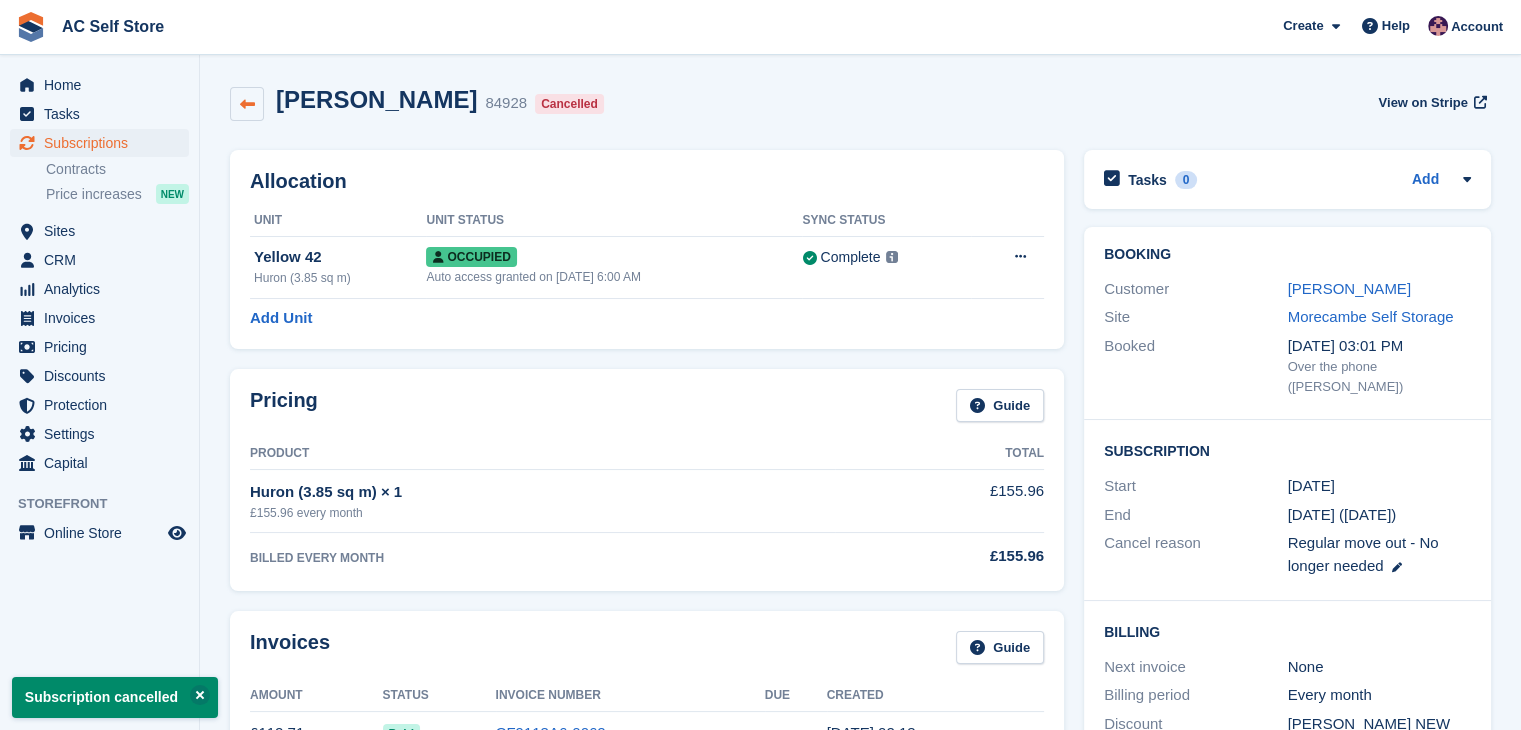 click at bounding box center (247, 104) 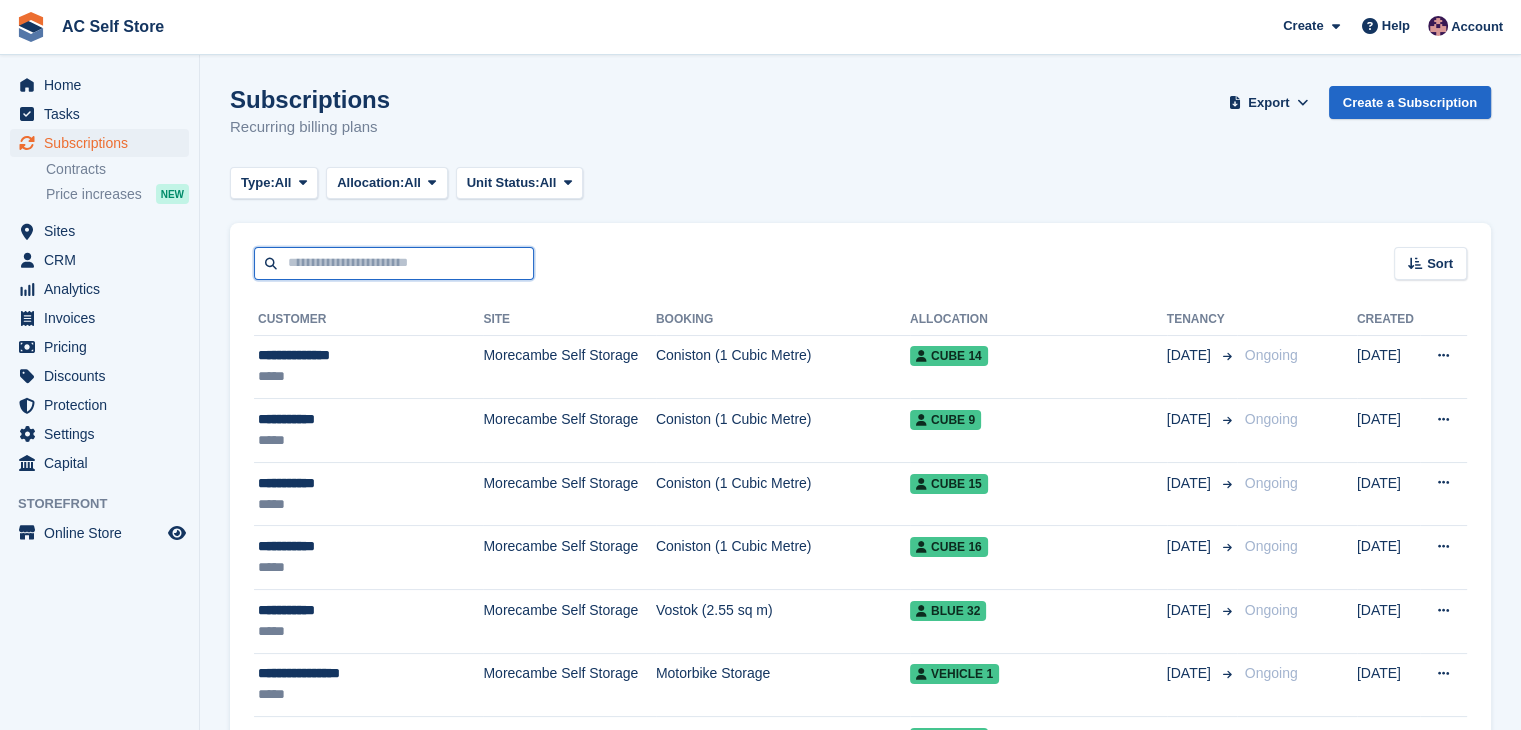 click at bounding box center (394, 263) 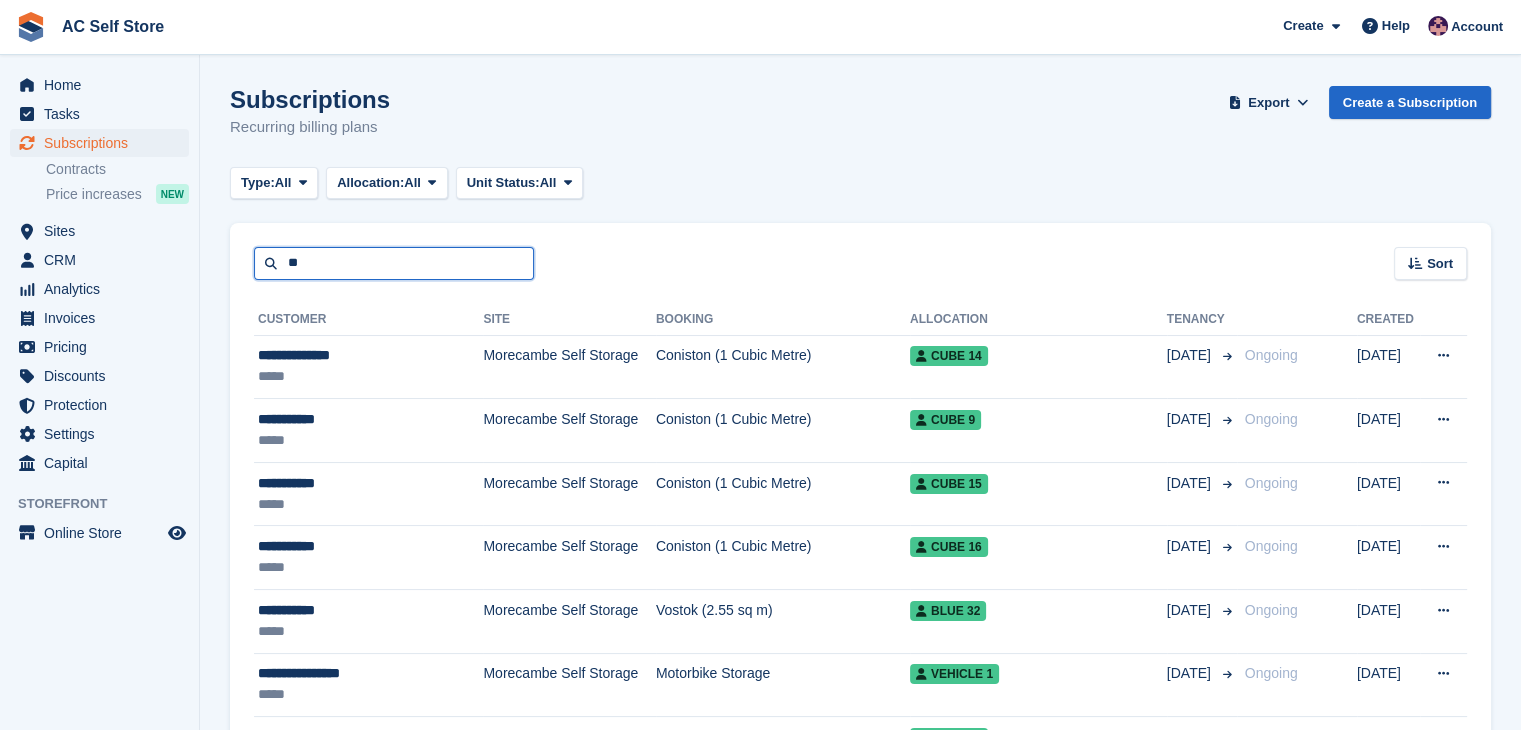 type on "****" 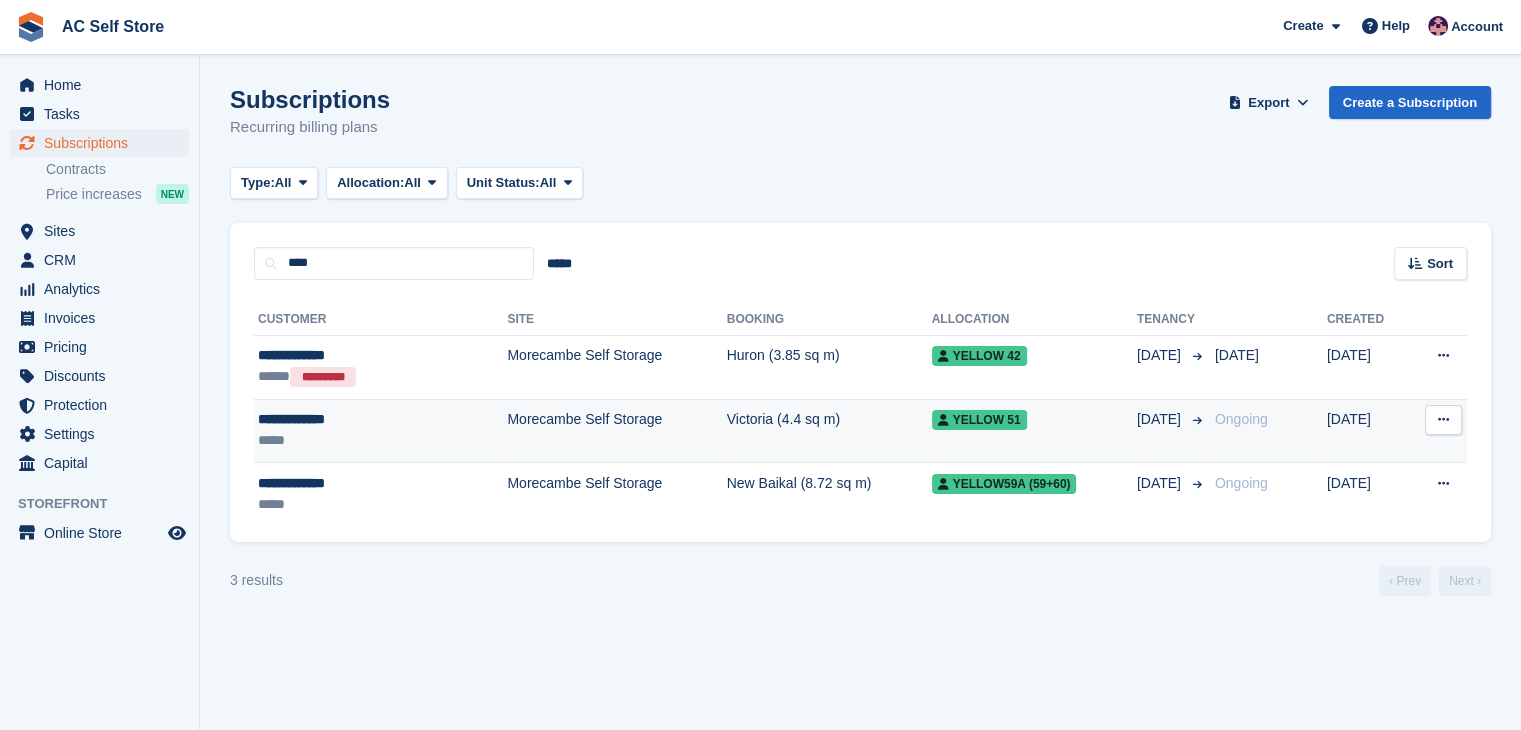 click at bounding box center [1443, 419] 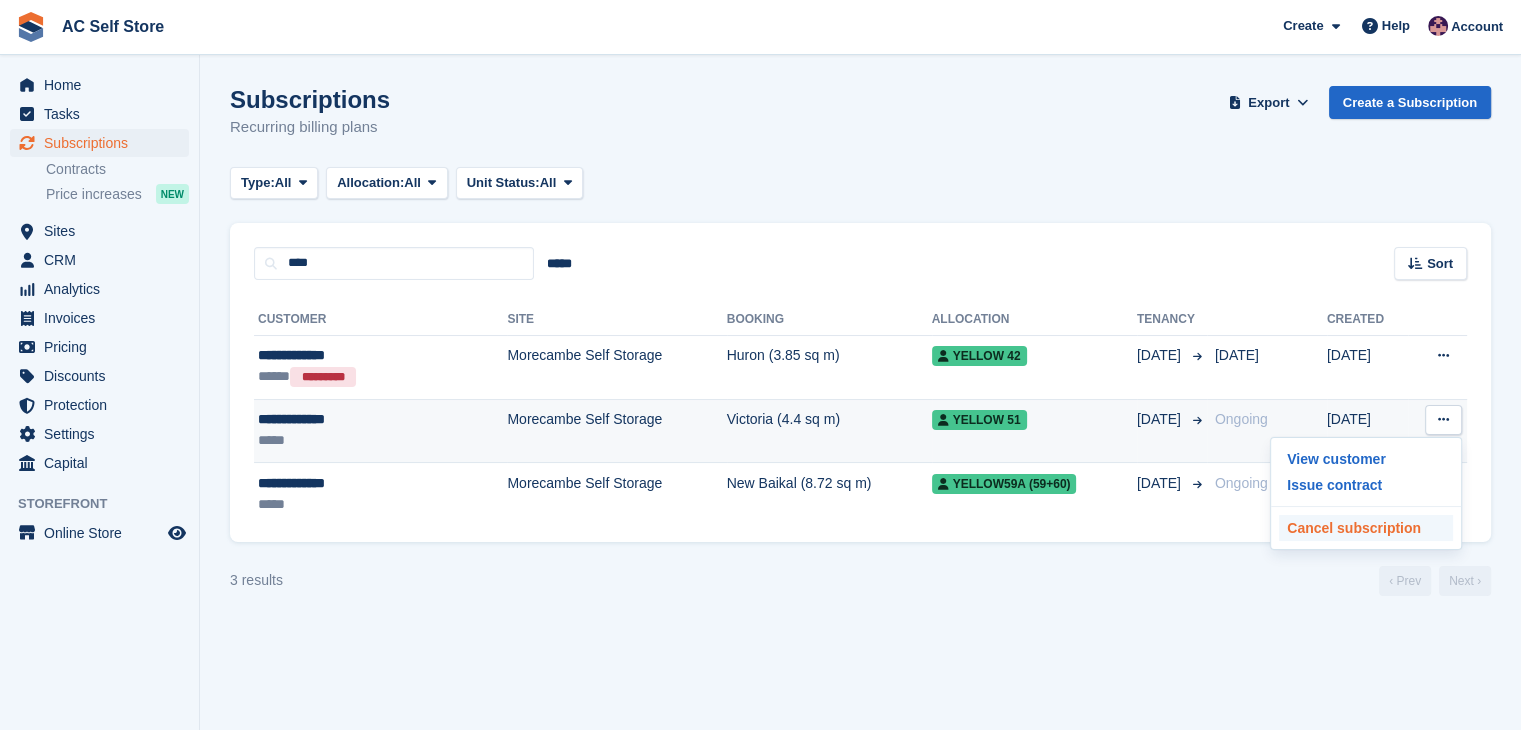 click on "Cancel subscription" at bounding box center [1366, 528] 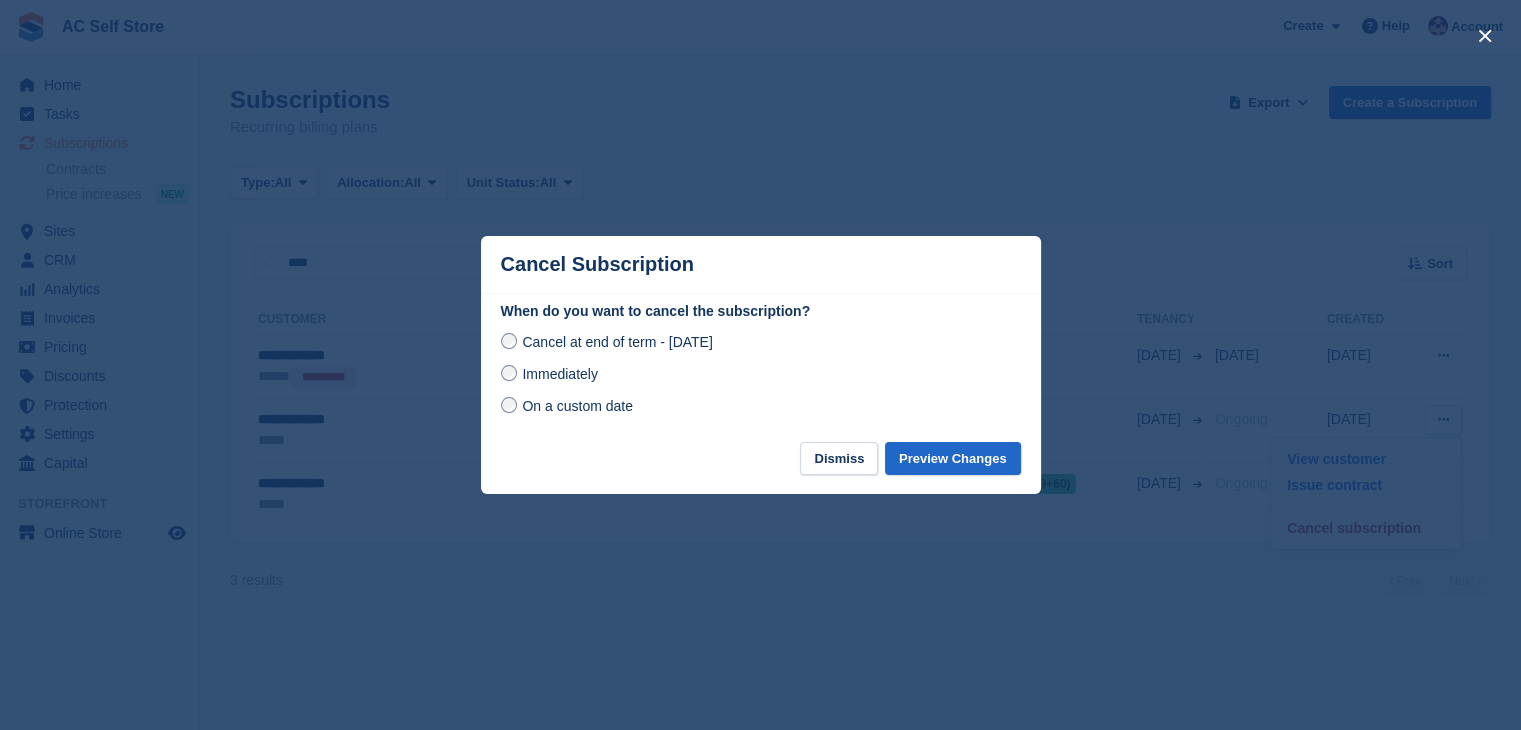 click on "Immediately" at bounding box center (559, 374) 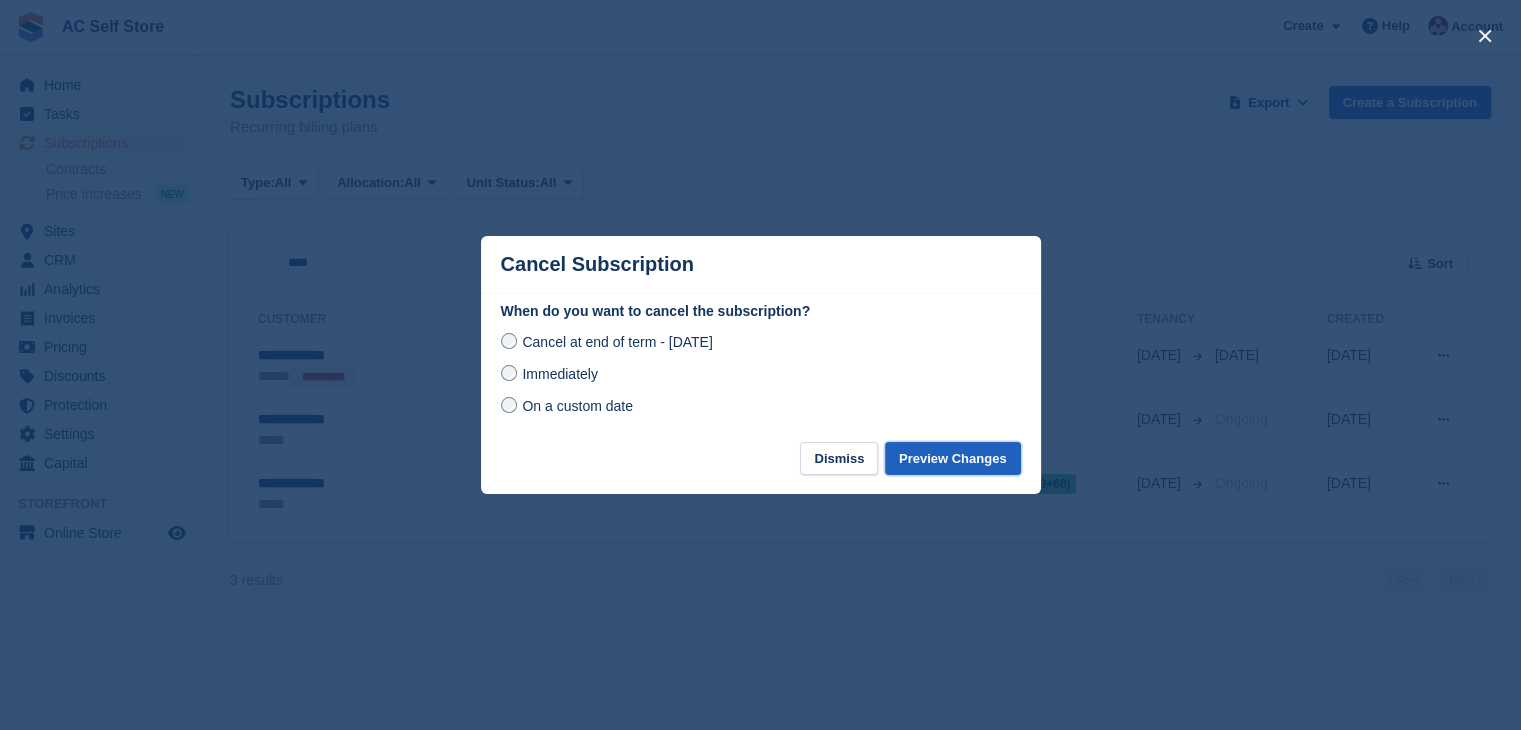 click on "Preview Changes" at bounding box center (953, 458) 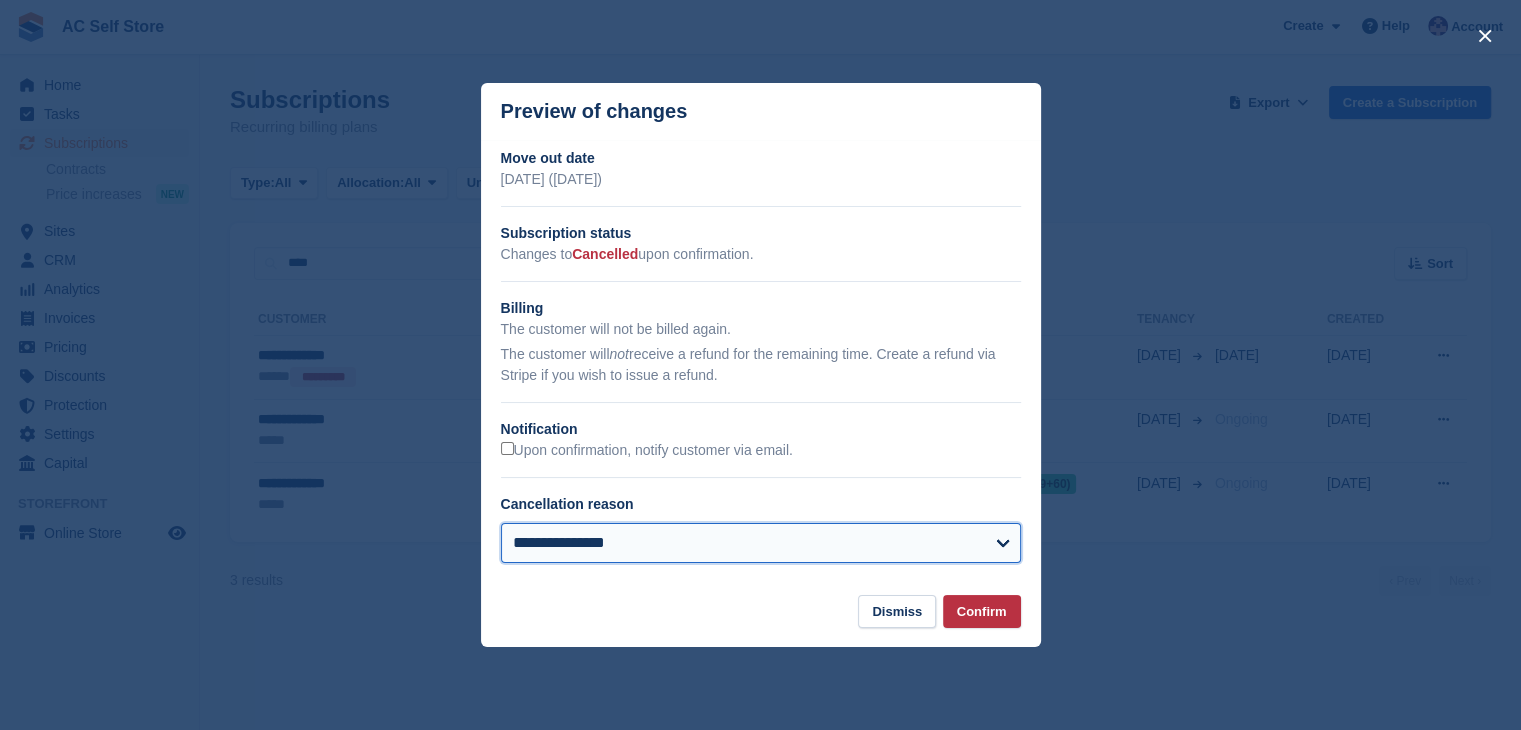 click on "**********" at bounding box center [761, 543] 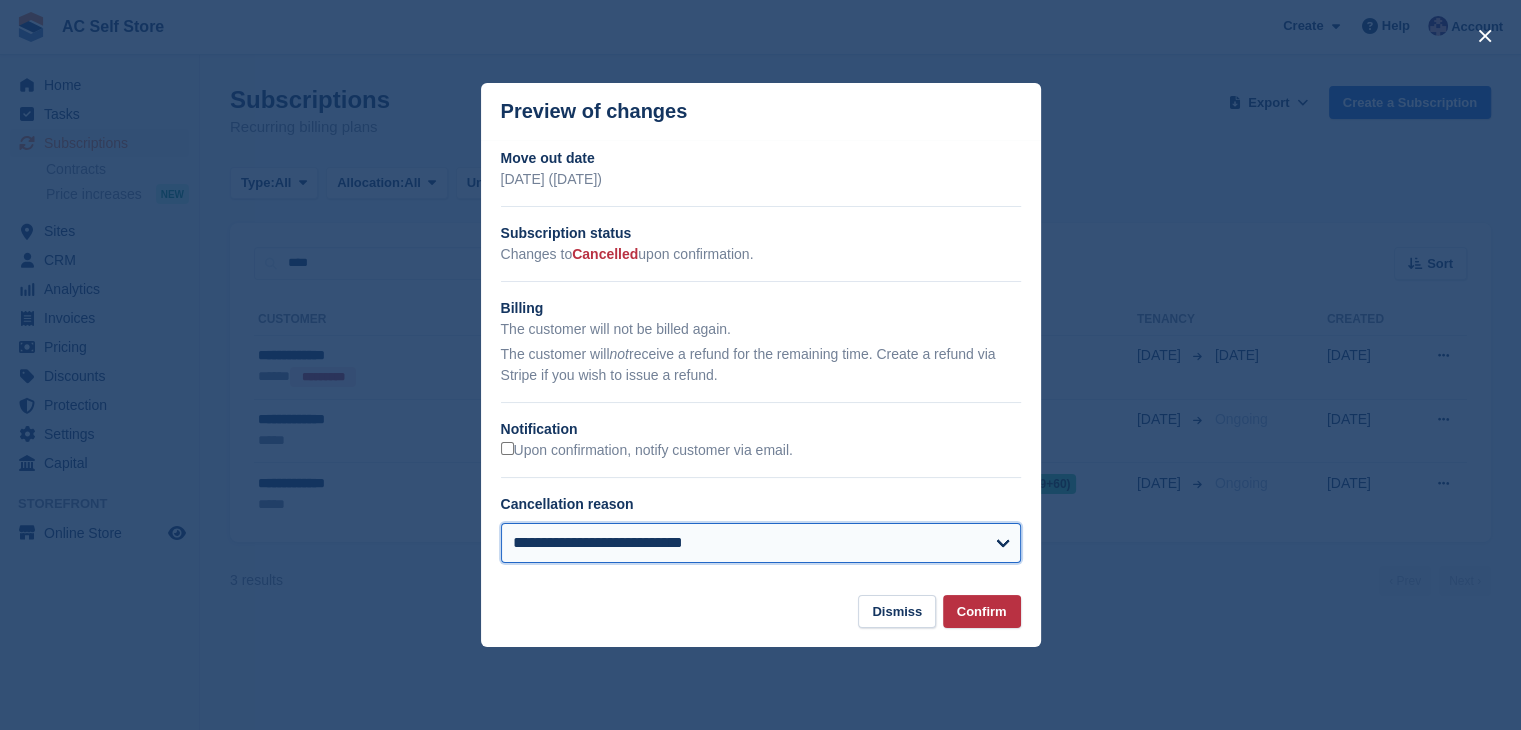 click on "**********" at bounding box center [761, 543] 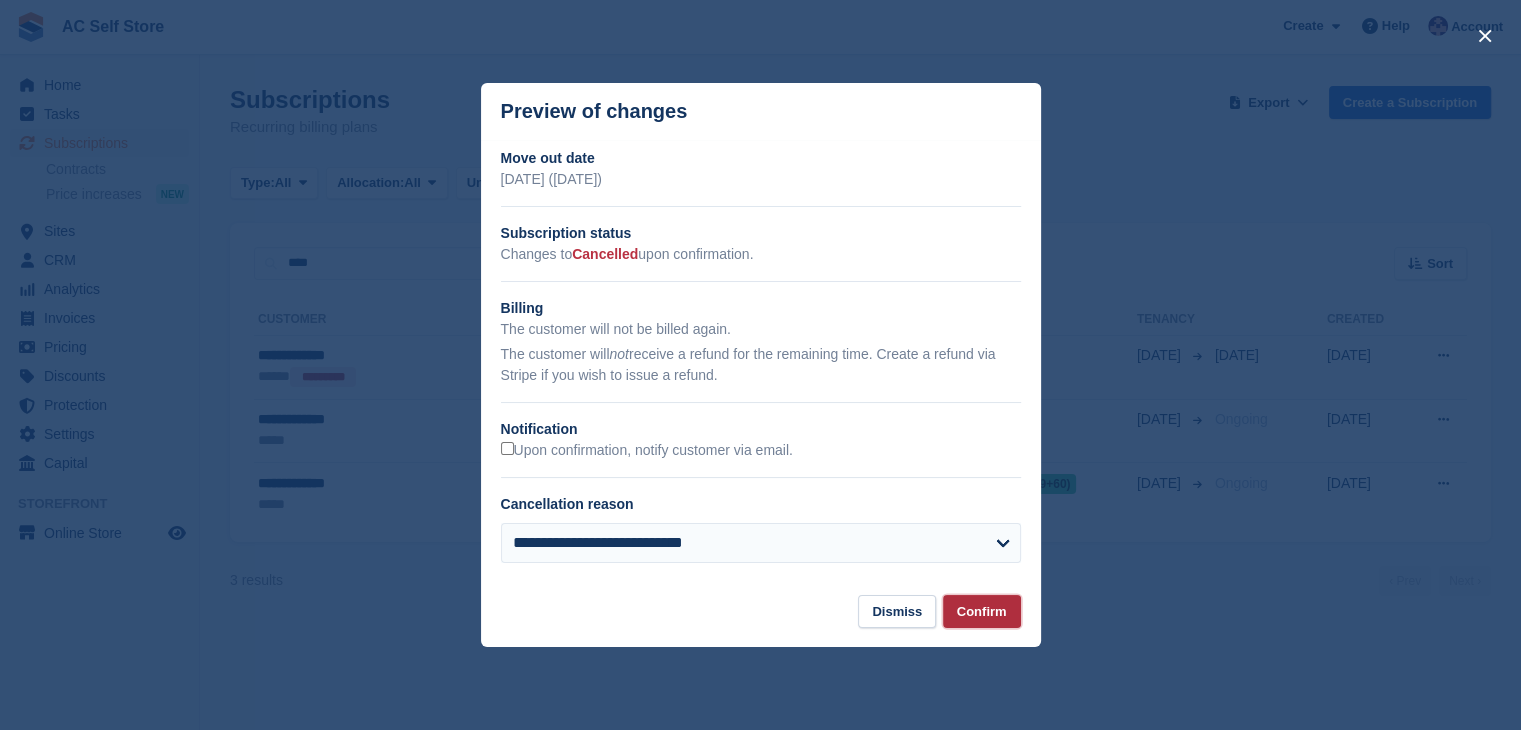 click on "Confirm" at bounding box center (982, 611) 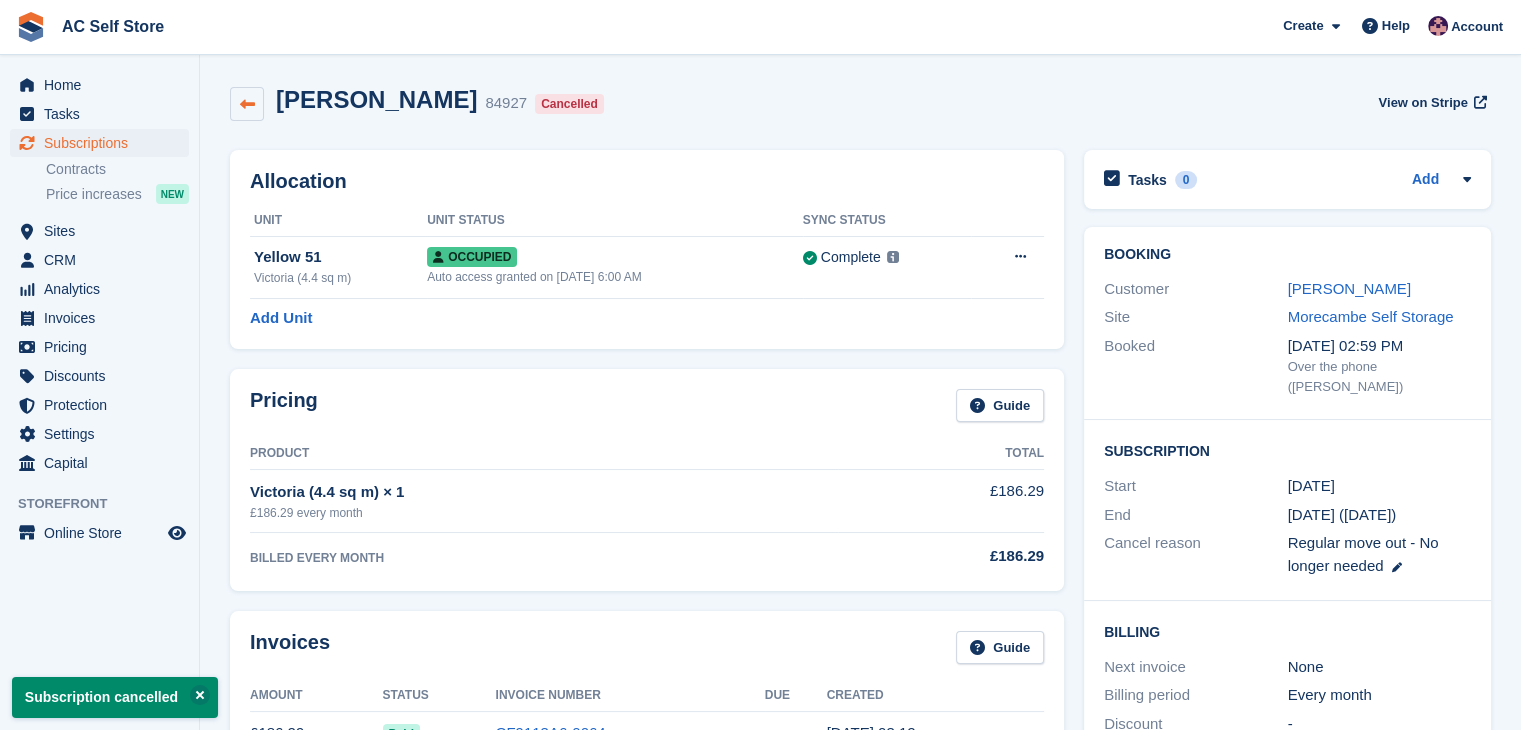 click at bounding box center [247, 104] 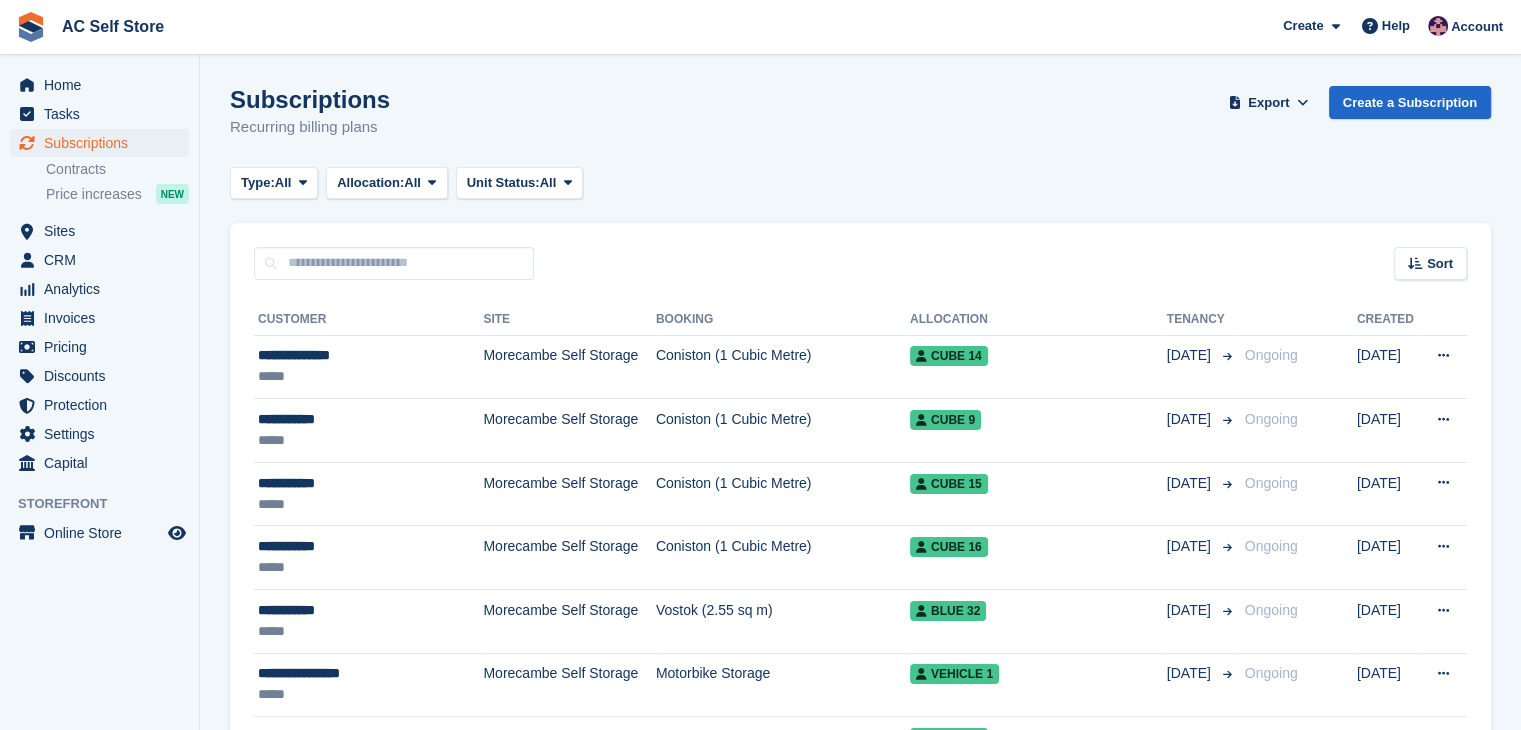 click on "**********" at bounding box center [860, 1812] 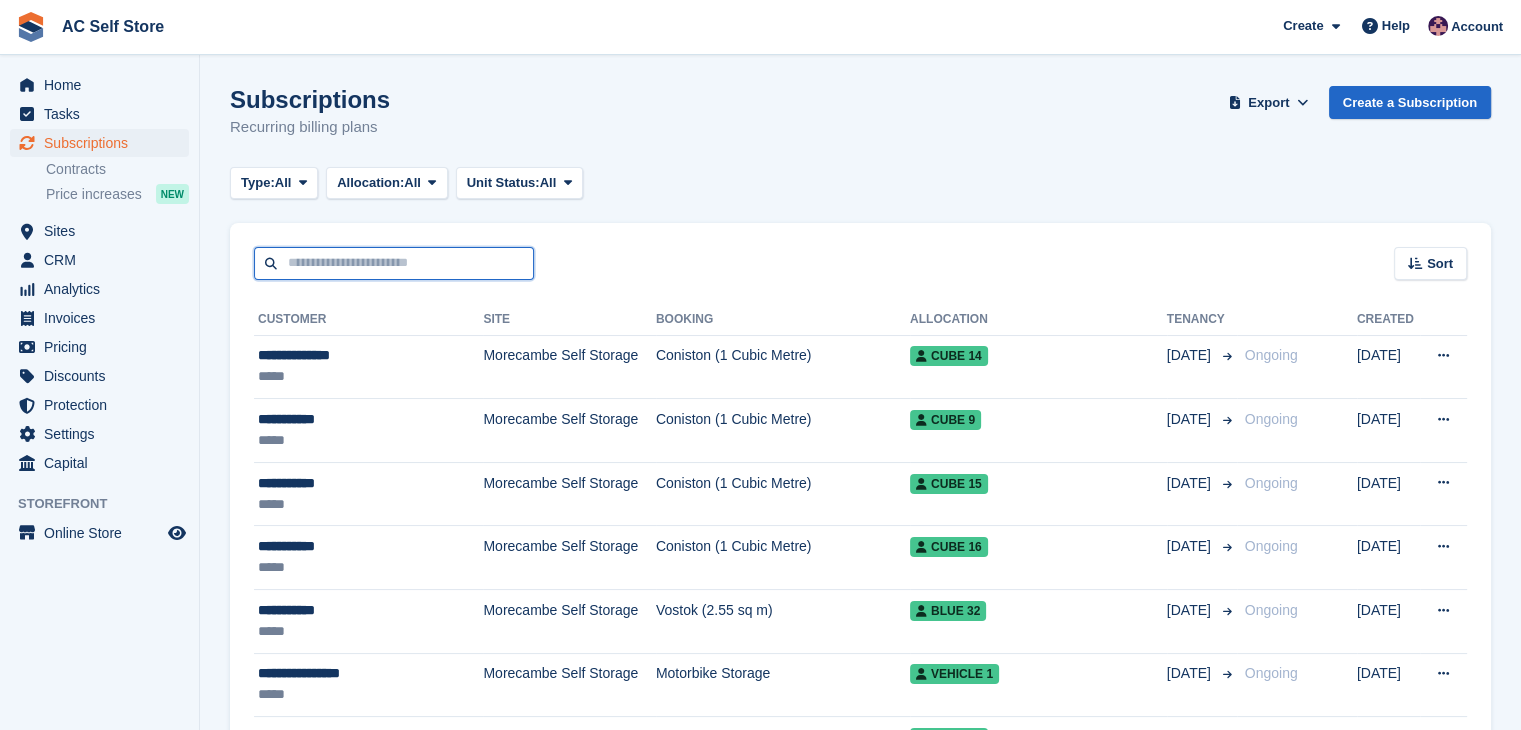 click at bounding box center [394, 263] 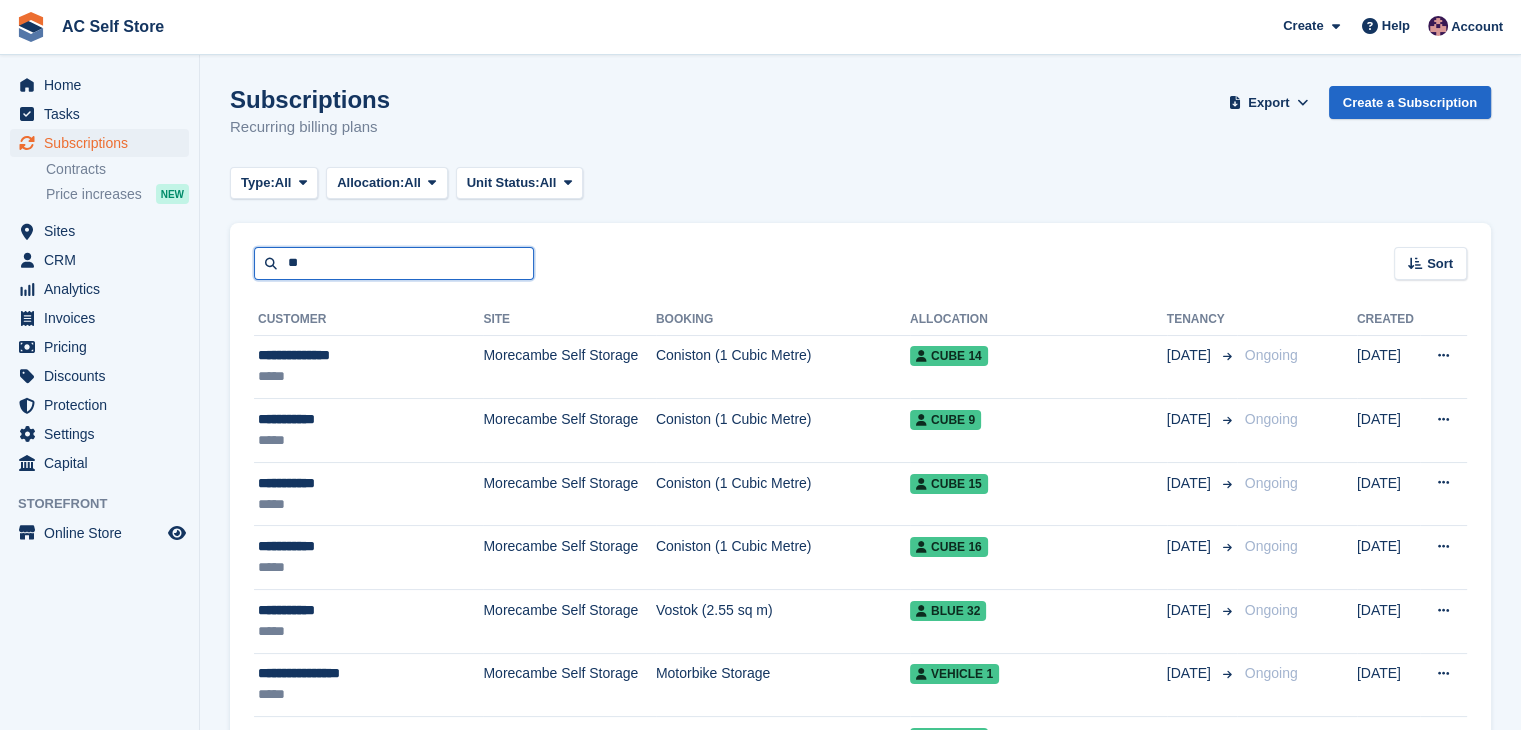 type on "****" 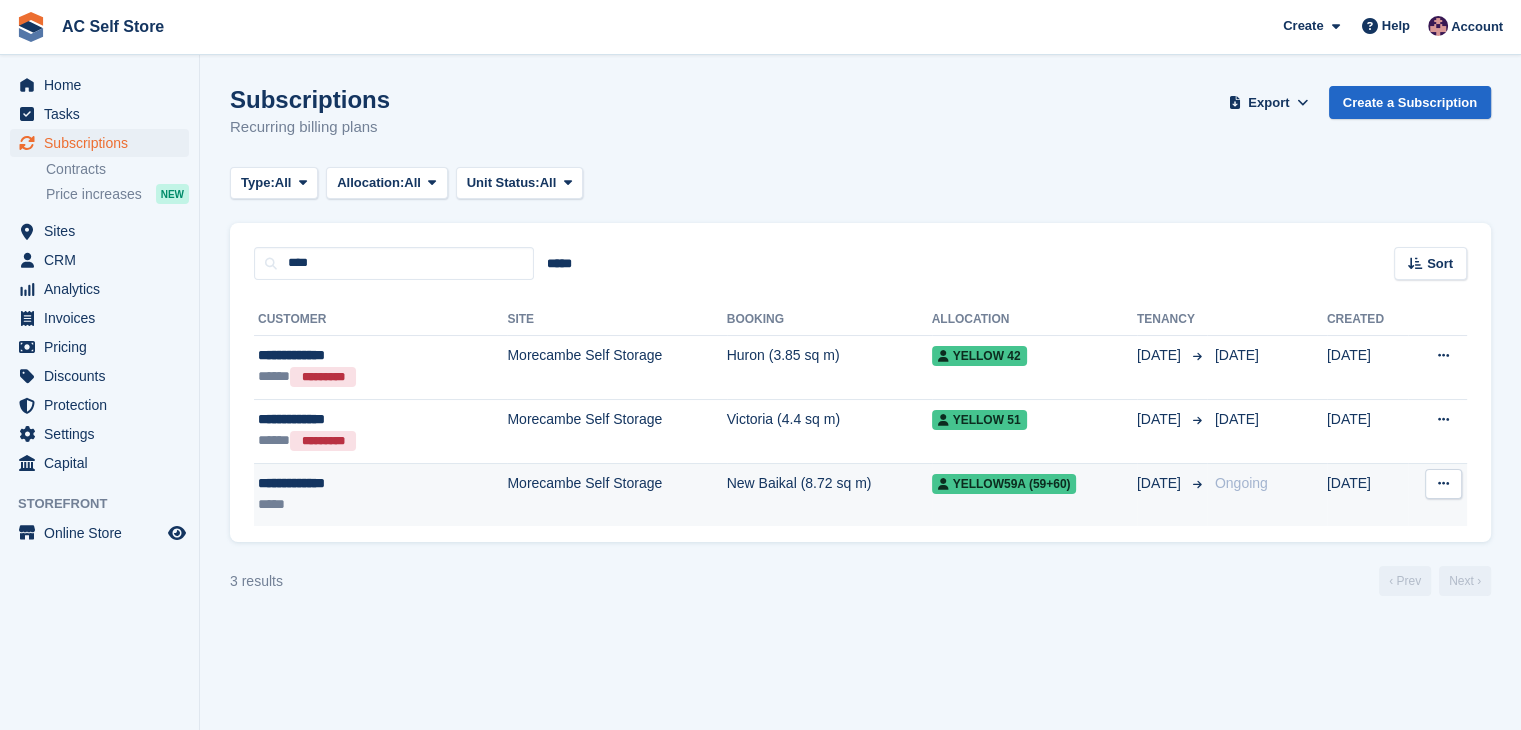 click at bounding box center (1443, 484) 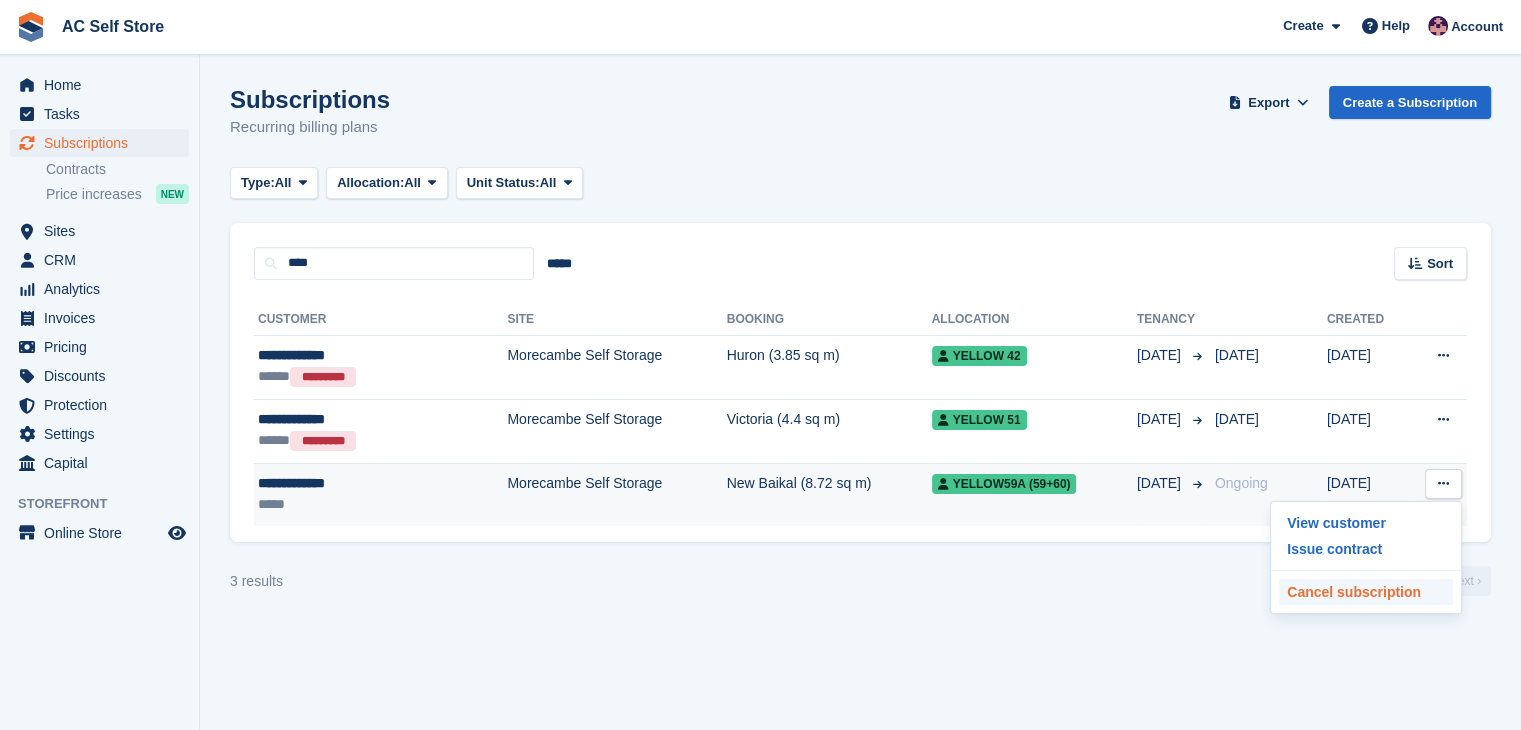 click on "Cancel subscription" at bounding box center (1366, 592) 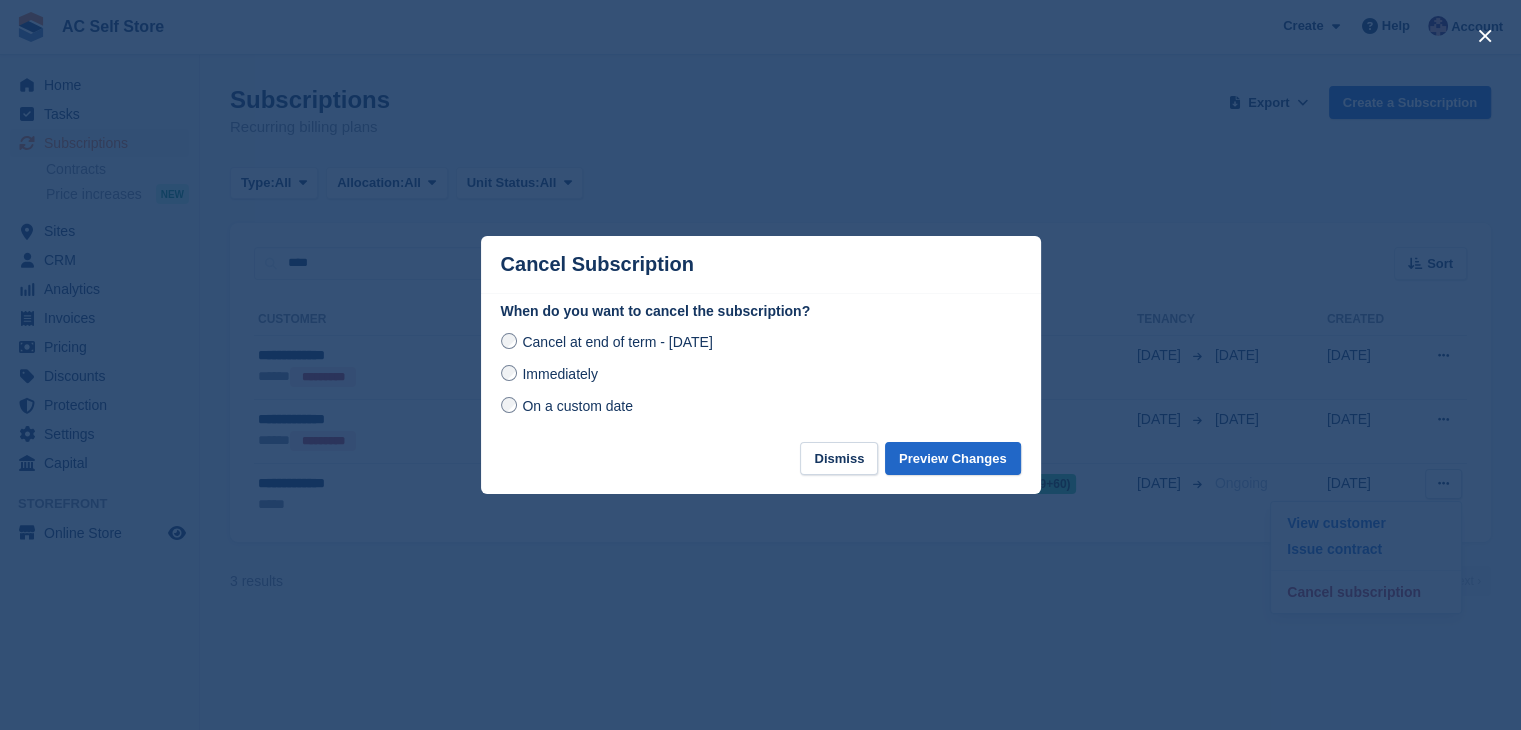 click on "Immediately" at bounding box center (559, 374) 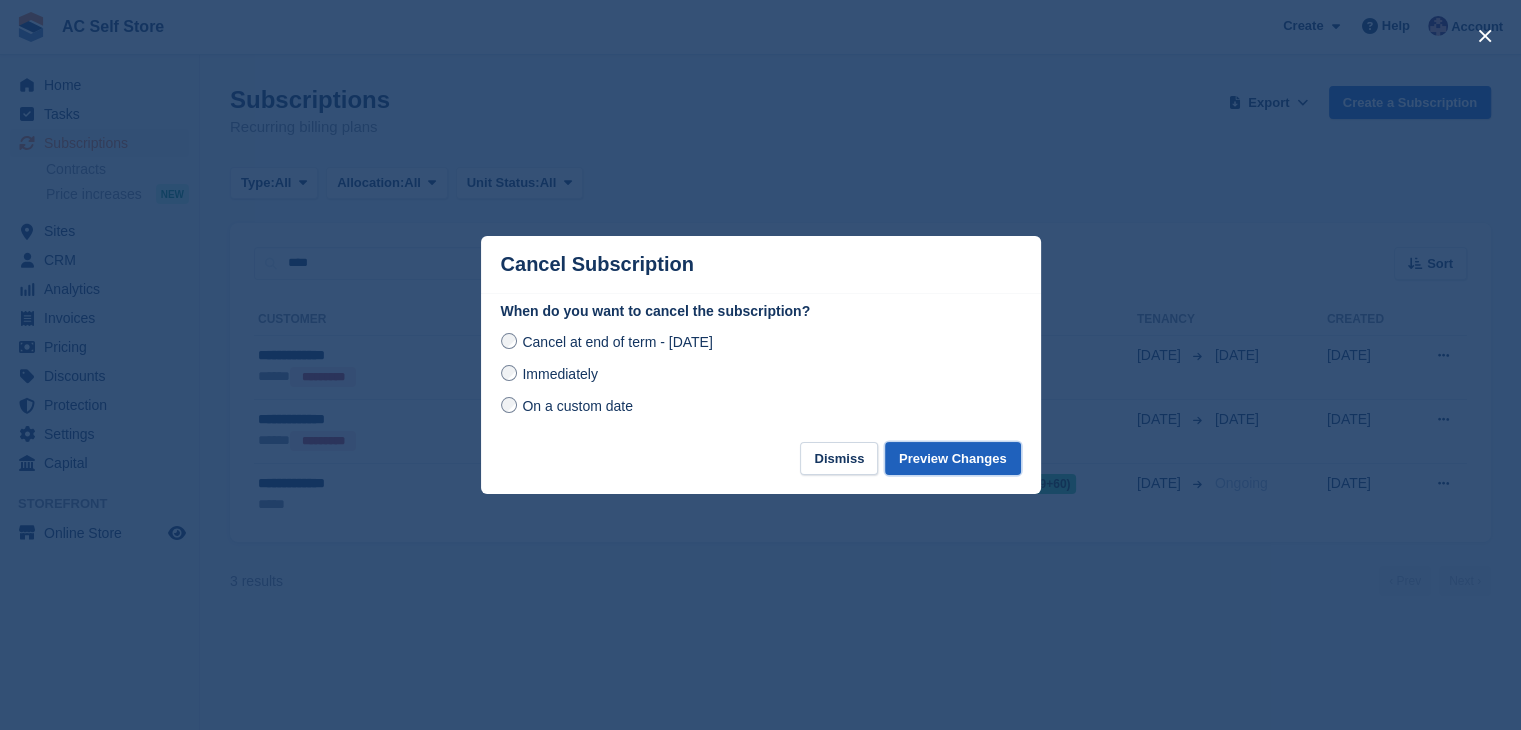 click on "Preview Changes" at bounding box center (953, 458) 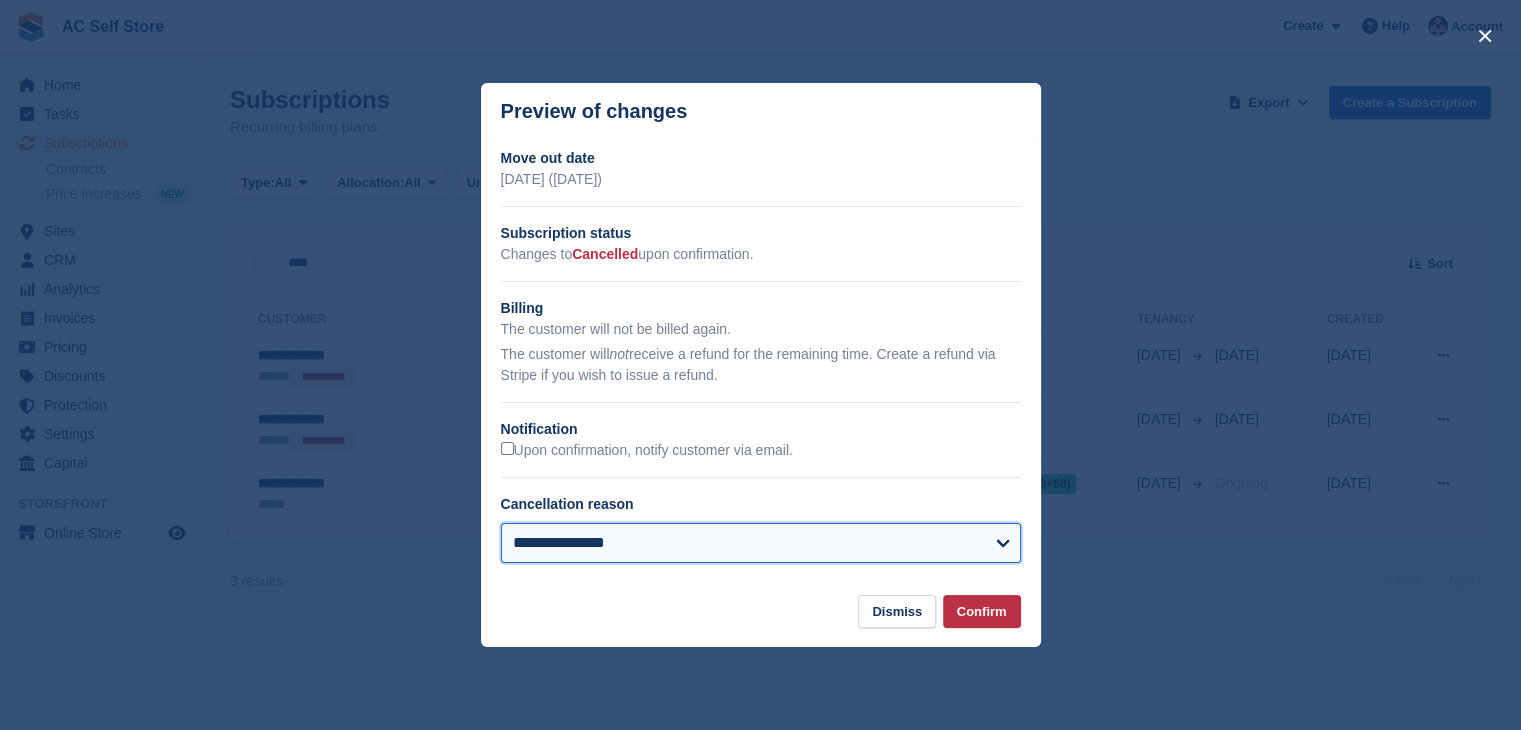 click on "**********" at bounding box center (761, 543) 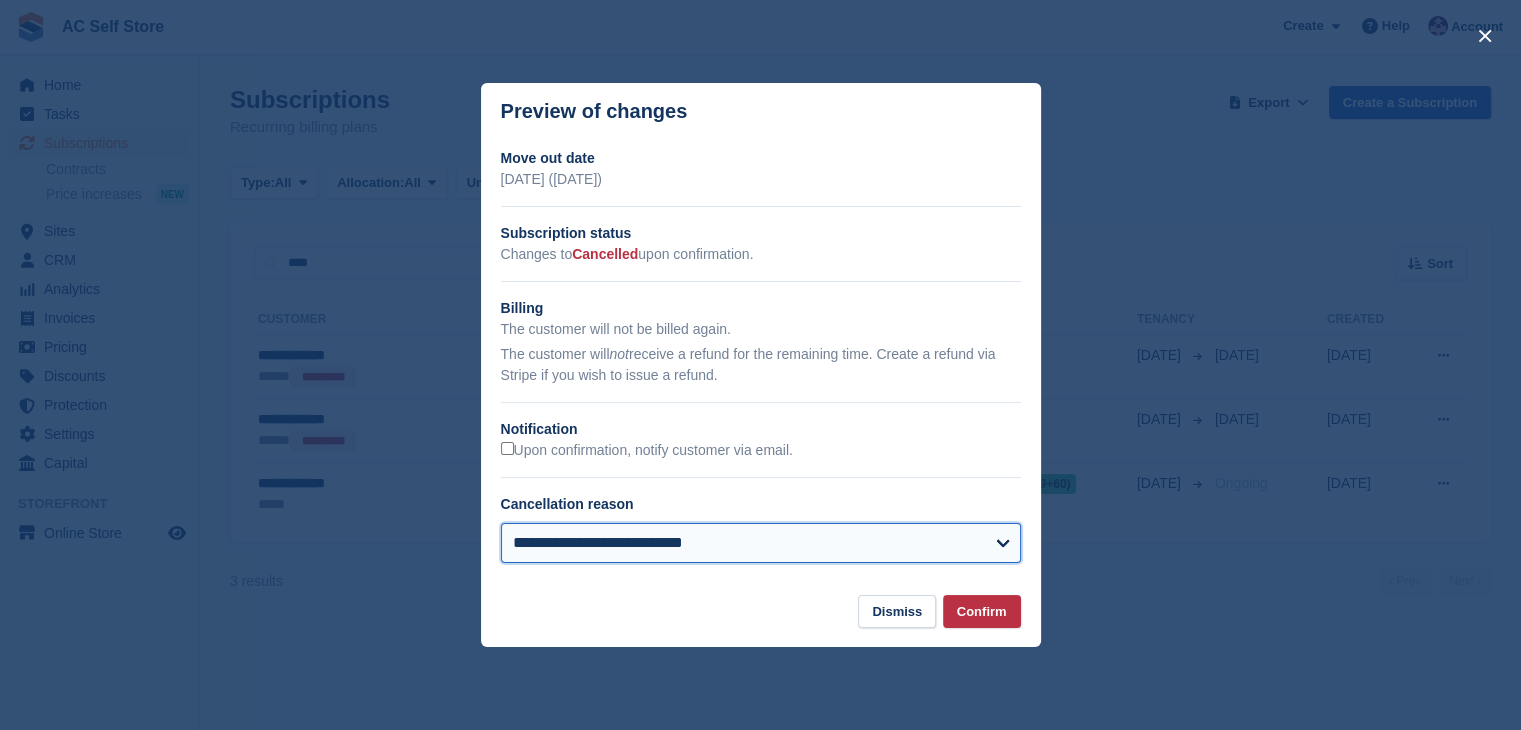 click on "**********" at bounding box center (761, 543) 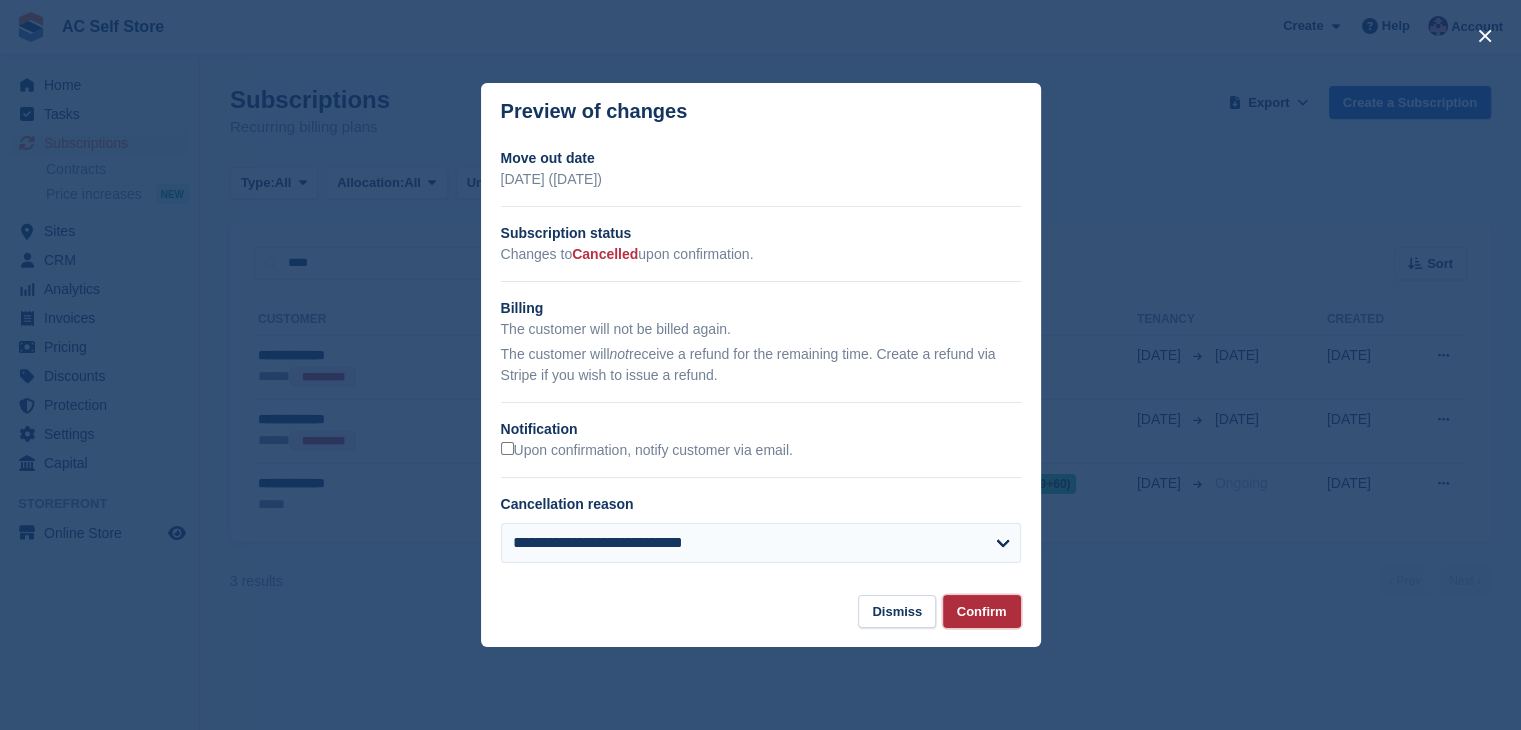 click on "Confirm" at bounding box center (982, 611) 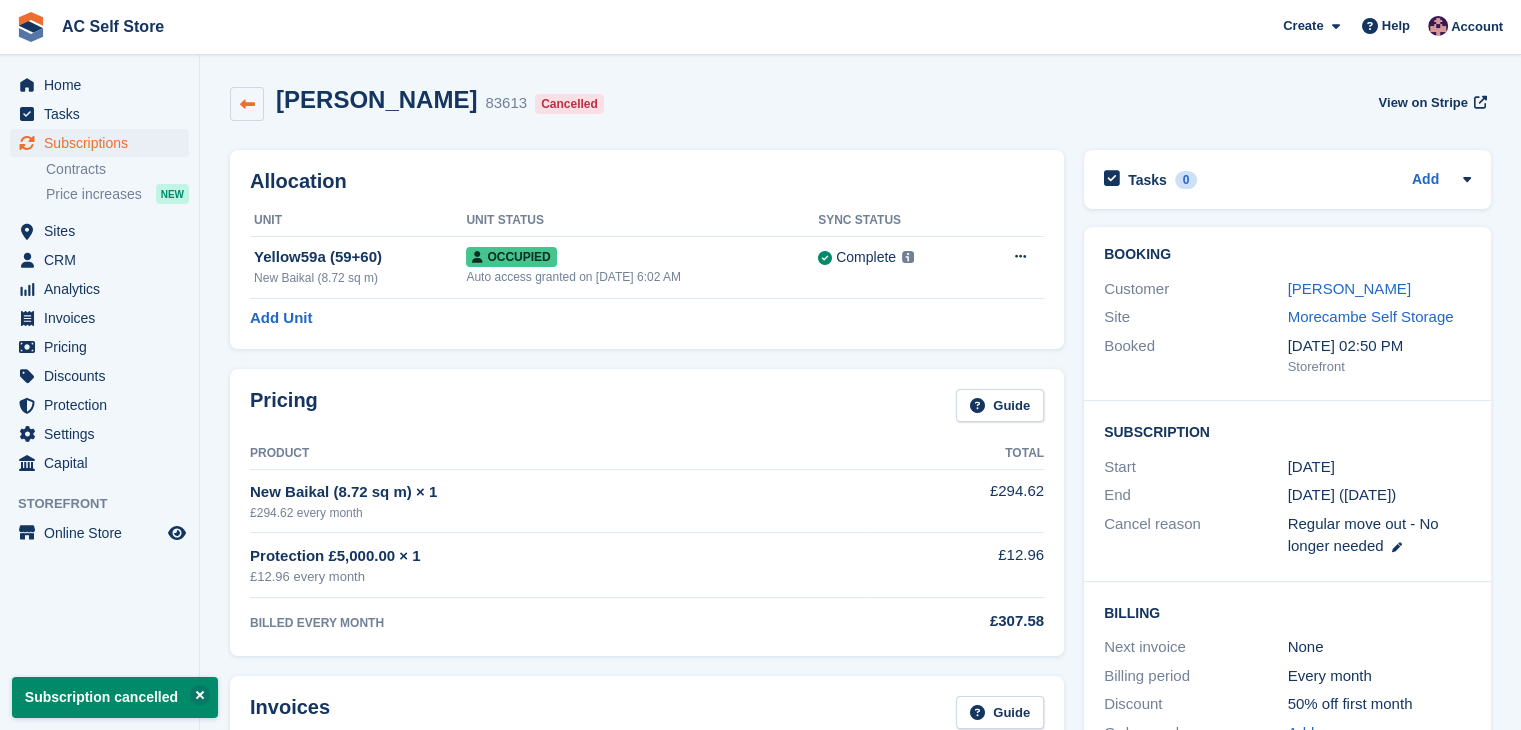 click at bounding box center [247, 104] 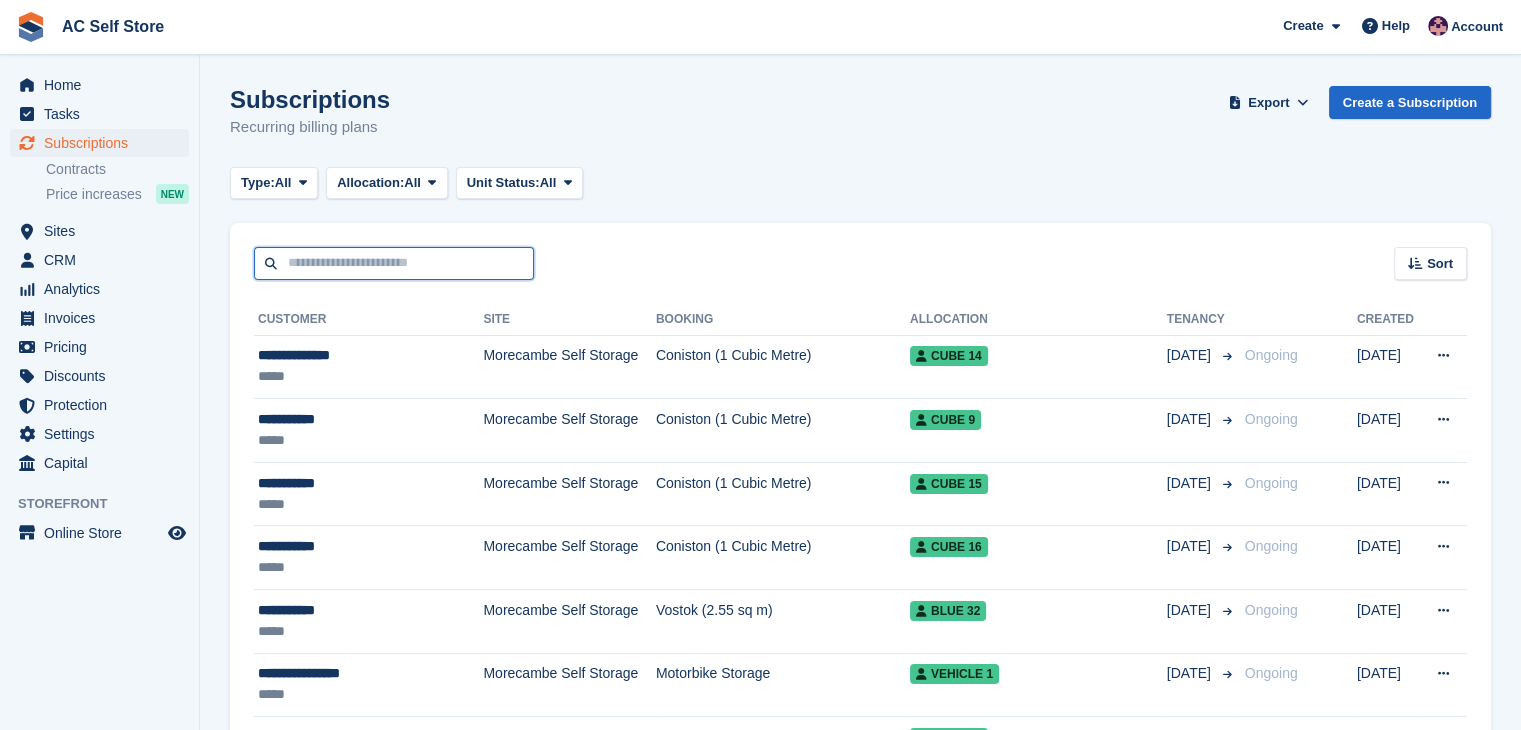 click at bounding box center [394, 263] 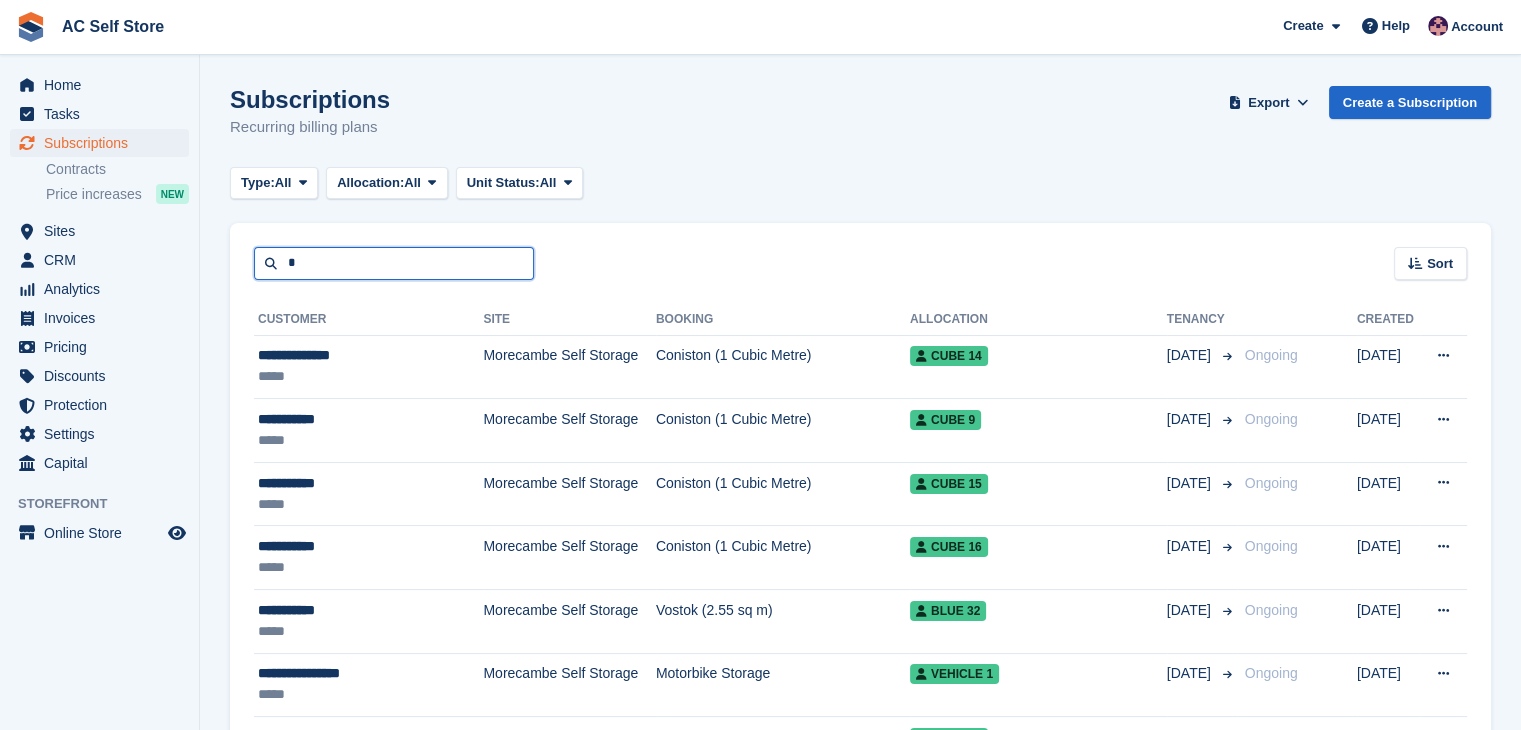 type on "****" 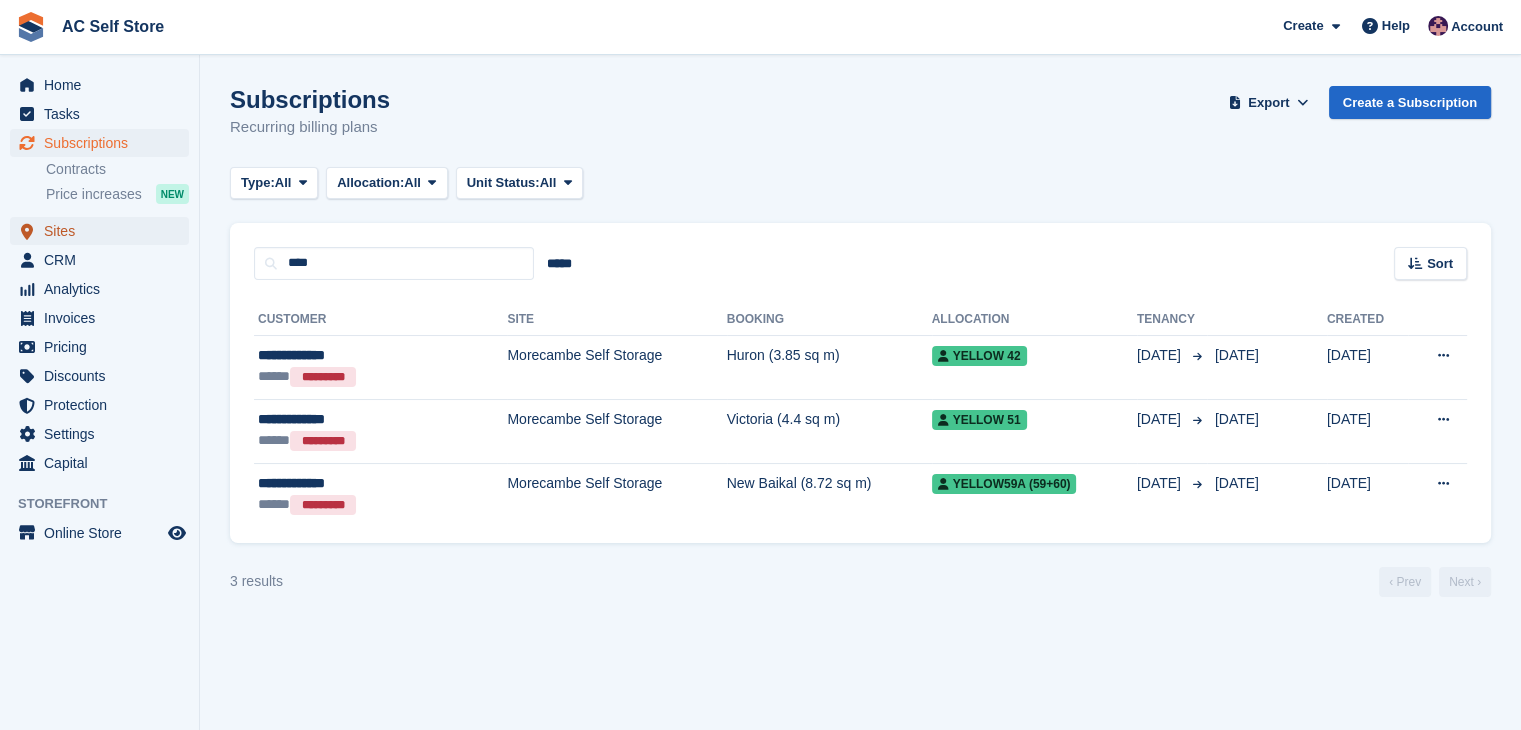 click on "Sites" at bounding box center (104, 231) 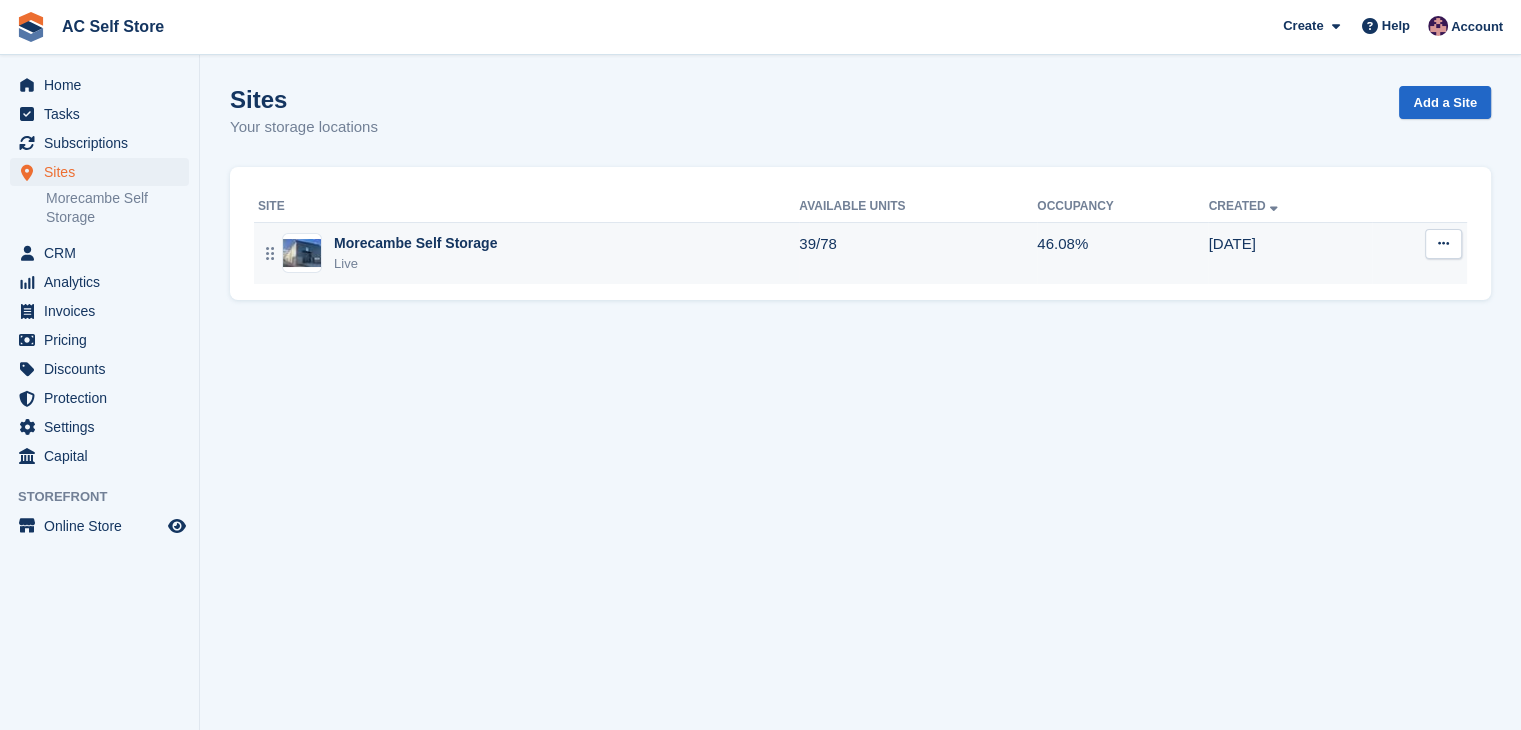 click on "Morecambe Self Storage
Live" at bounding box center (528, 253) 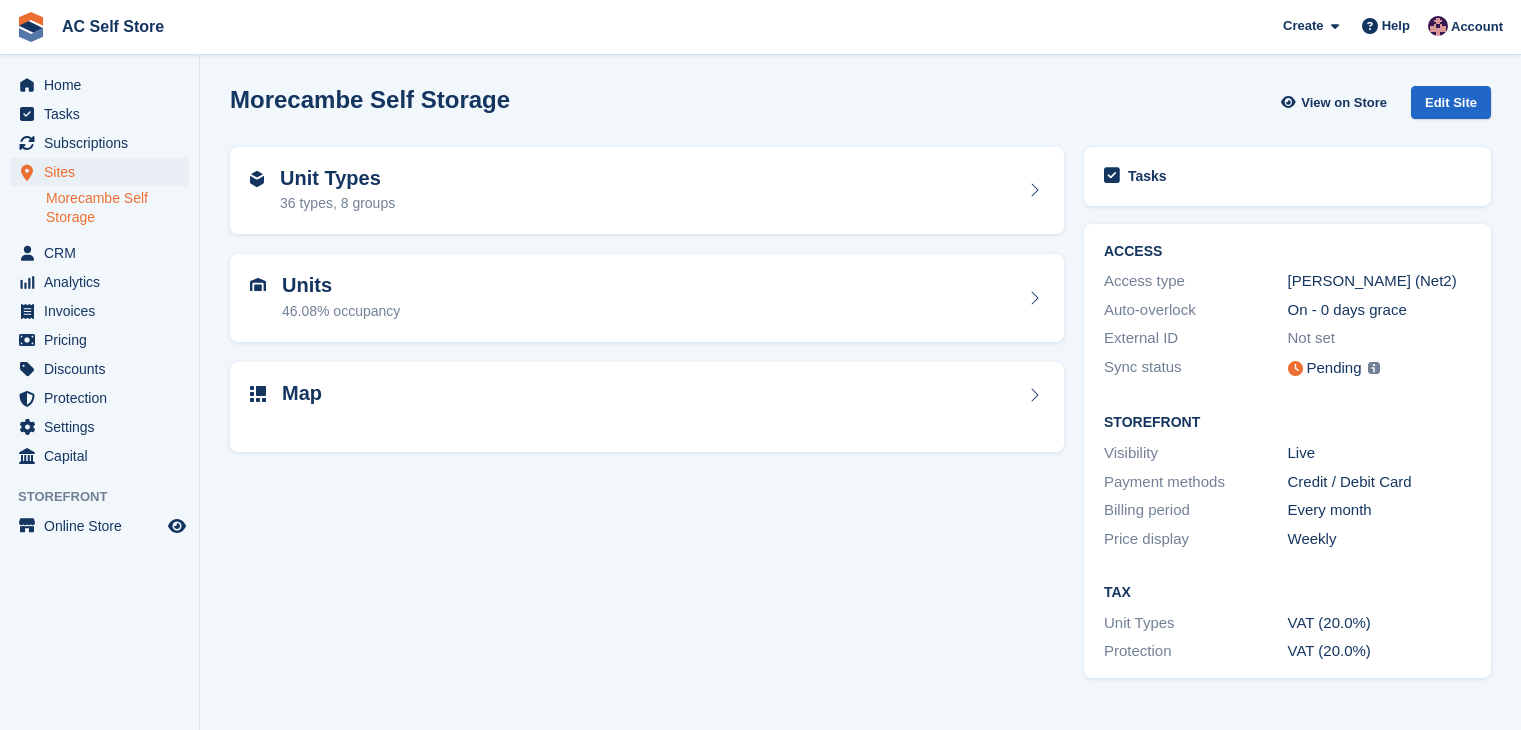 scroll, scrollTop: 0, scrollLeft: 0, axis: both 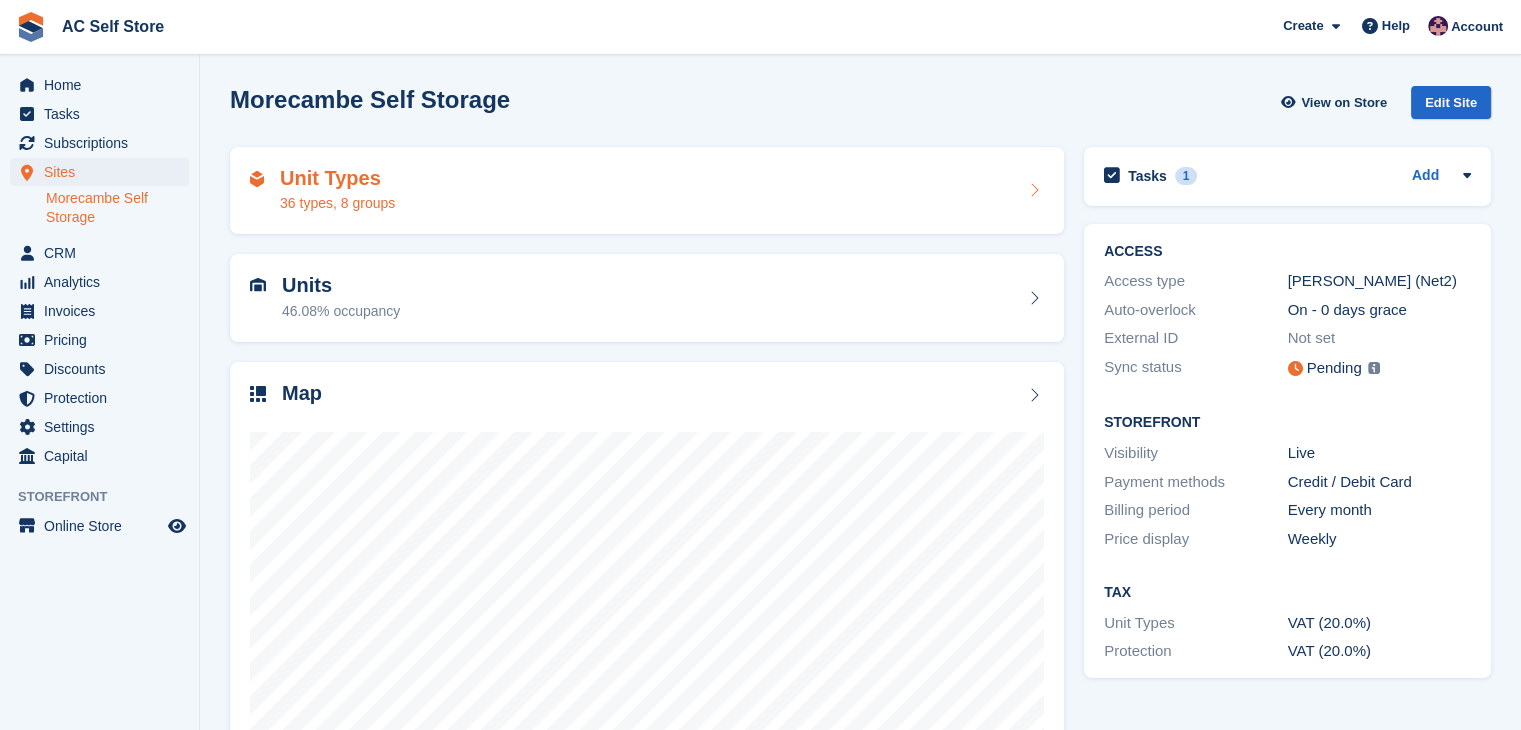 click on "Unit Types
36 types, 8 groups" at bounding box center [647, 191] 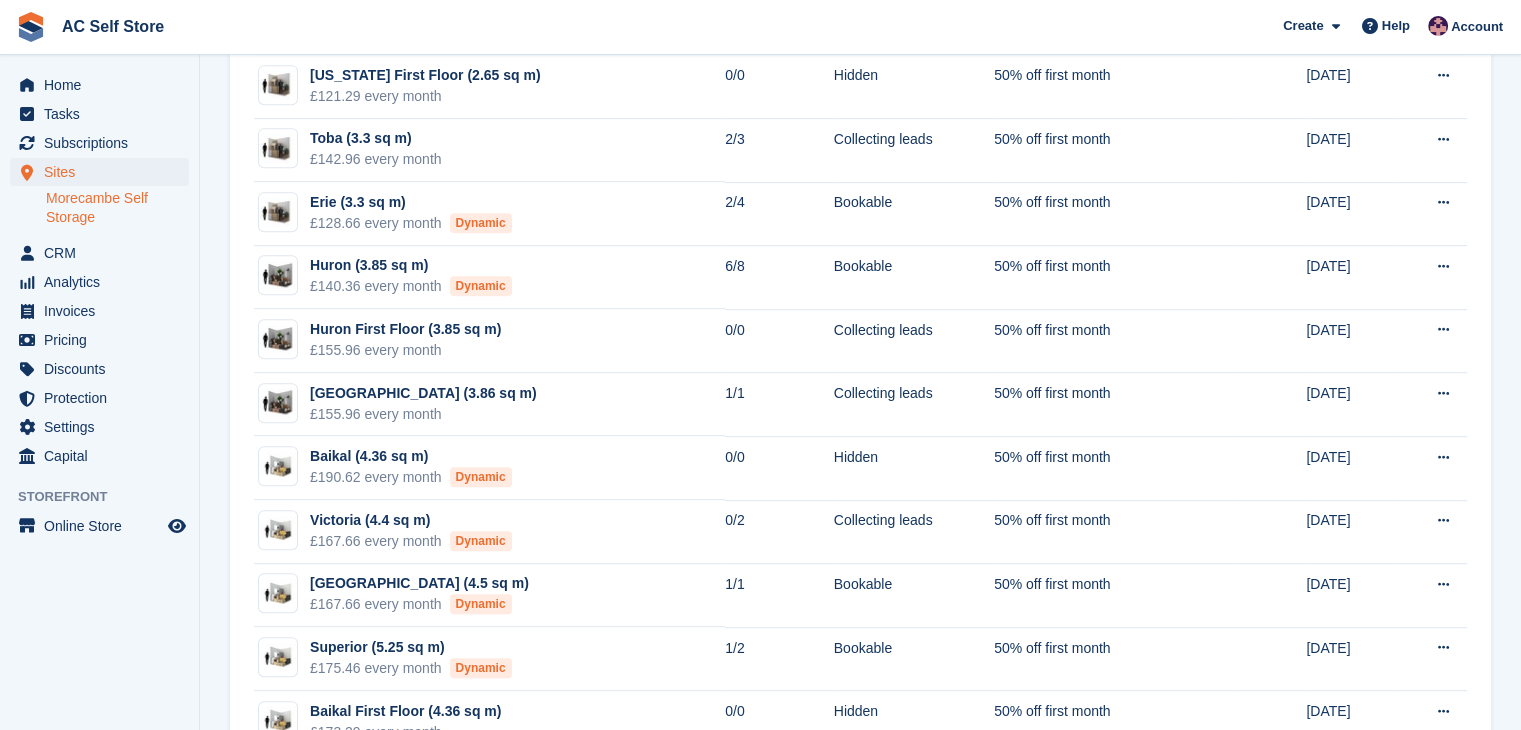 scroll, scrollTop: 1000, scrollLeft: 0, axis: vertical 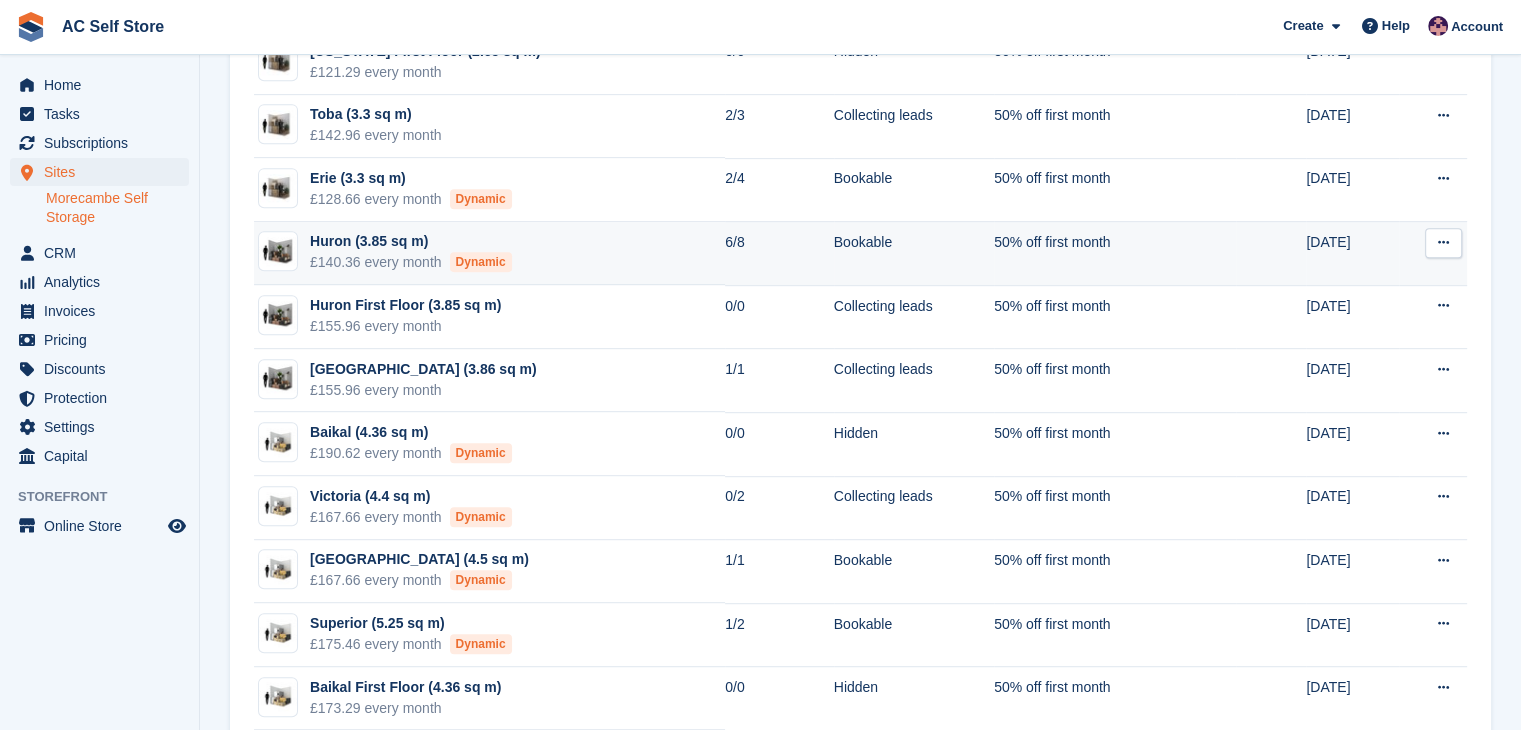 click at bounding box center [1271, 254] 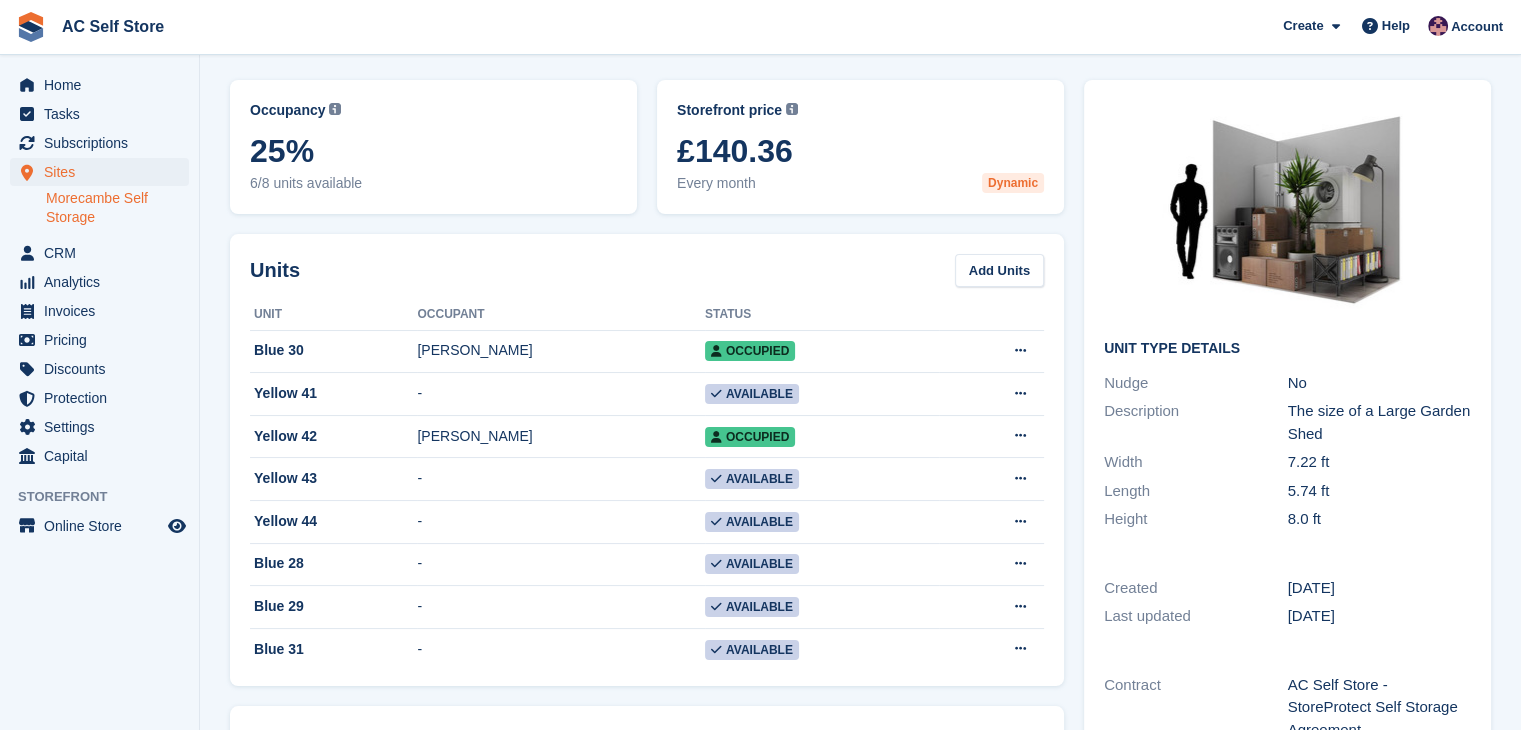 scroll, scrollTop: 0, scrollLeft: 0, axis: both 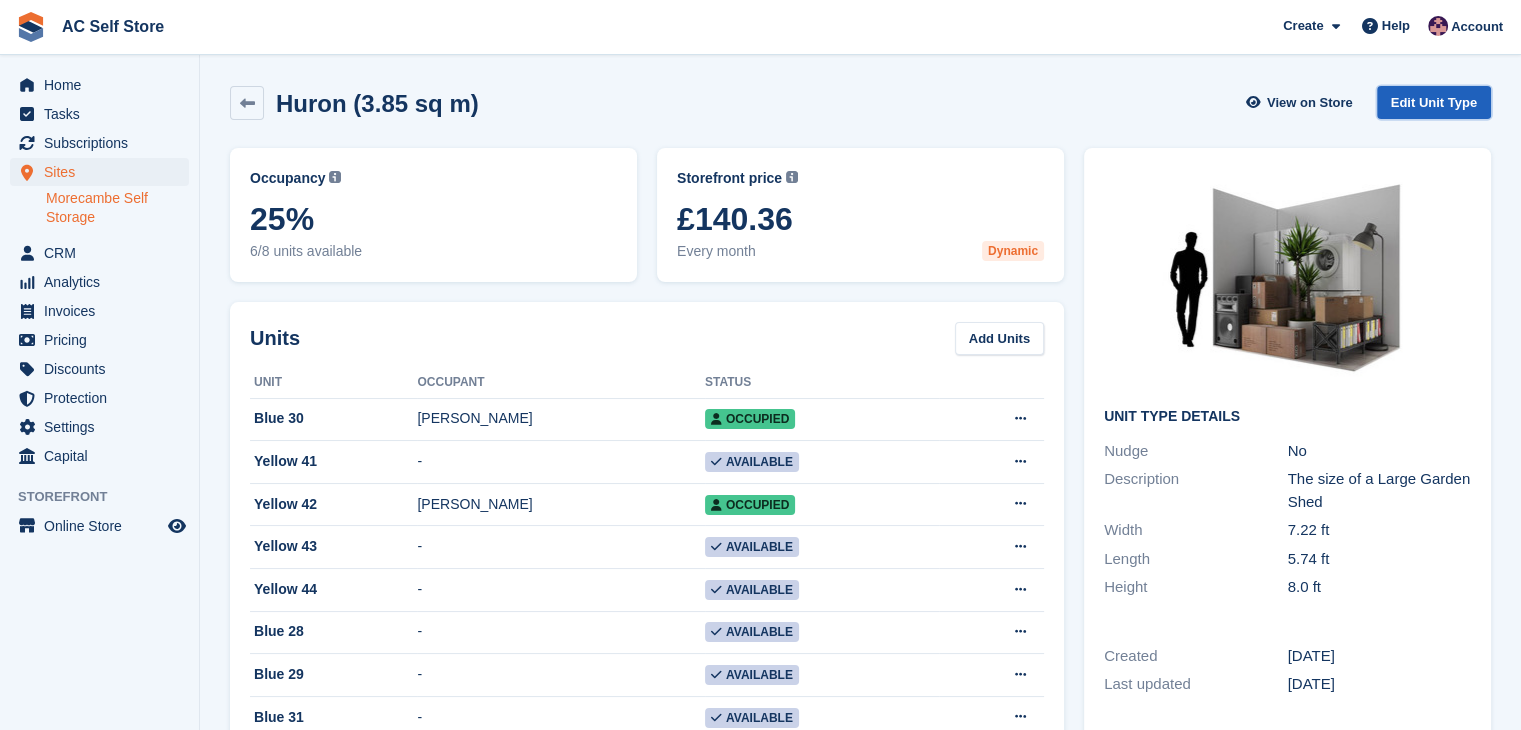 click on "Edit Unit Type" at bounding box center (1434, 102) 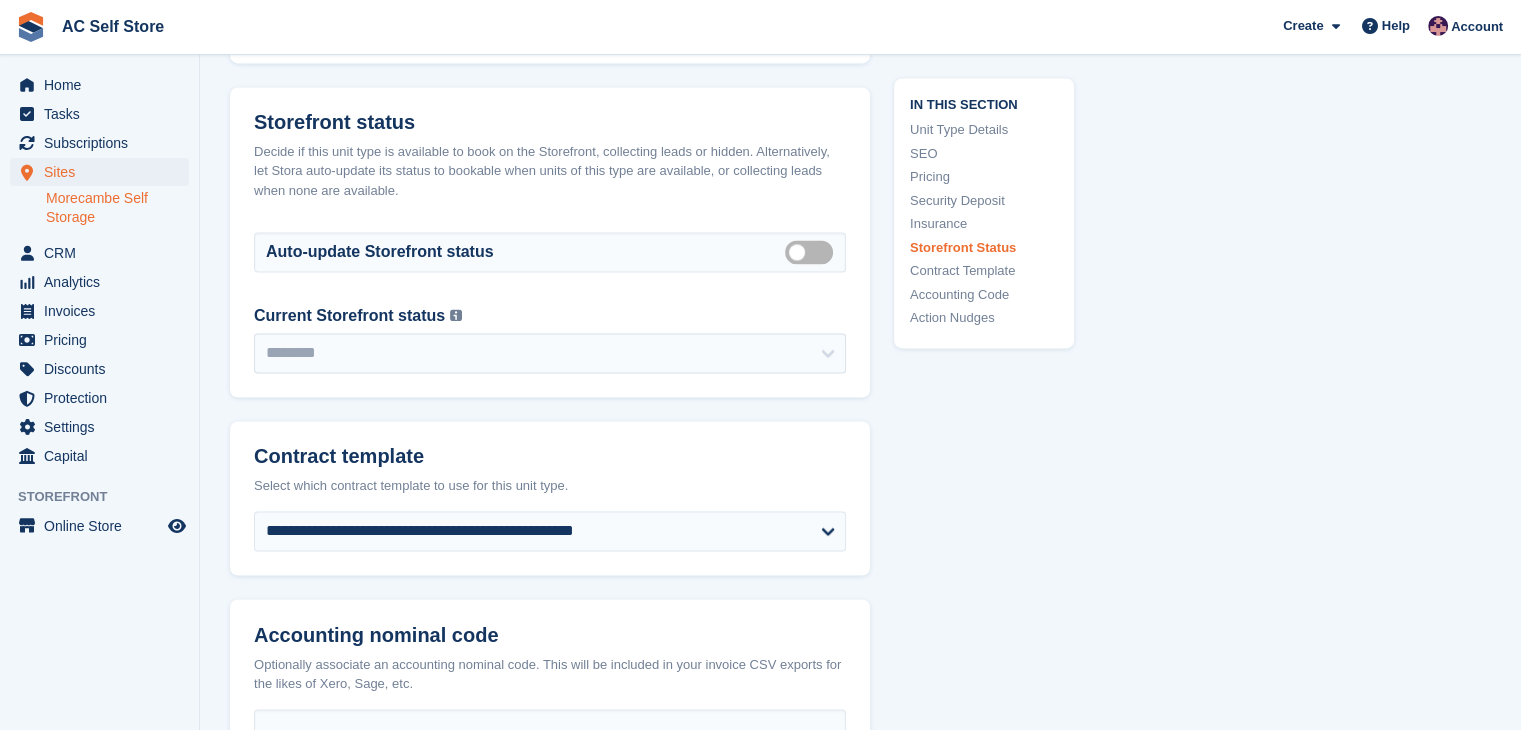 scroll, scrollTop: 3200, scrollLeft: 0, axis: vertical 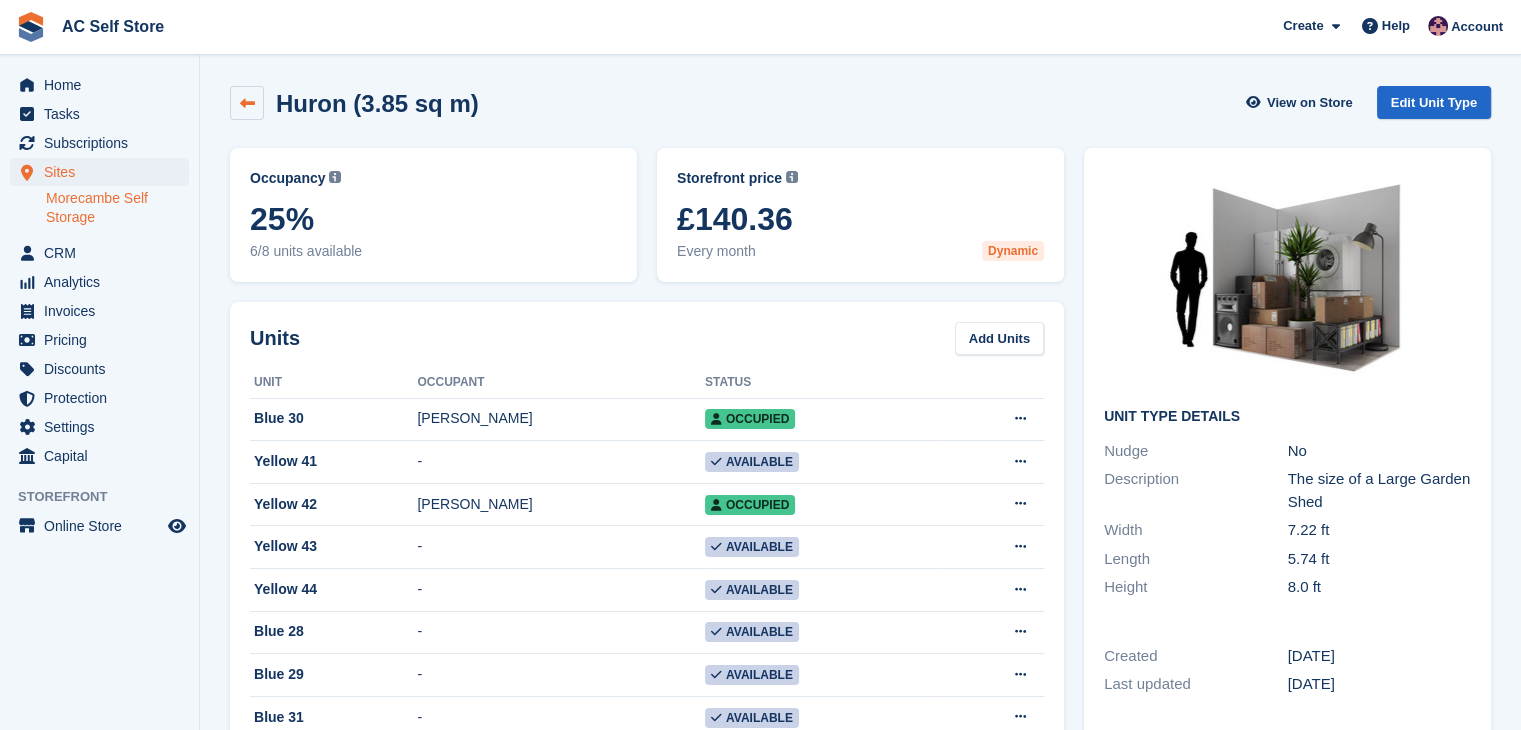 click at bounding box center [247, 103] 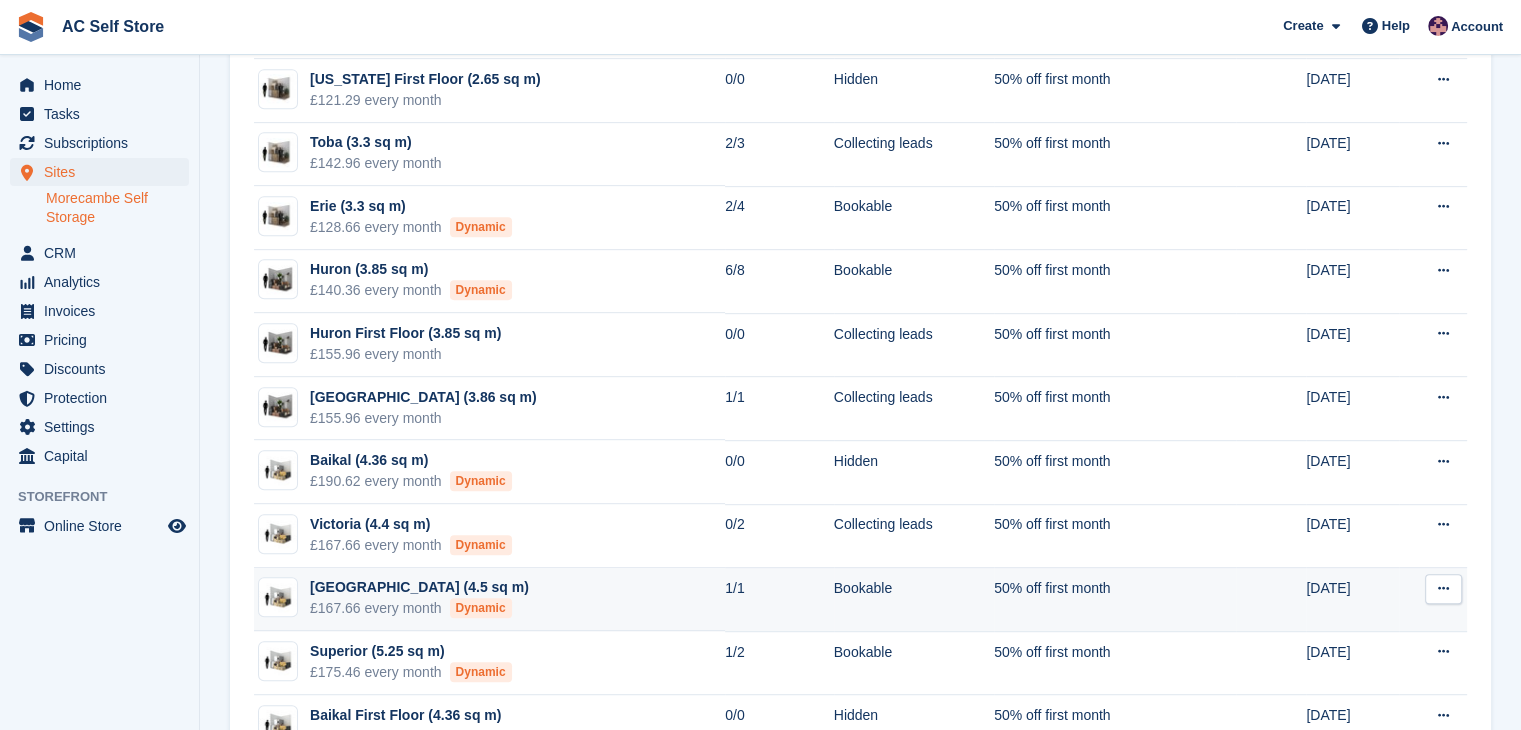 scroll, scrollTop: 1200, scrollLeft: 0, axis: vertical 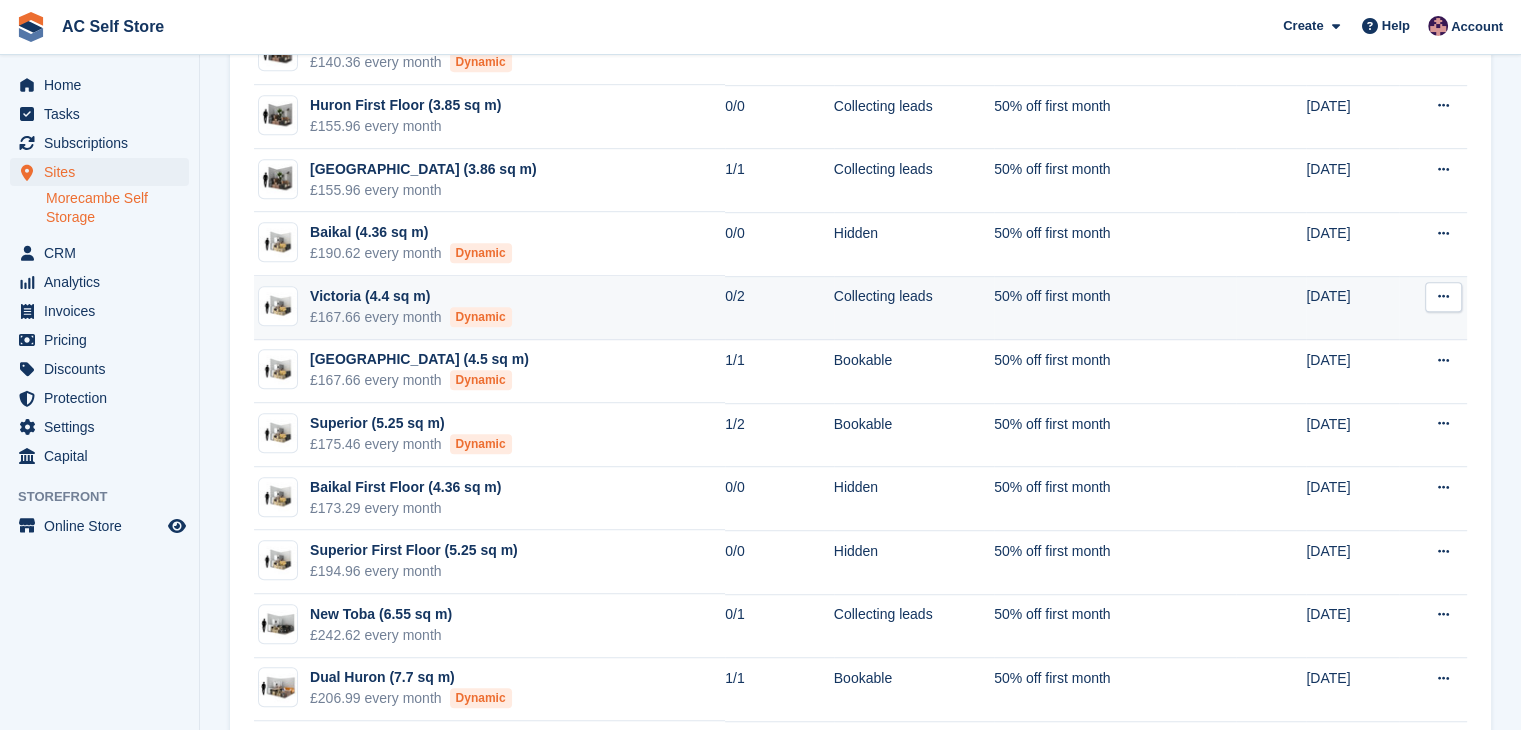 click on "Victoria (4.4 sq m)
£167.66 every month
Dynamic" at bounding box center (489, 308) 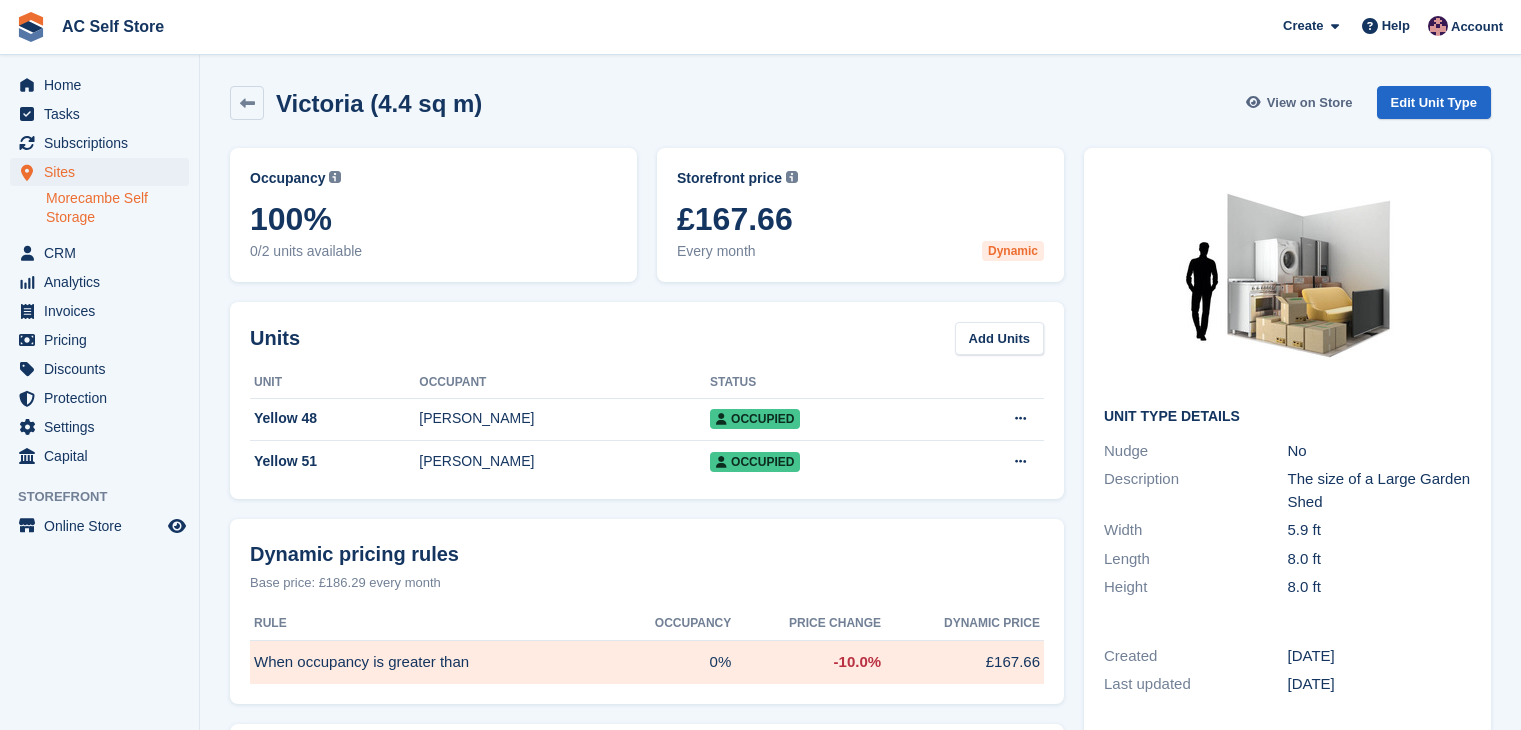 scroll, scrollTop: 0, scrollLeft: 0, axis: both 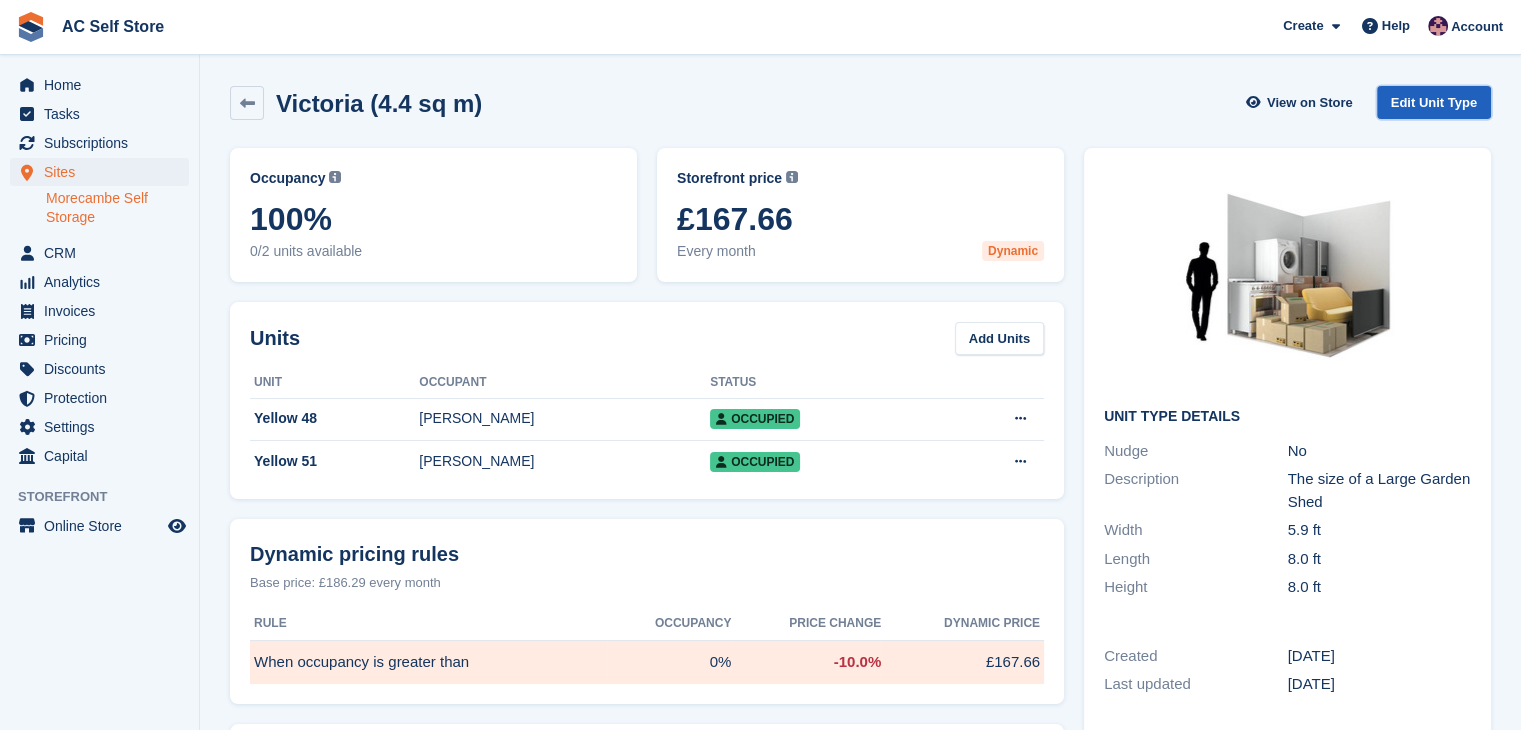 click on "Edit Unit Type" at bounding box center [1434, 102] 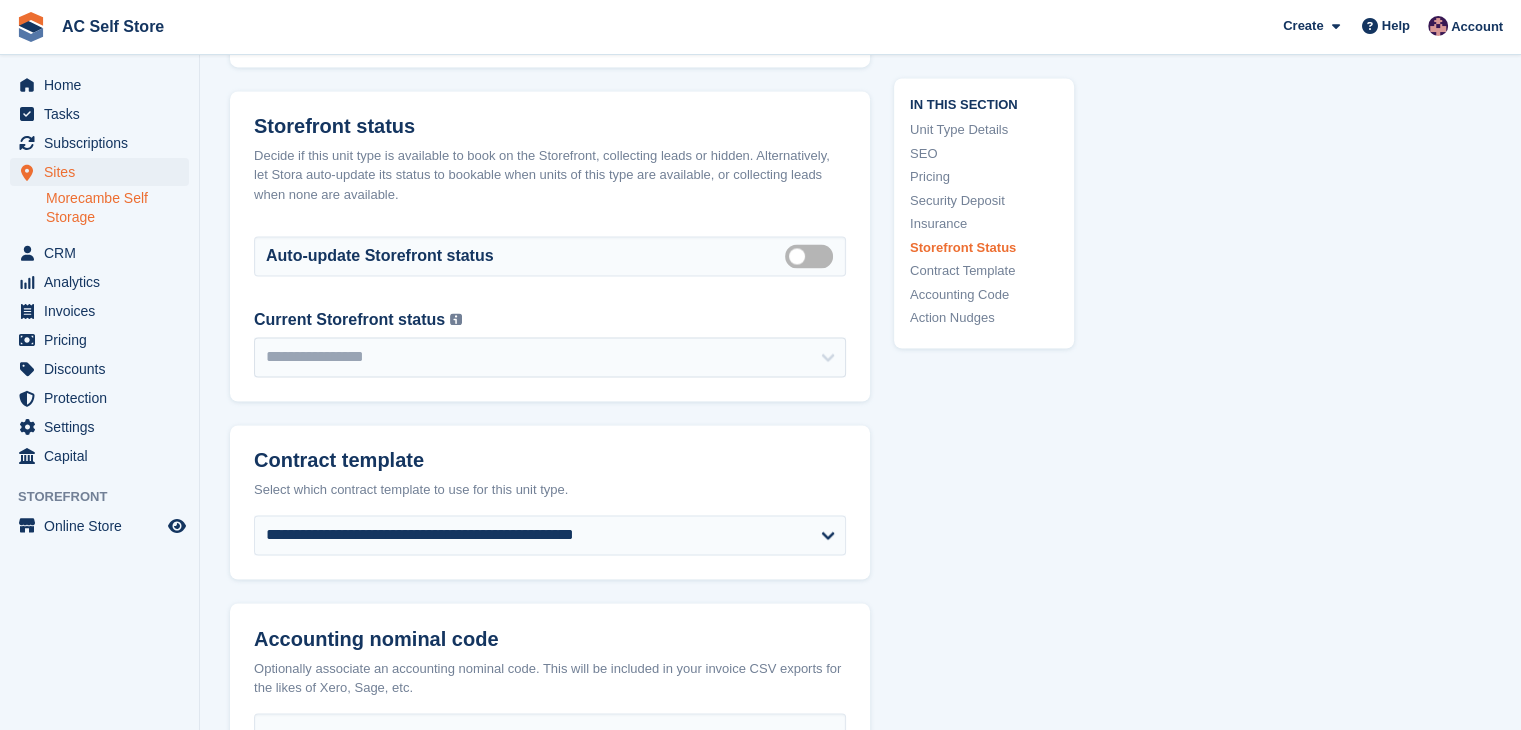 scroll, scrollTop: 3237, scrollLeft: 0, axis: vertical 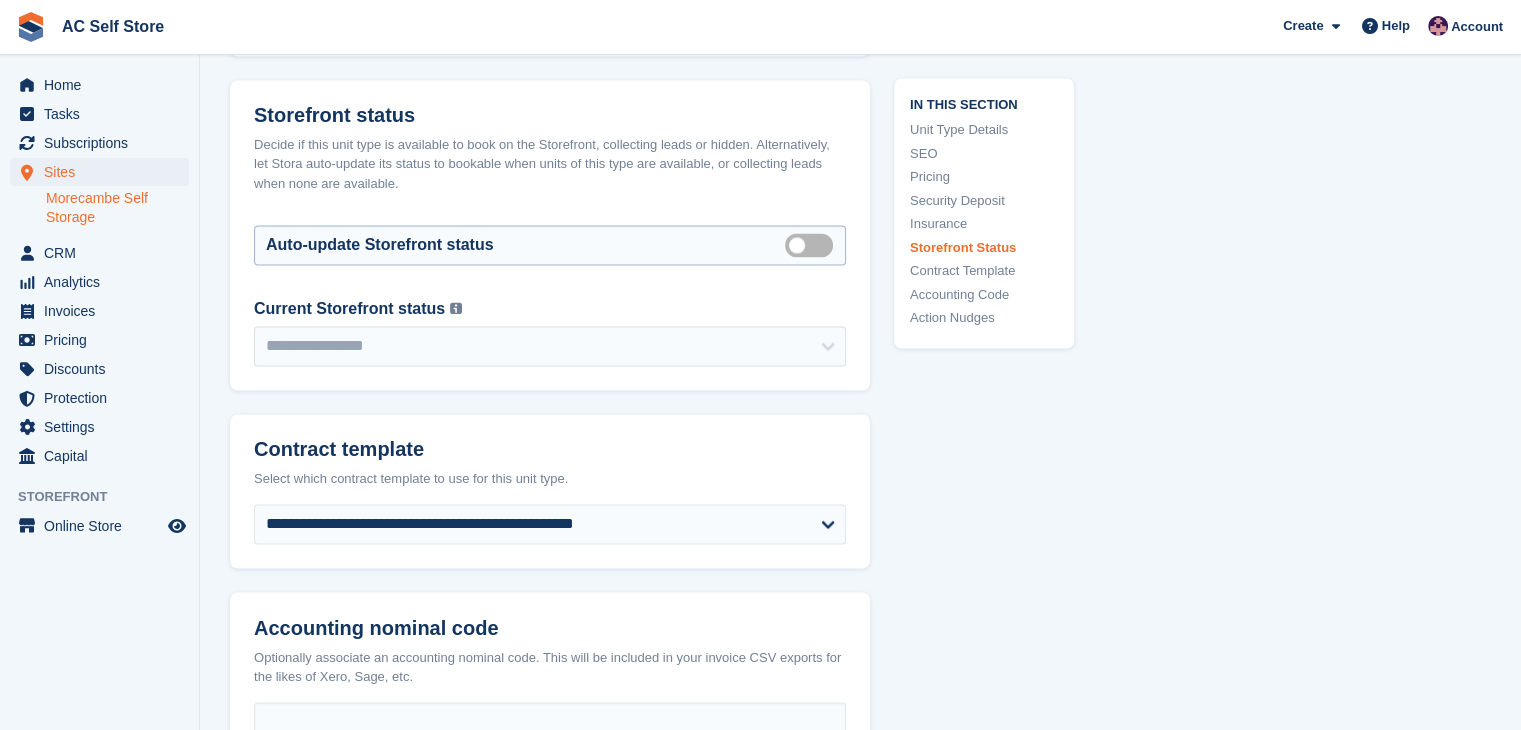 click on "Auto manage storefront status" at bounding box center [813, 244] 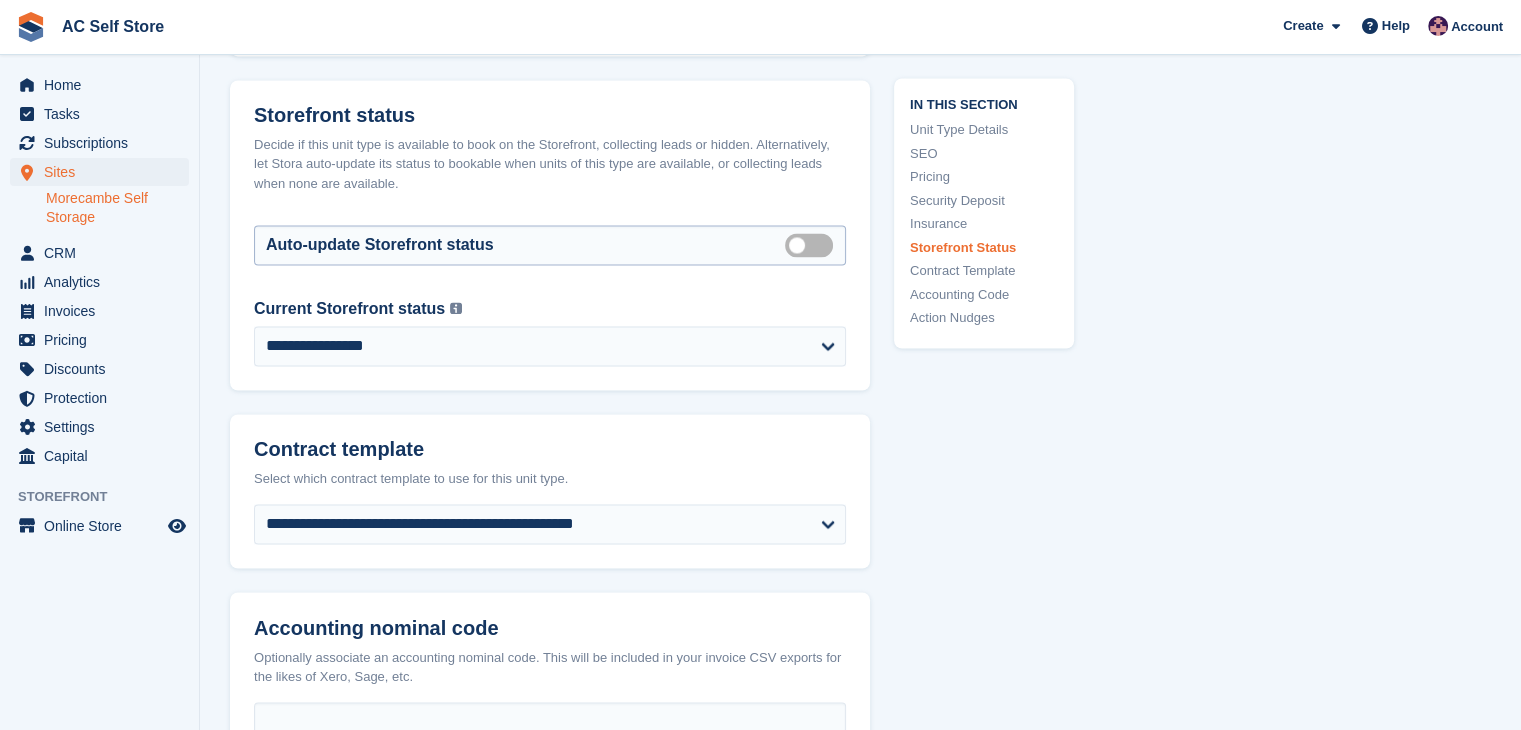 click on "Auto manage storefront status" at bounding box center [813, 244] 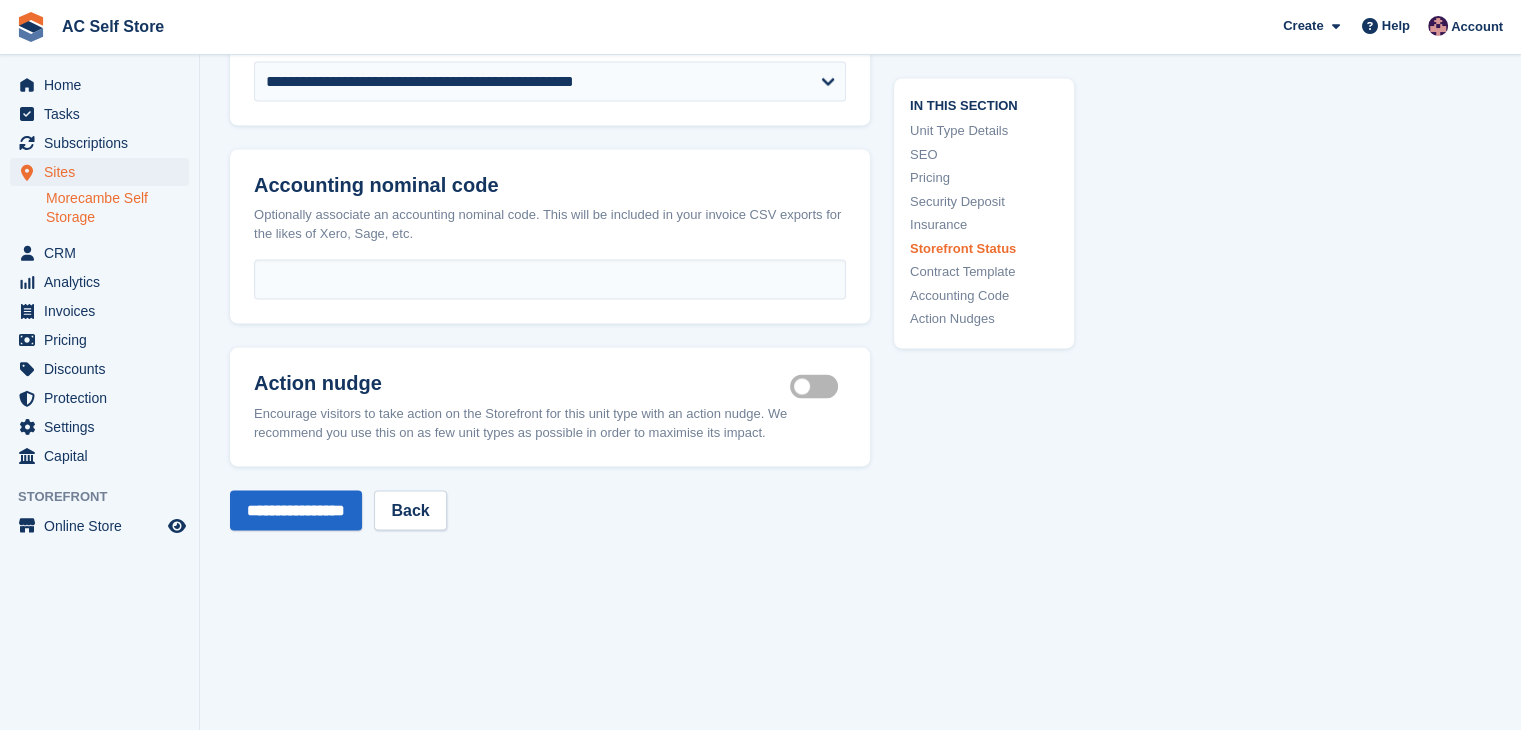scroll, scrollTop: 3737, scrollLeft: 0, axis: vertical 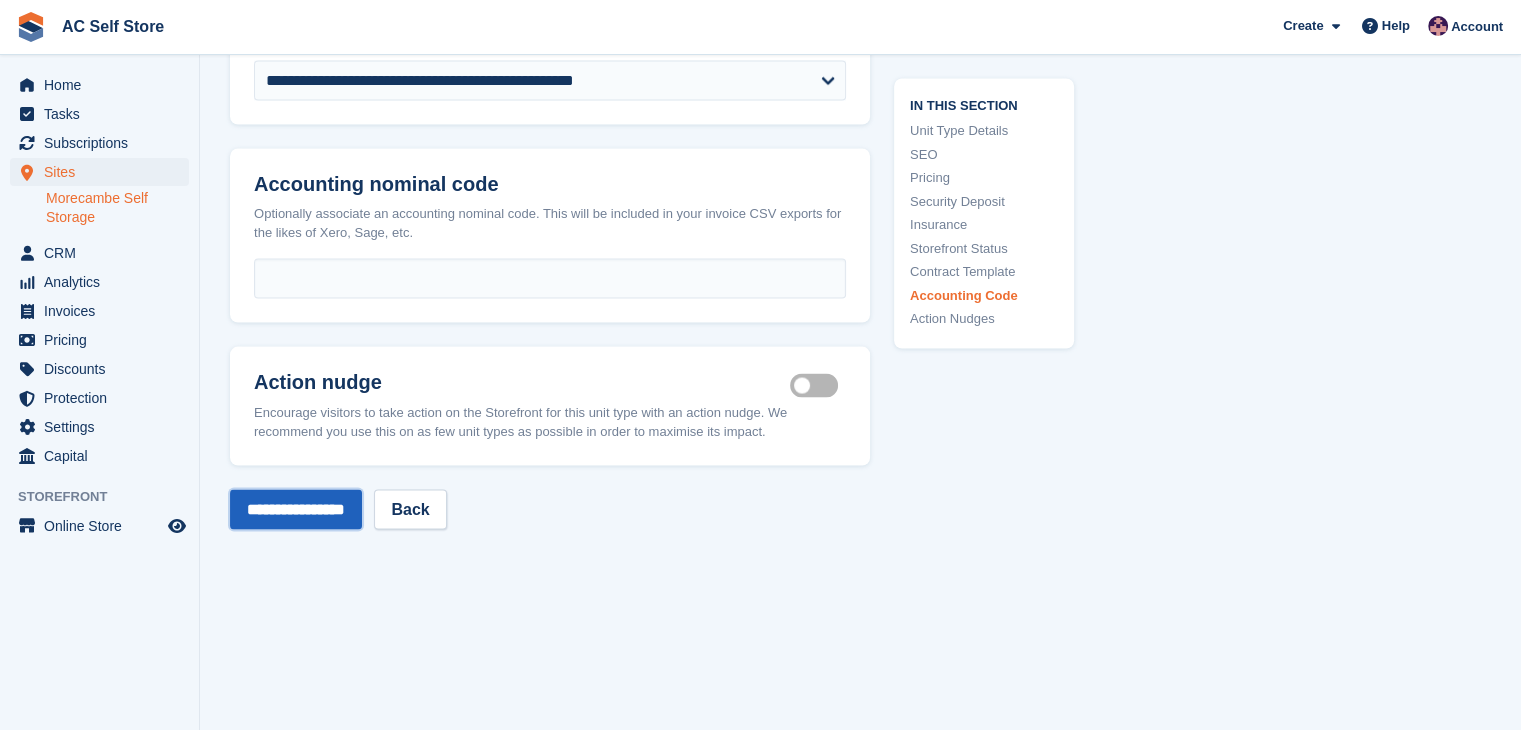 click on "**********" at bounding box center (296, 509) 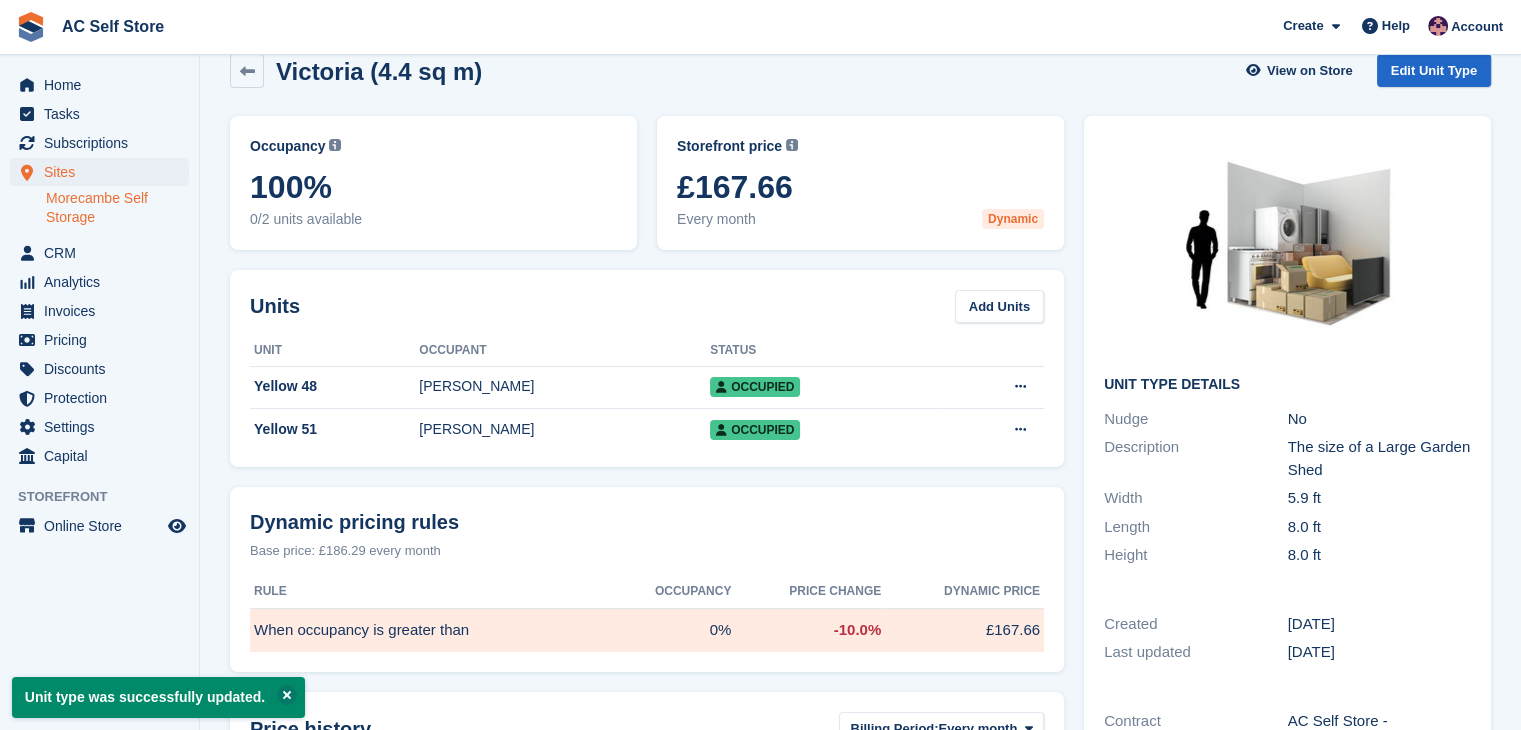 scroll, scrollTop: 0, scrollLeft: 0, axis: both 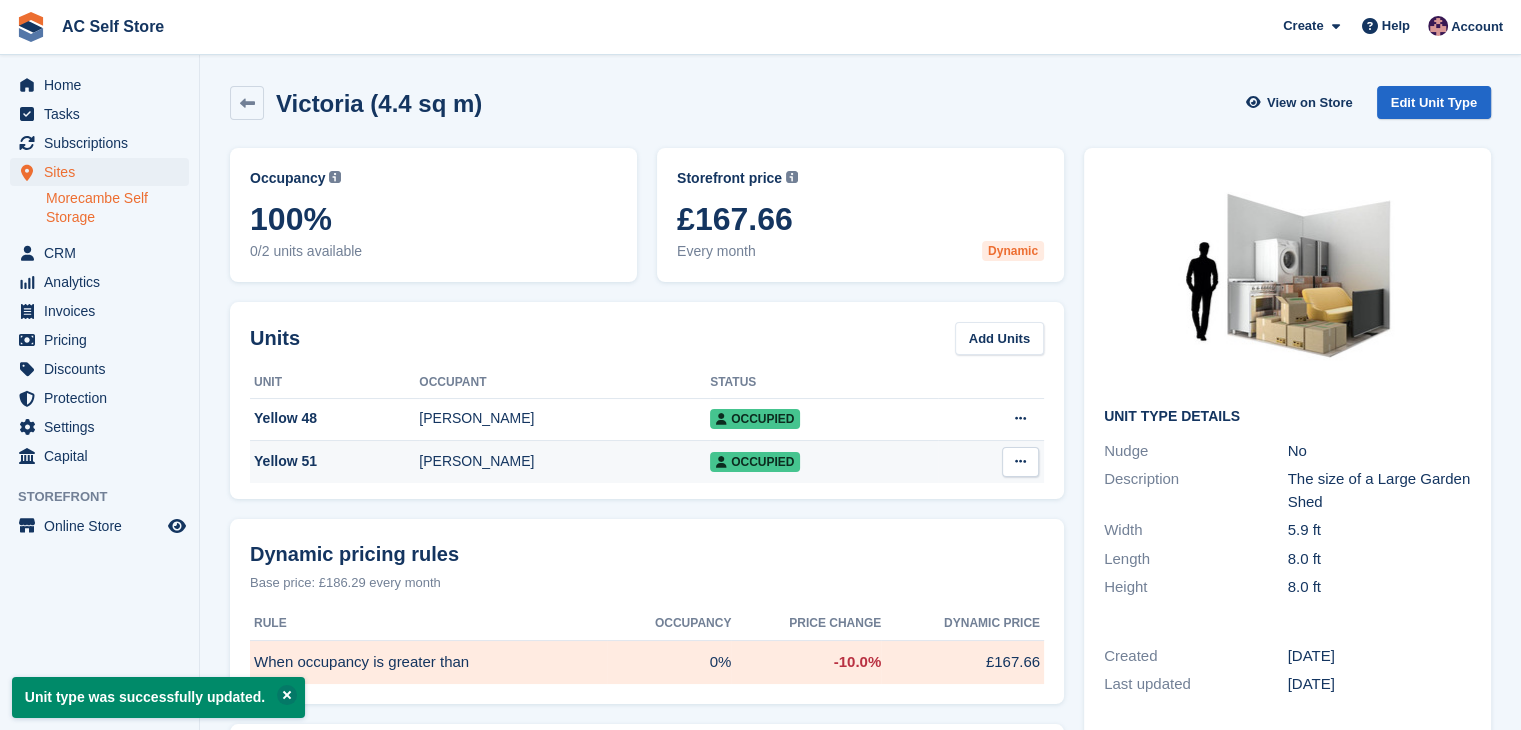 click at bounding box center [1020, 462] 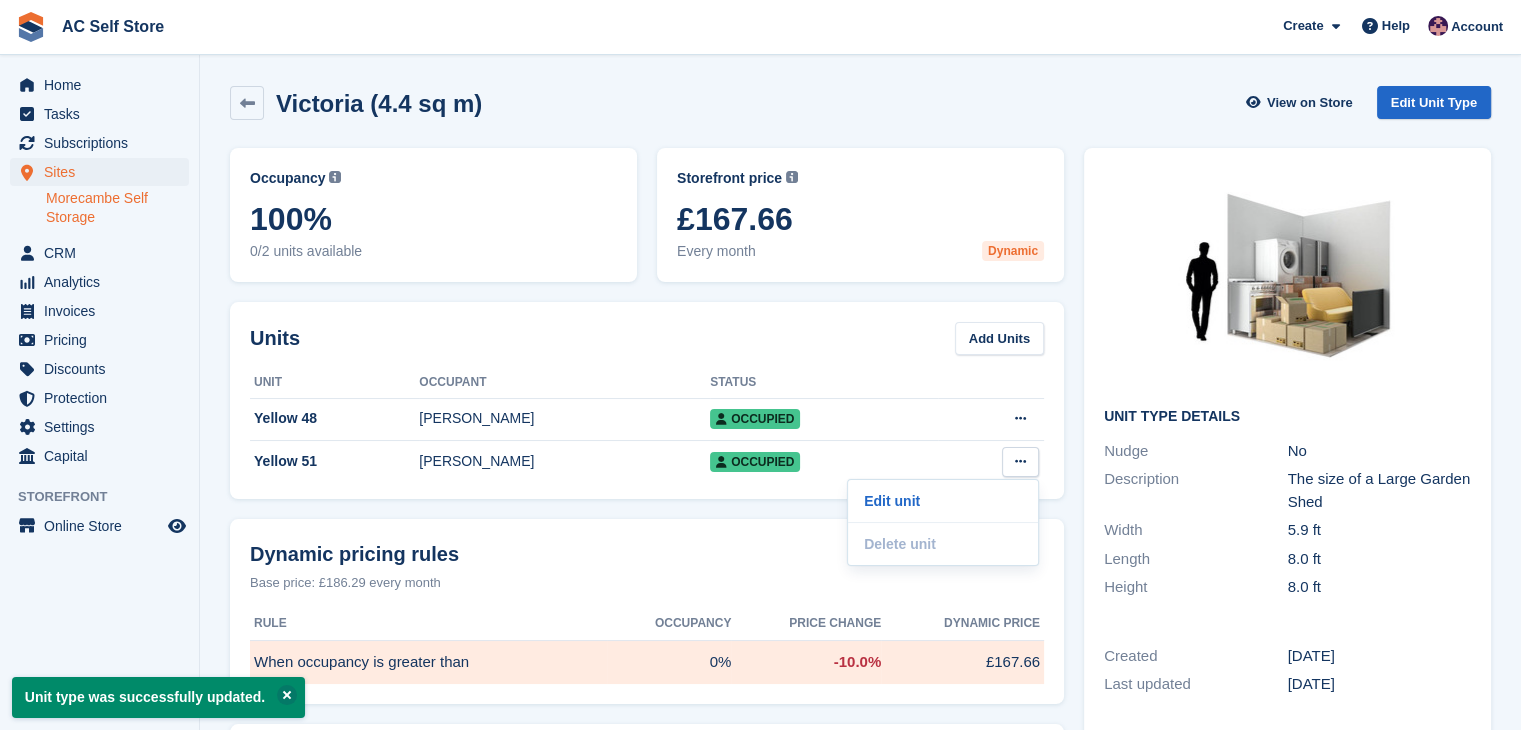 click on "Occupancy
Current percentage of all currently allocated units of this unit type in terms of area. Includes units with occupied, repo or overlocked status.
100%
0/2 units available
Storefront price
The price any visitor to your Storefront will be asked to pay. This will automatically update if any Dynamic Occupancy Pricing rules are met.
£167.66
Every month
Dynamic
Units
Add Units
Unit
Occupant
Status
Yellow 48
Zoë Wright
Occupied" at bounding box center [647, 618] 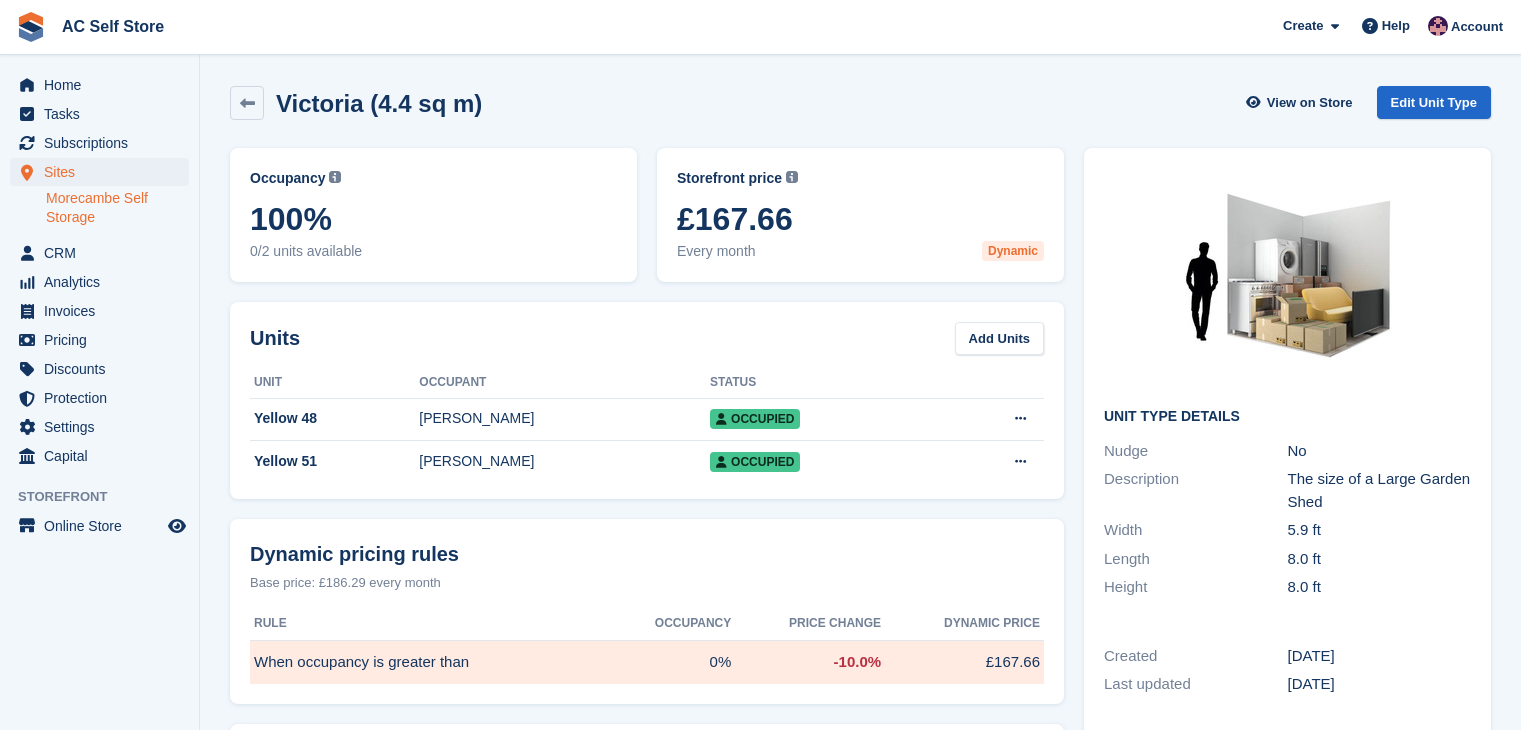 scroll, scrollTop: 0, scrollLeft: 0, axis: both 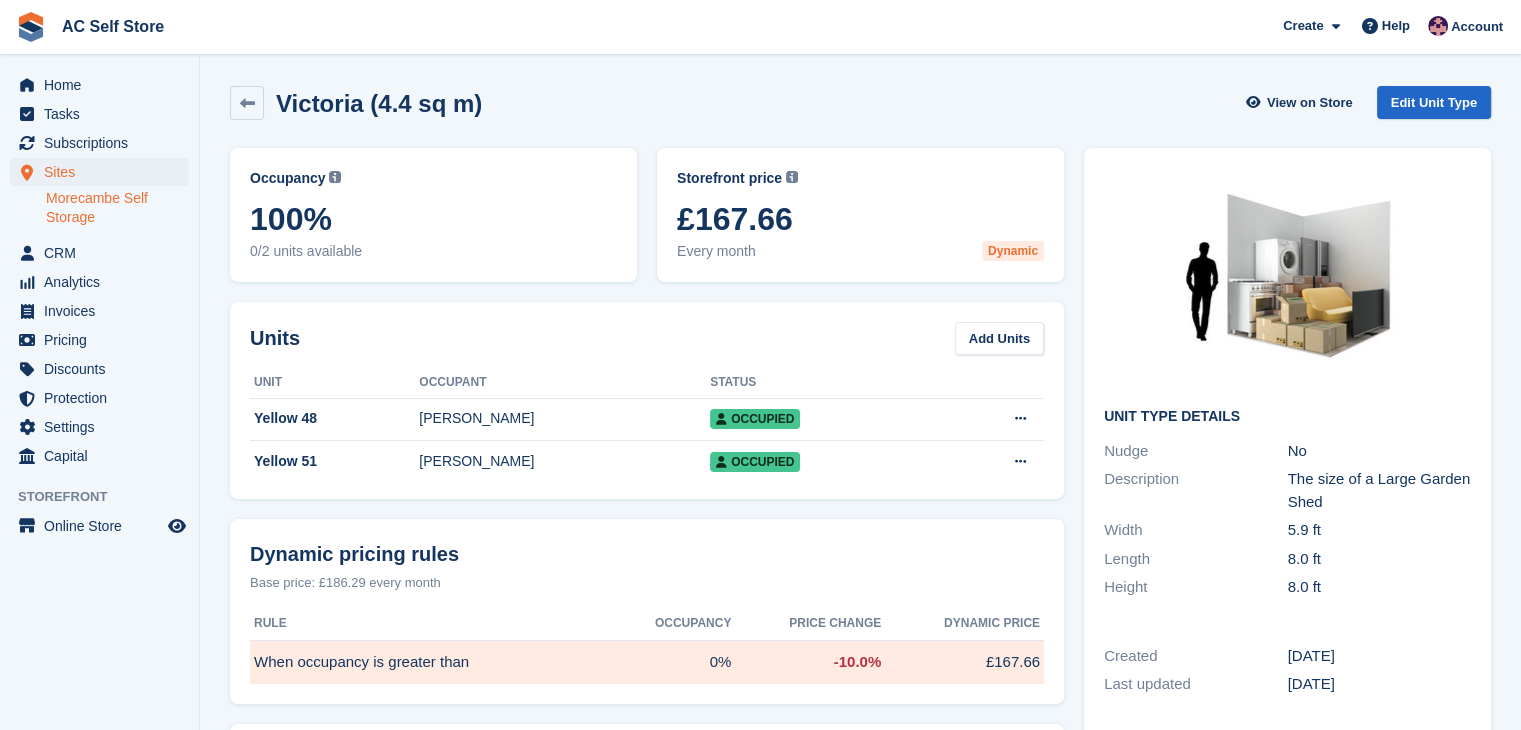 click on "Victoria (4.4 sq m)
View on Store
Edit Unit Type" at bounding box center (860, 107) 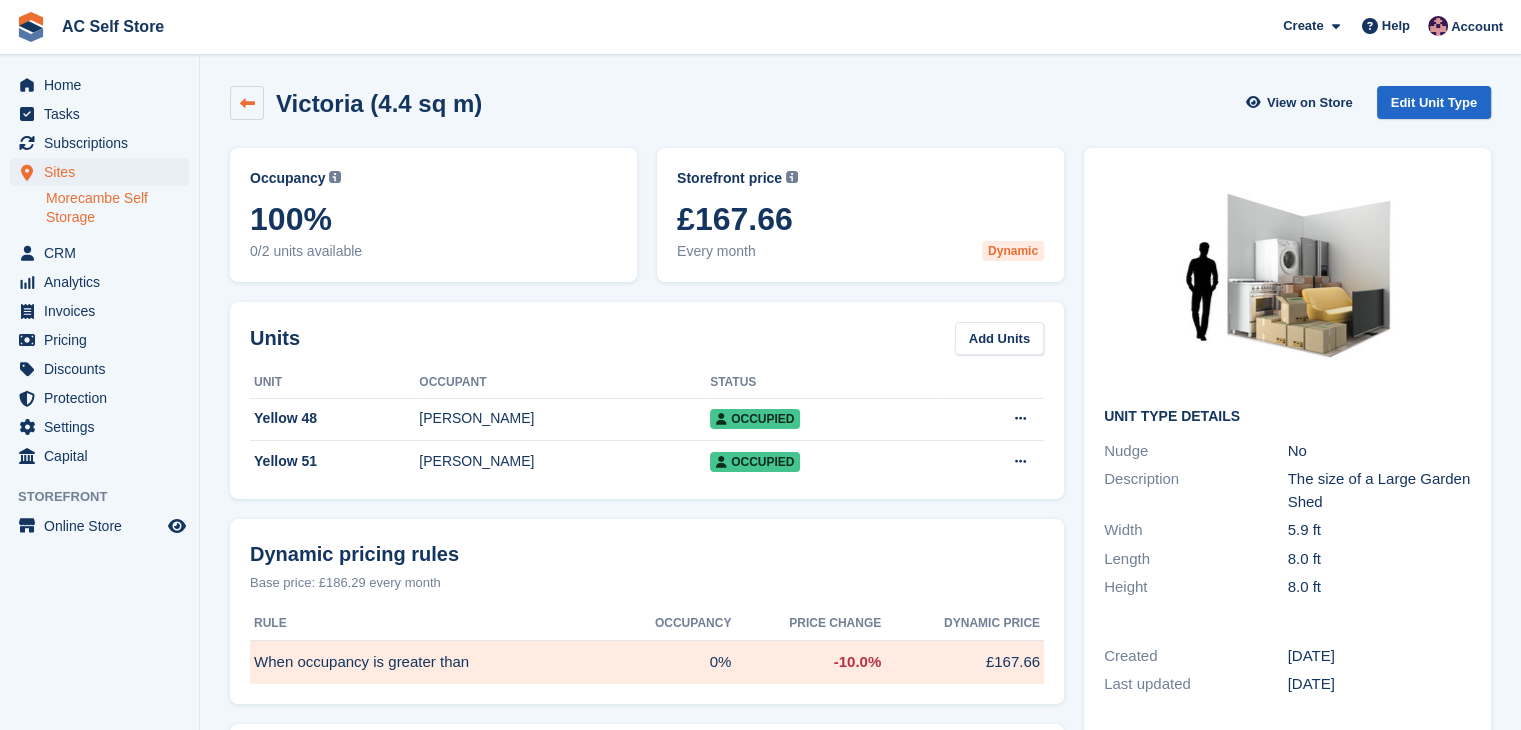 click at bounding box center (247, 103) 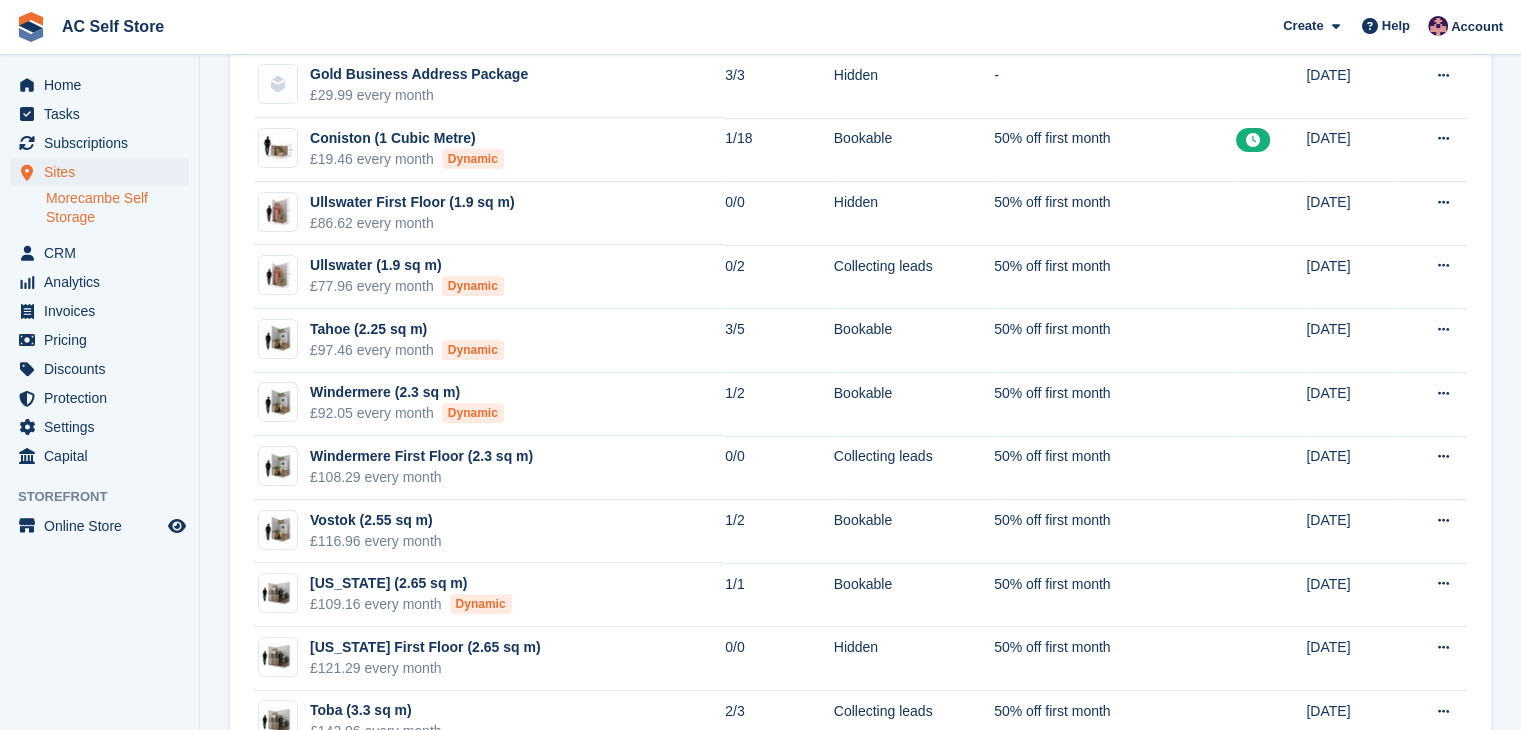 scroll, scrollTop: 500, scrollLeft: 0, axis: vertical 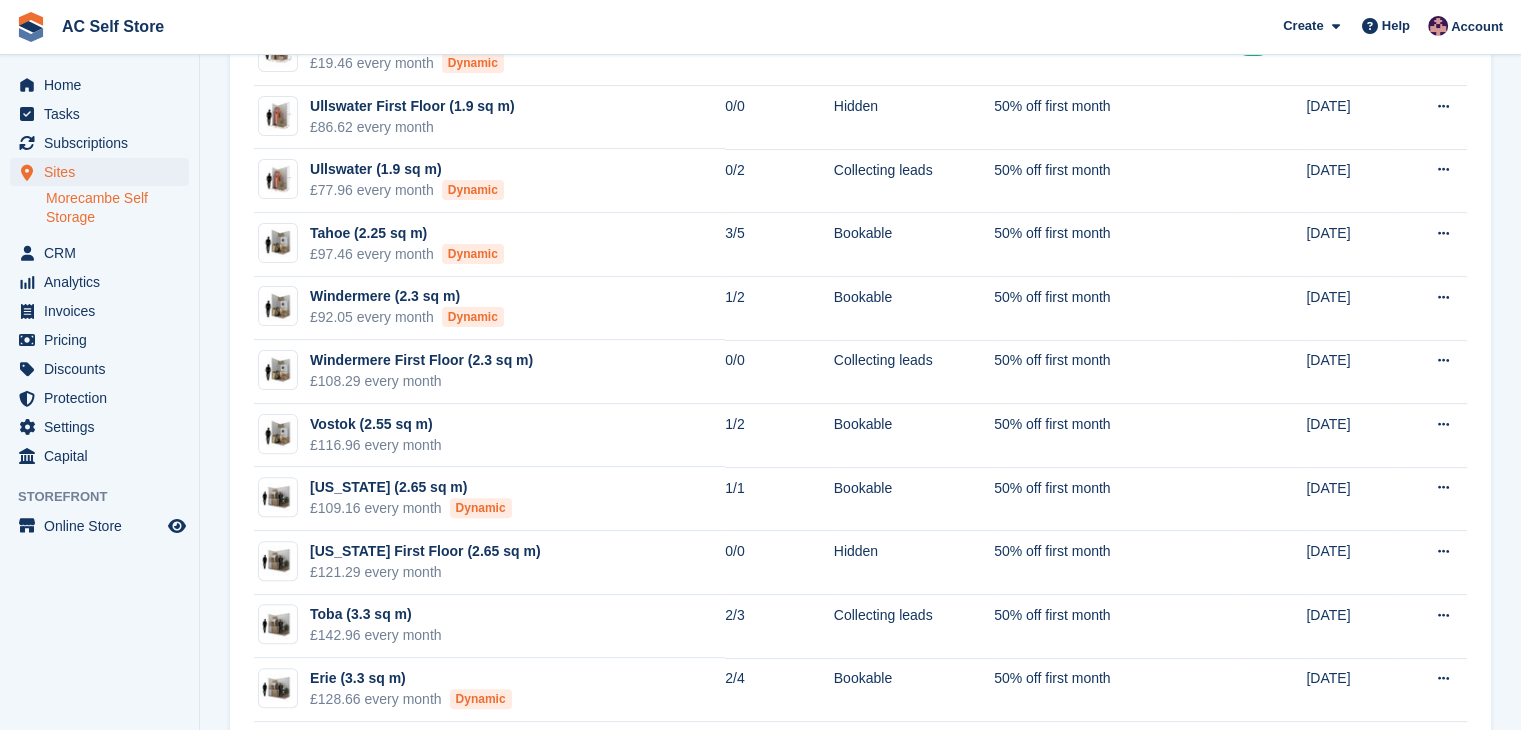 drag, startPoint x: 424, startPoint y: 302, endPoint x: 192, endPoint y: 582, distance: 363.6262 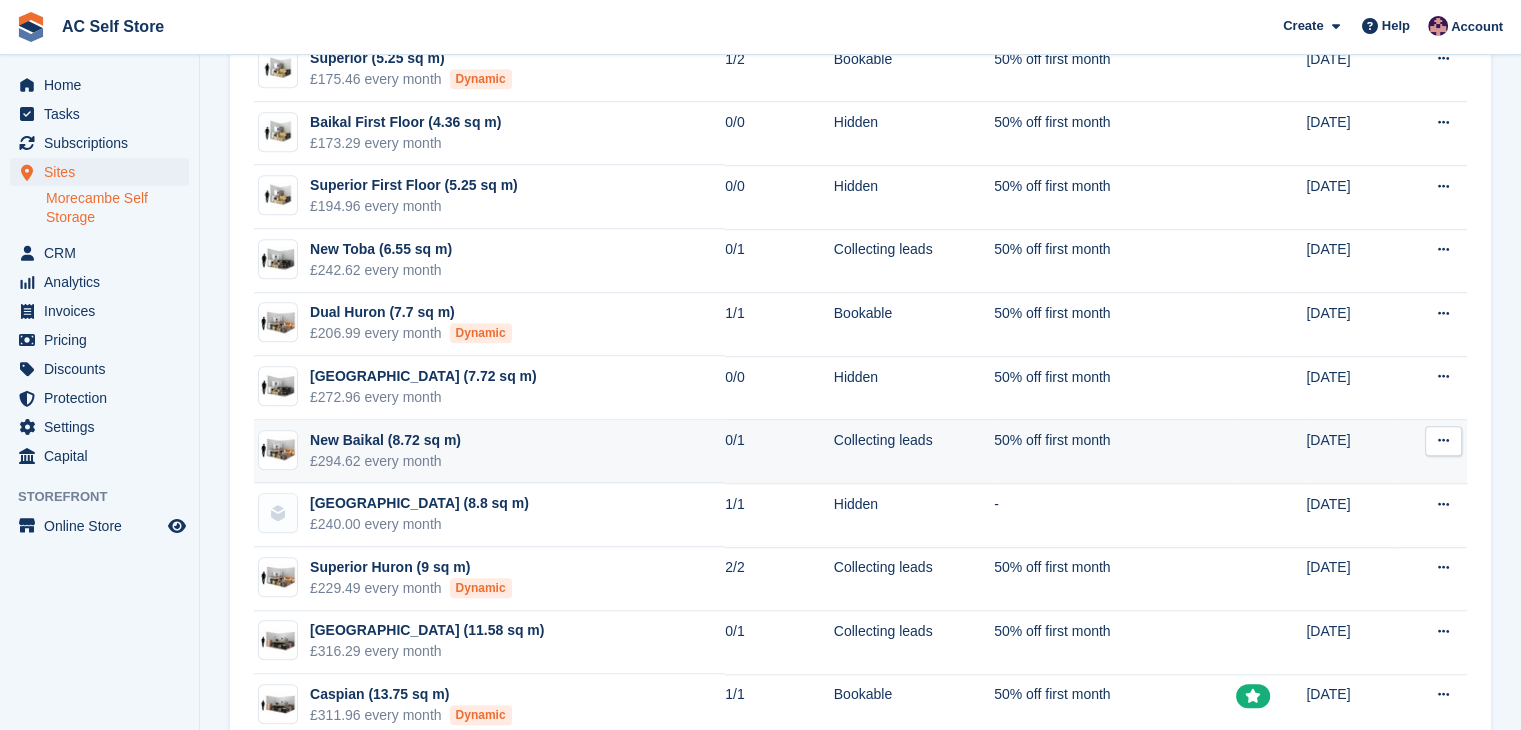 scroll, scrollTop: 1600, scrollLeft: 0, axis: vertical 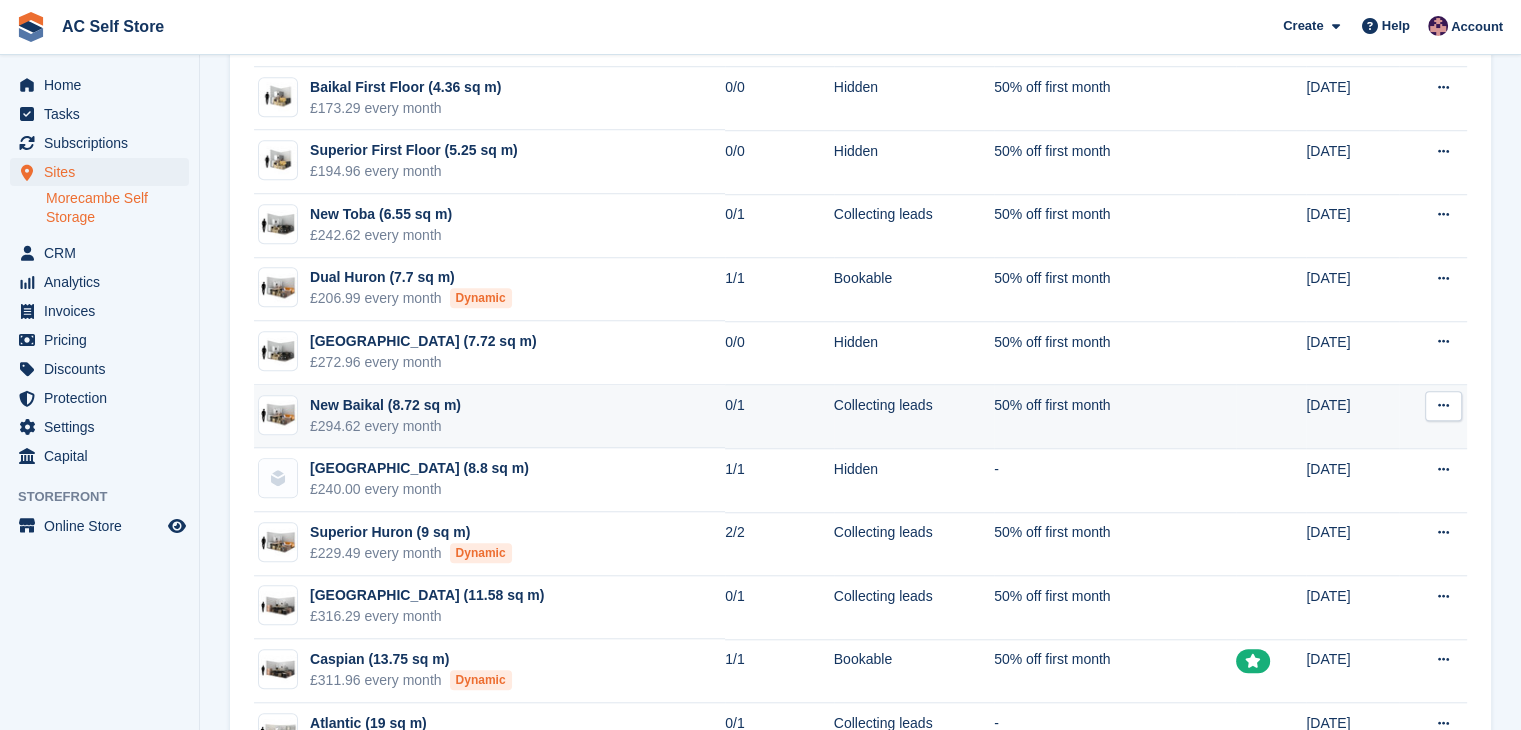 click on "New Baikal (8.72 sq m)
£294.62 every month" at bounding box center [489, 417] 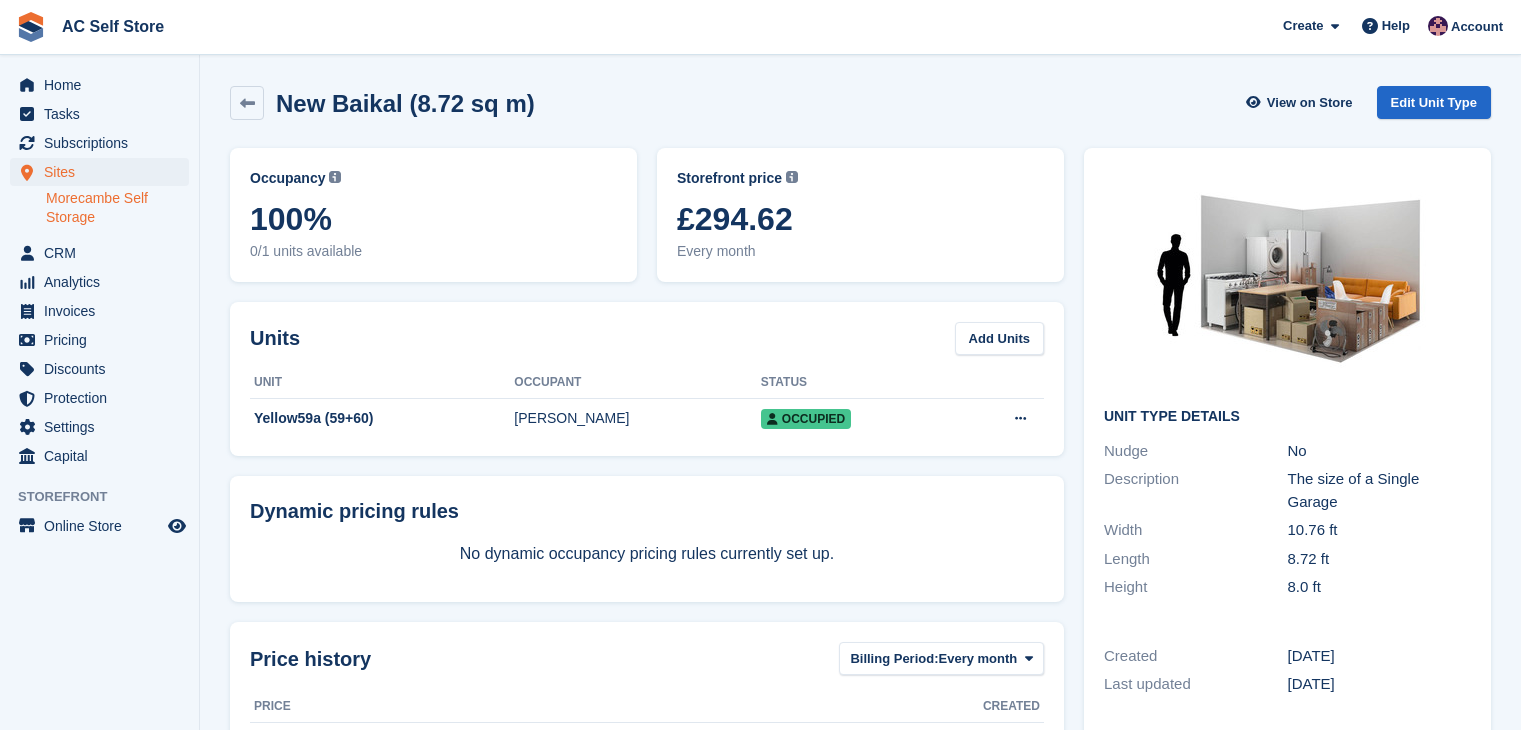 scroll, scrollTop: 0, scrollLeft: 0, axis: both 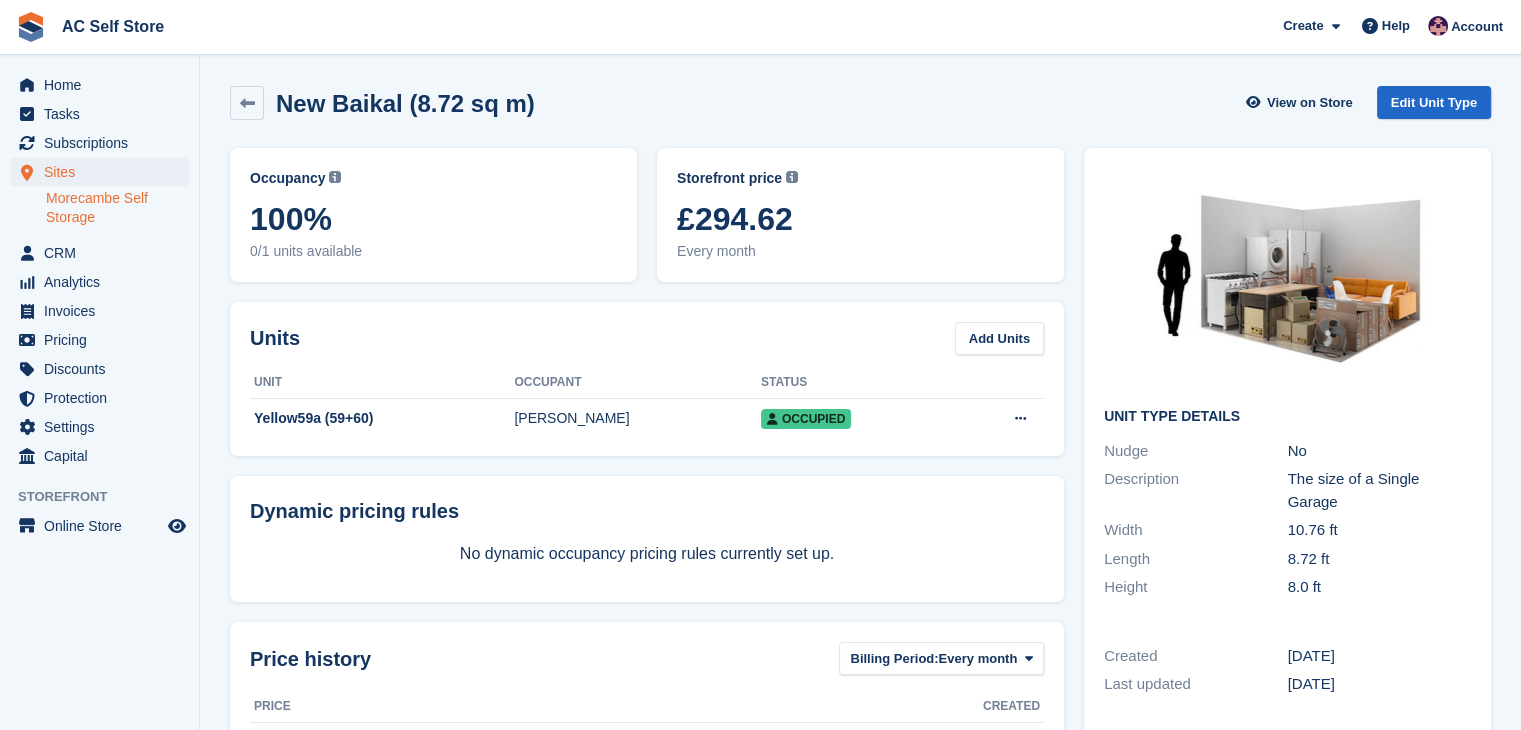 click on "New Baikal (8.72 sq m)
View on Store
Edit Unit Type" at bounding box center (860, 107) 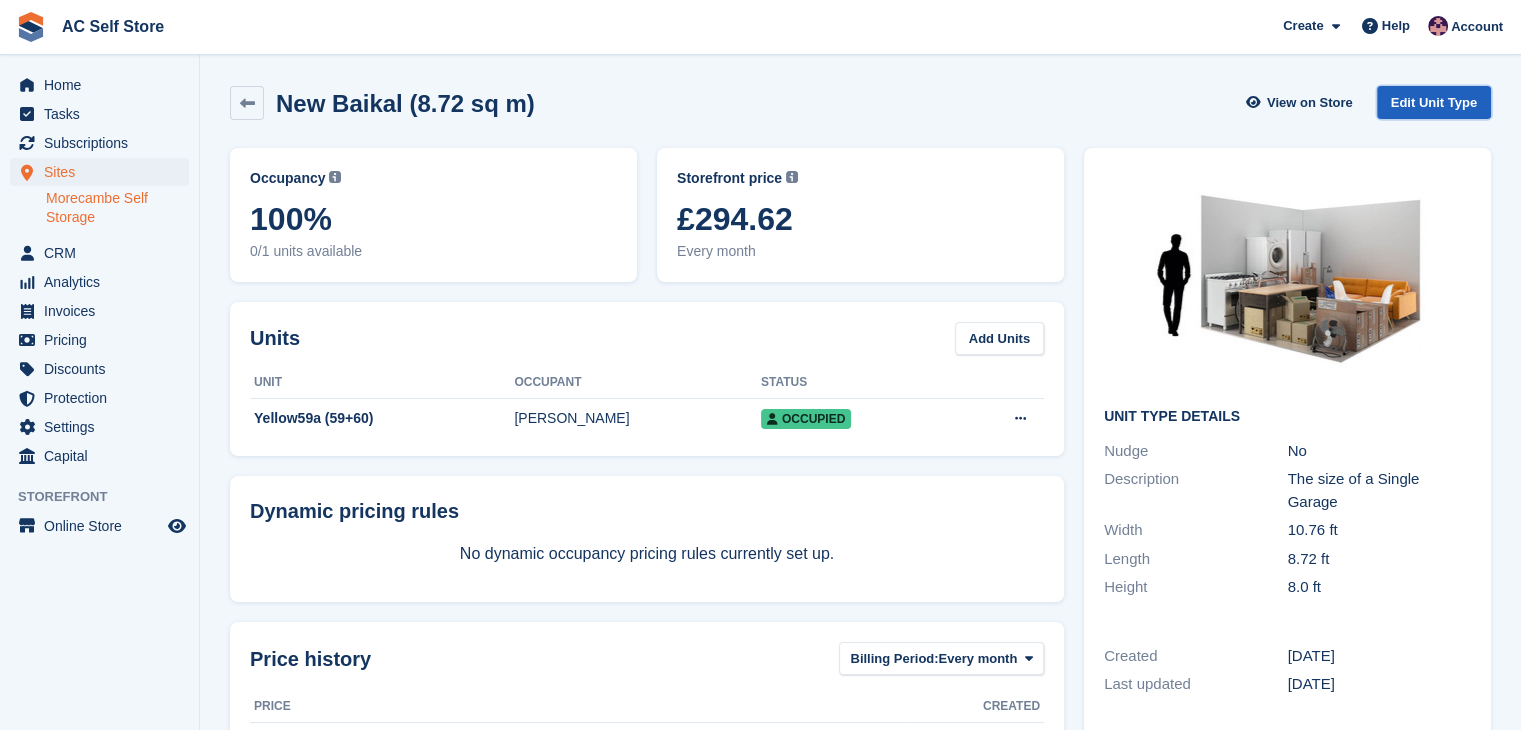click on "Edit Unit Type" at bounding box center [1434, 102] 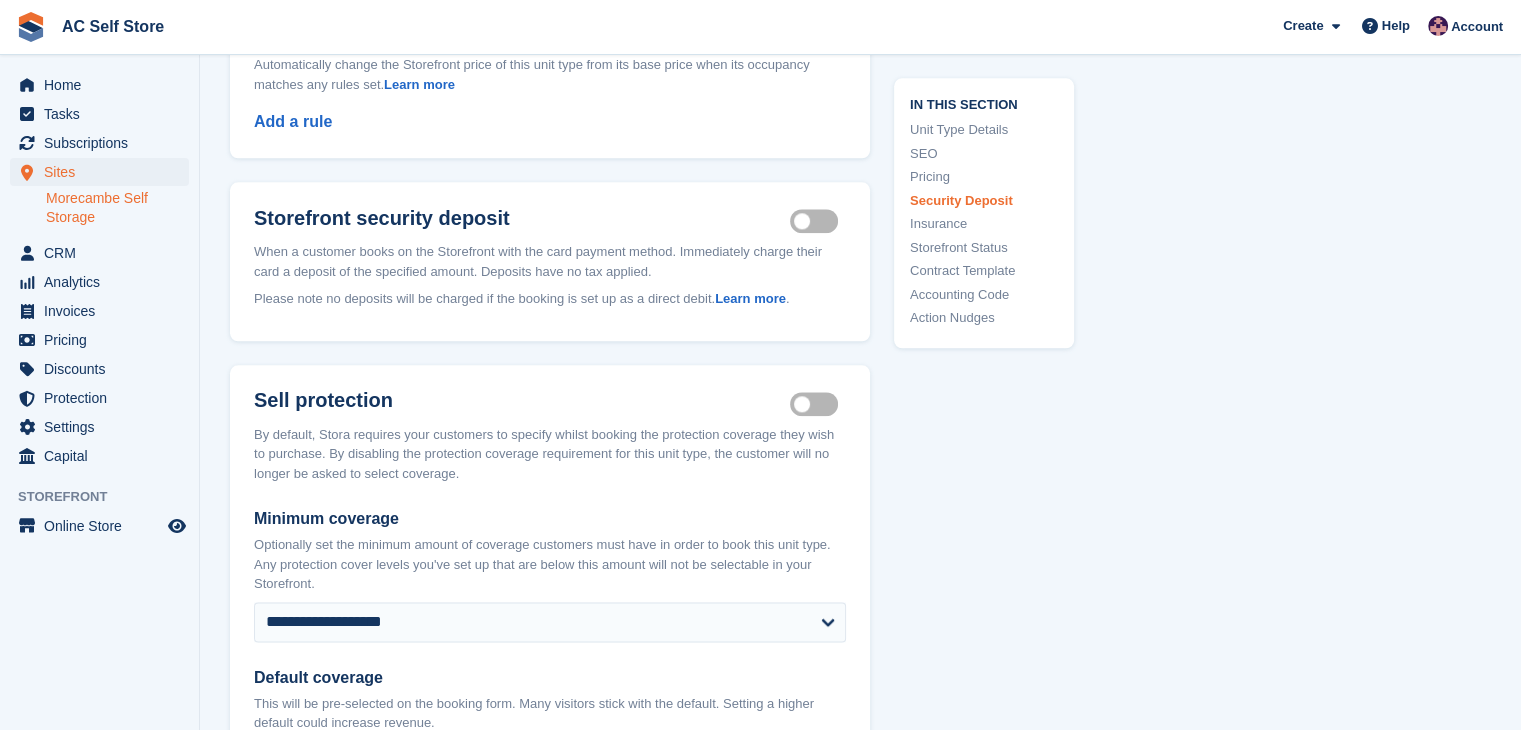 scroll, scrollTop: 3000, scrollLeft: 0, axis: vertical 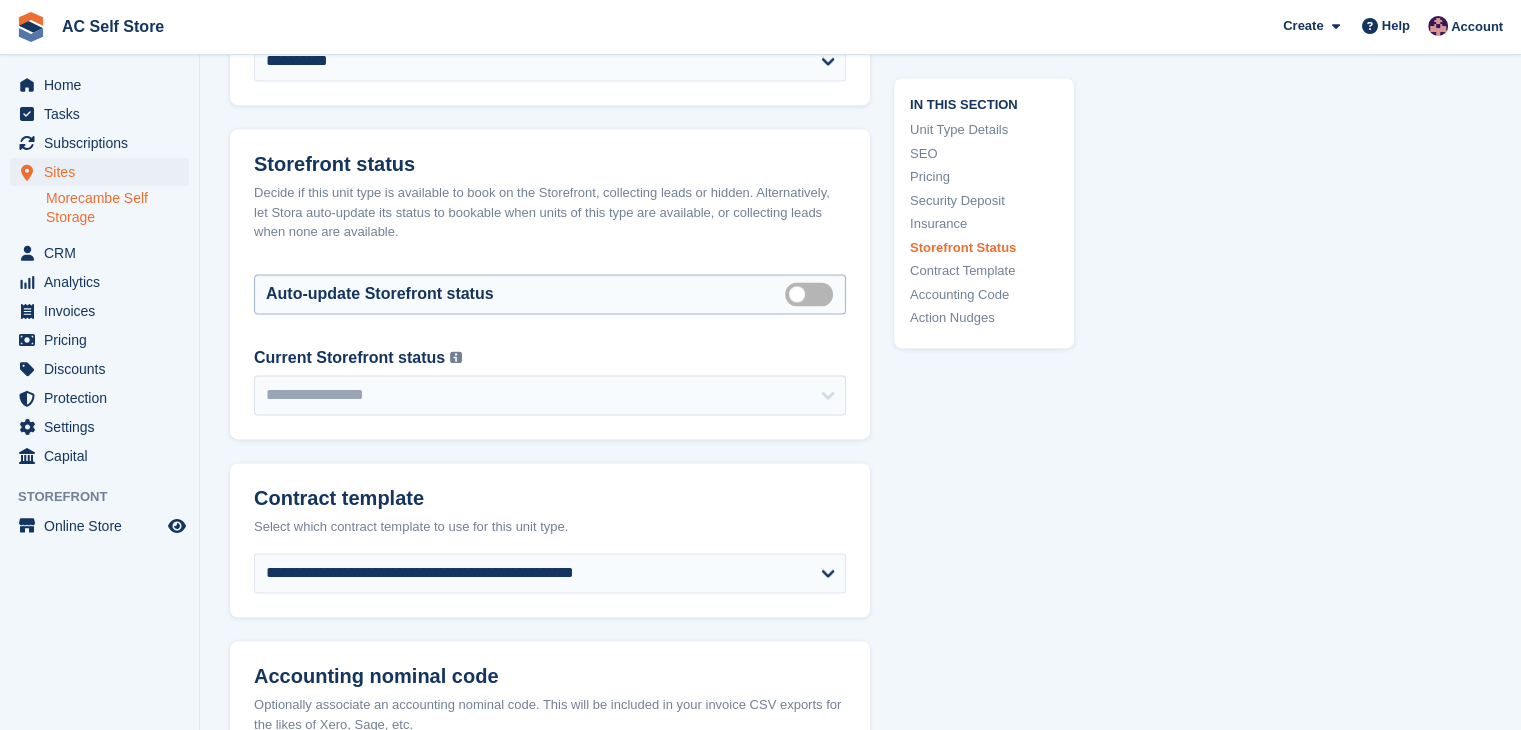 click on "Auto manage storefront status" at bounding box center (813, 293) 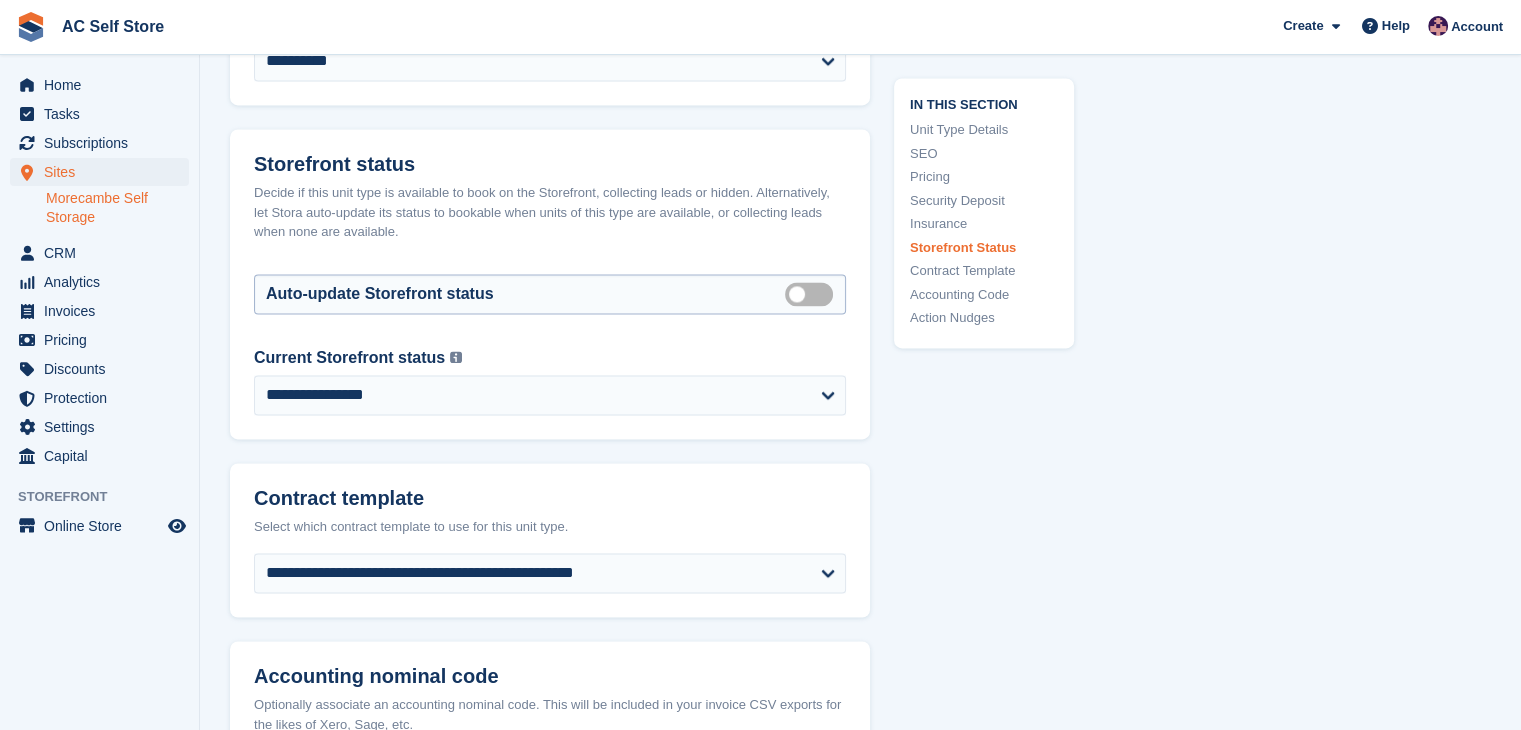 click on "Auto manage storefront status" at bounding box center (813, 293) 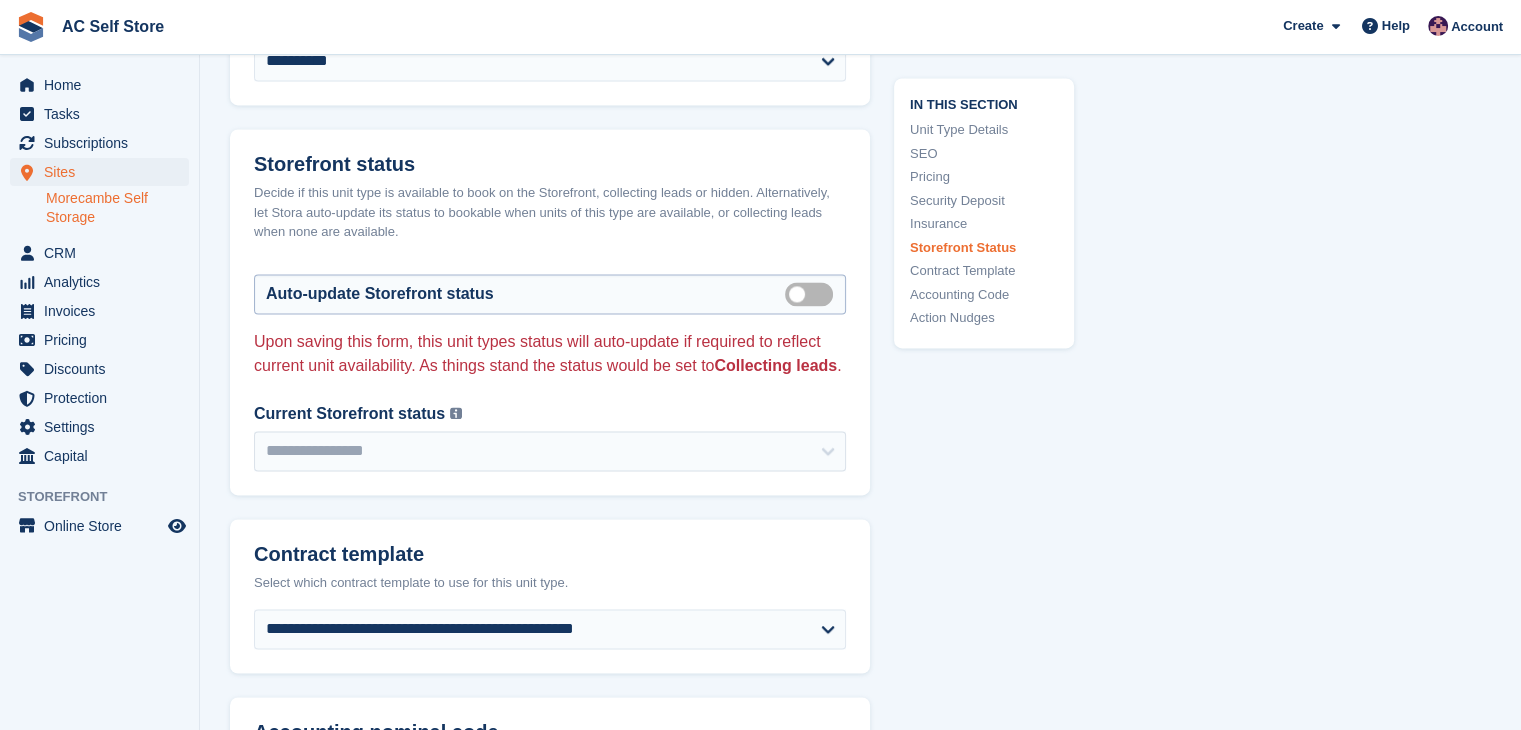 click on "Auto manage storefront status" at bounding box center [813, 293] 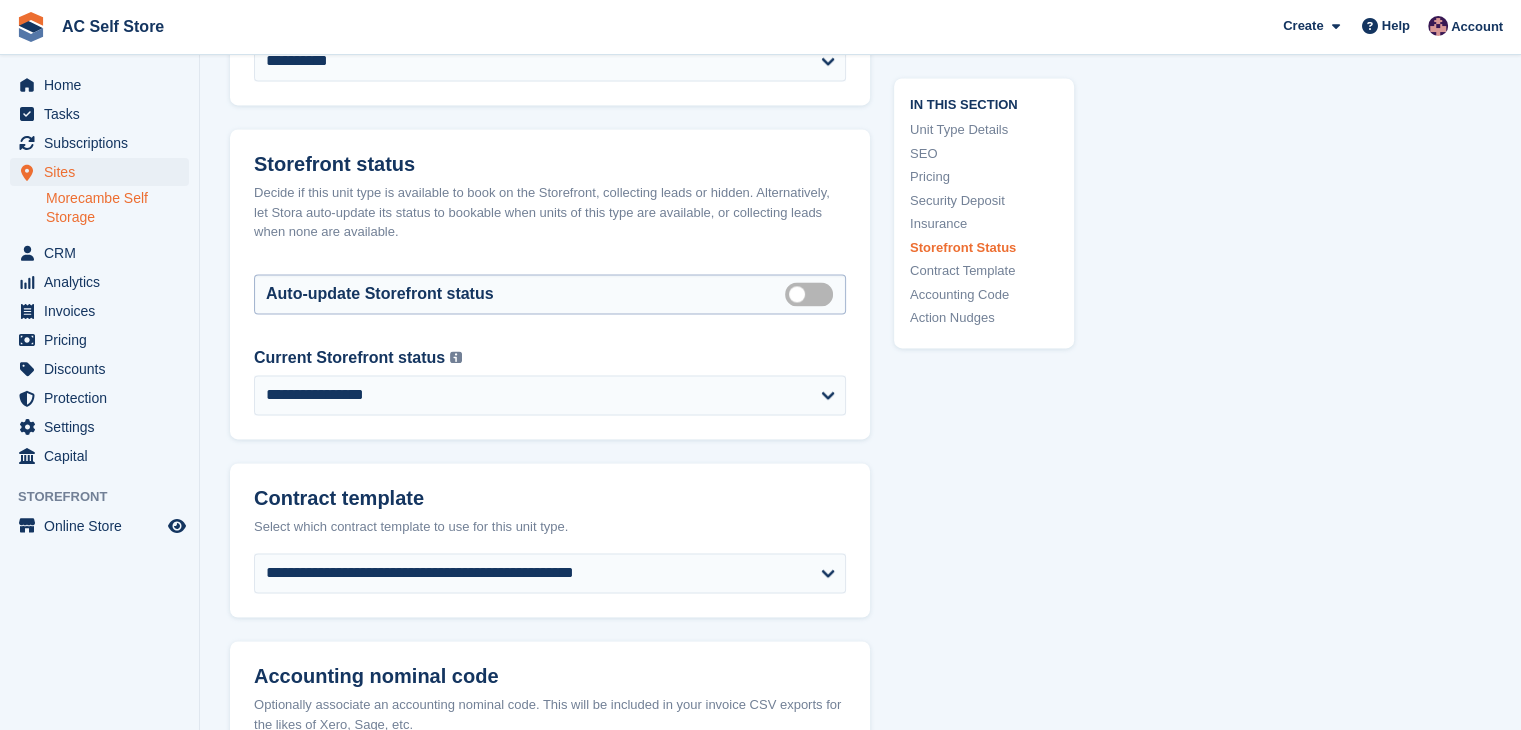 click on "Auto manage storefront status" at bounding box center (813, 293) 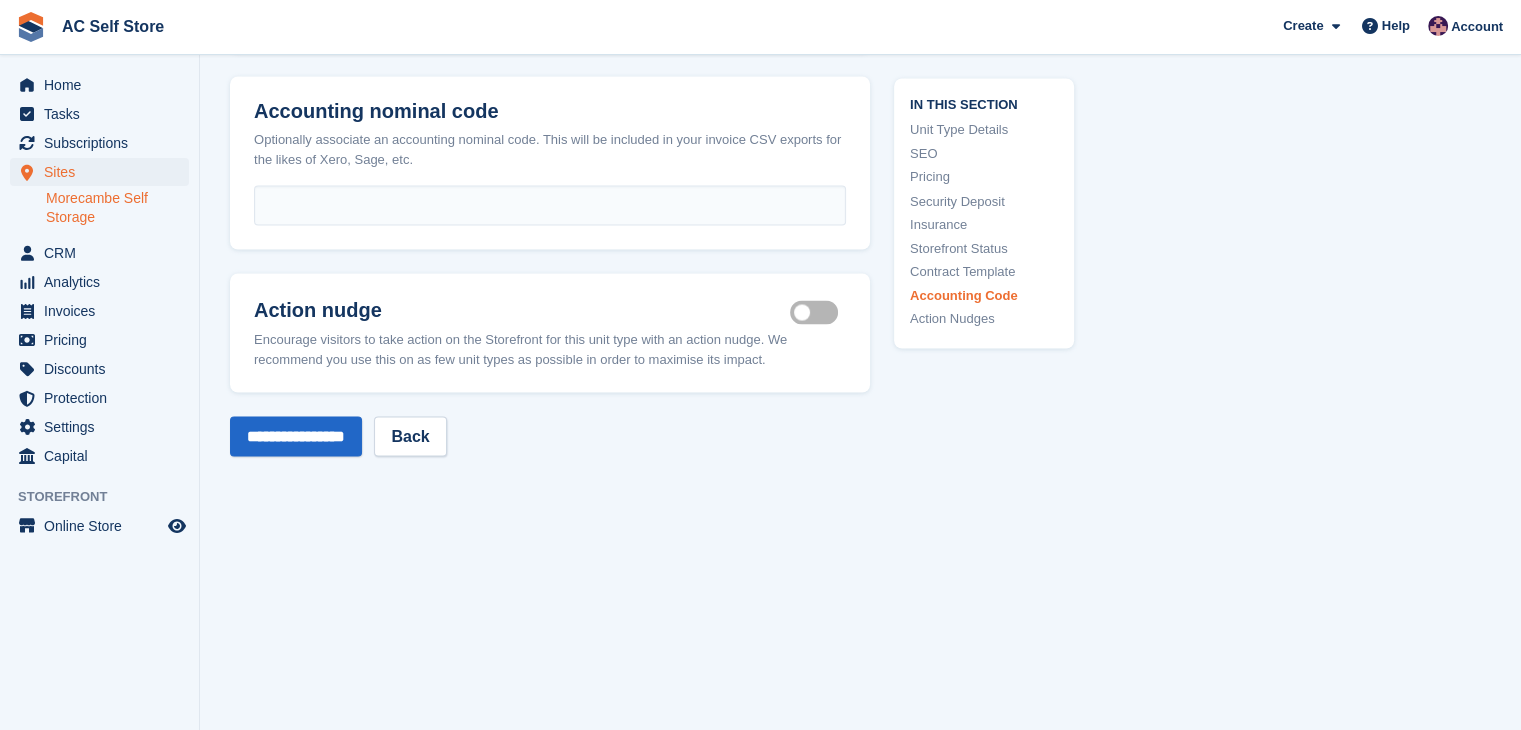 scroll, scrollTop: 3700, scrollLeft: 0, axis: vertical 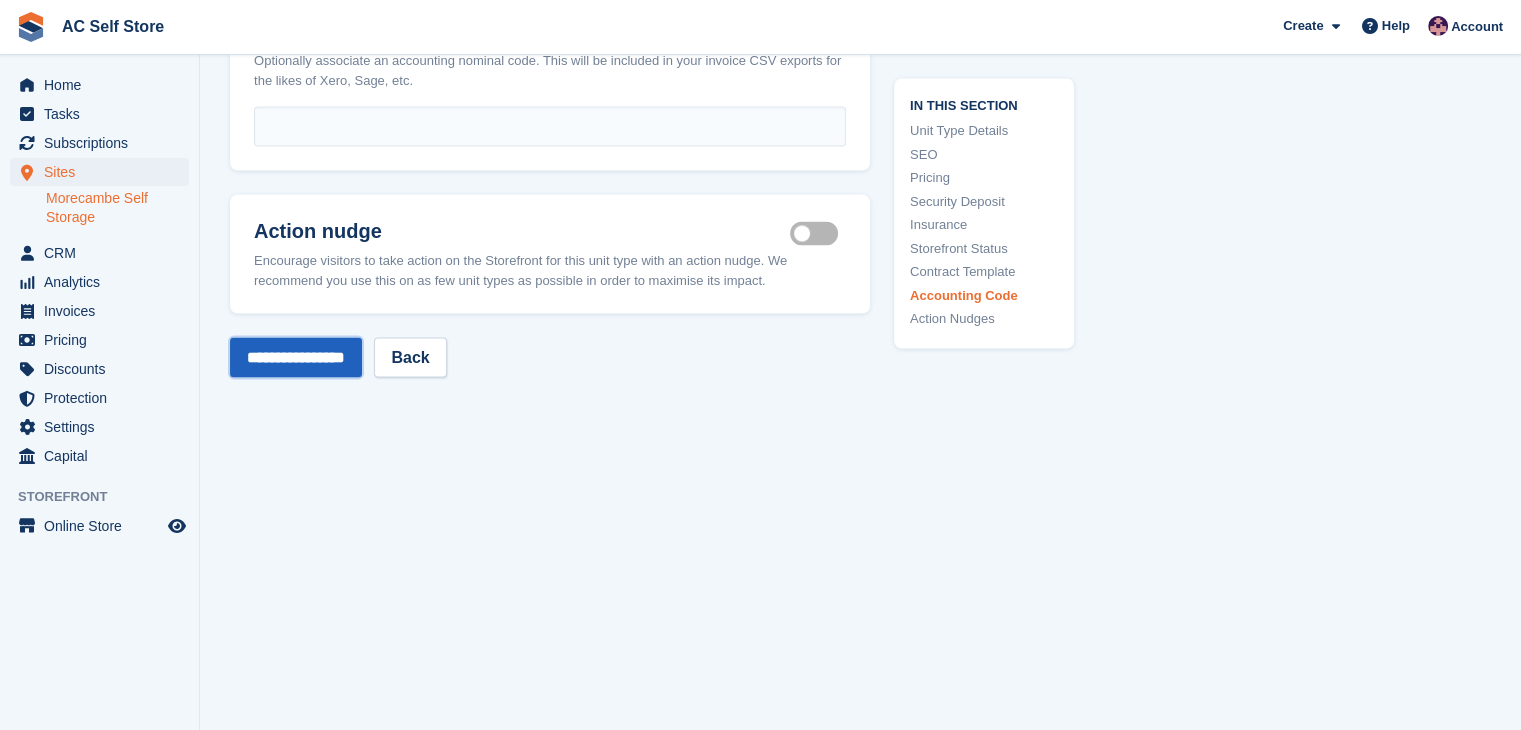 click on "**********" at bounding box center [296, 357] 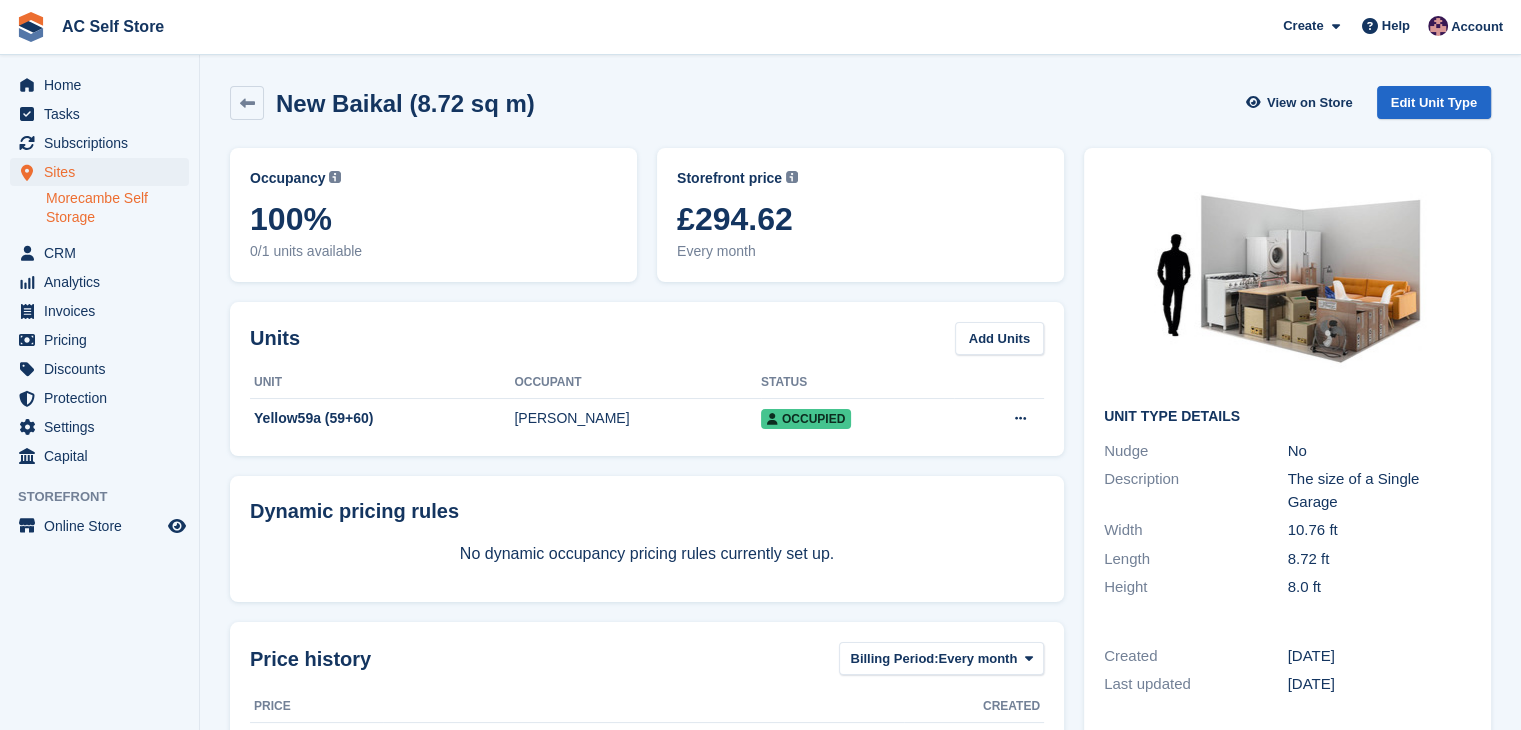 scroll, scrollTop: 0, scrollLeft: 0, axis: both 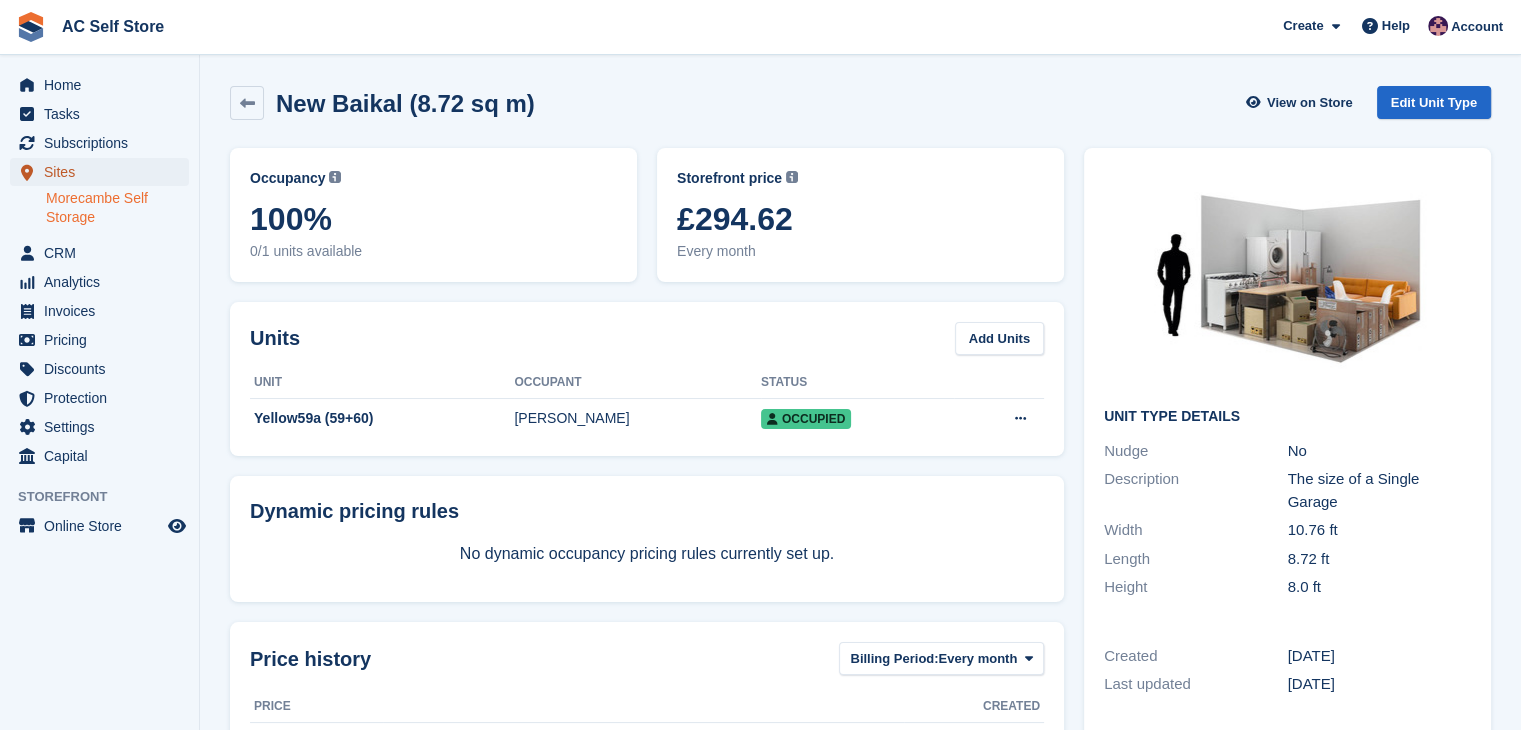 click on "Sites" at bounding box center (104, 172) 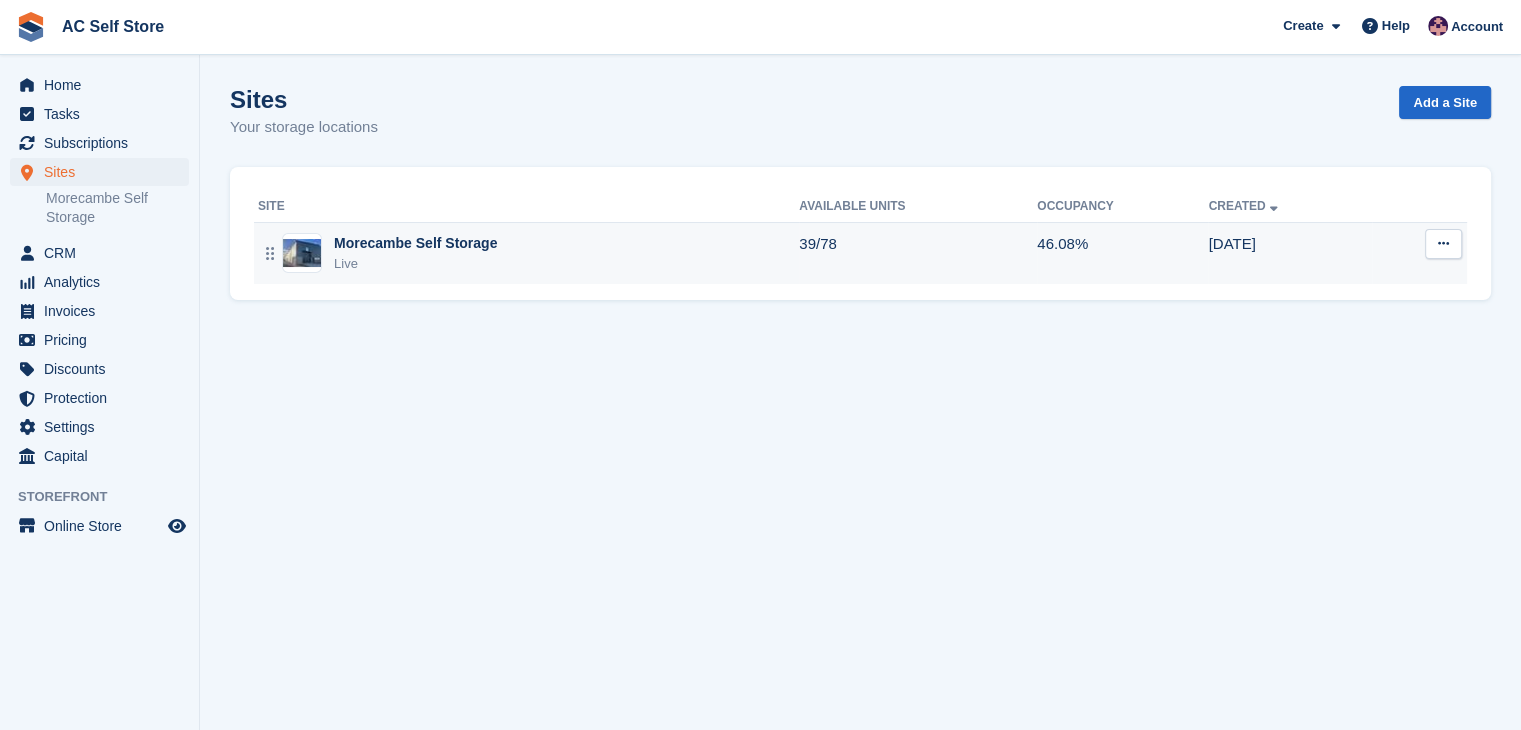 click on "Morecambe Self Storage
Live" at bounding box center [528, 253] 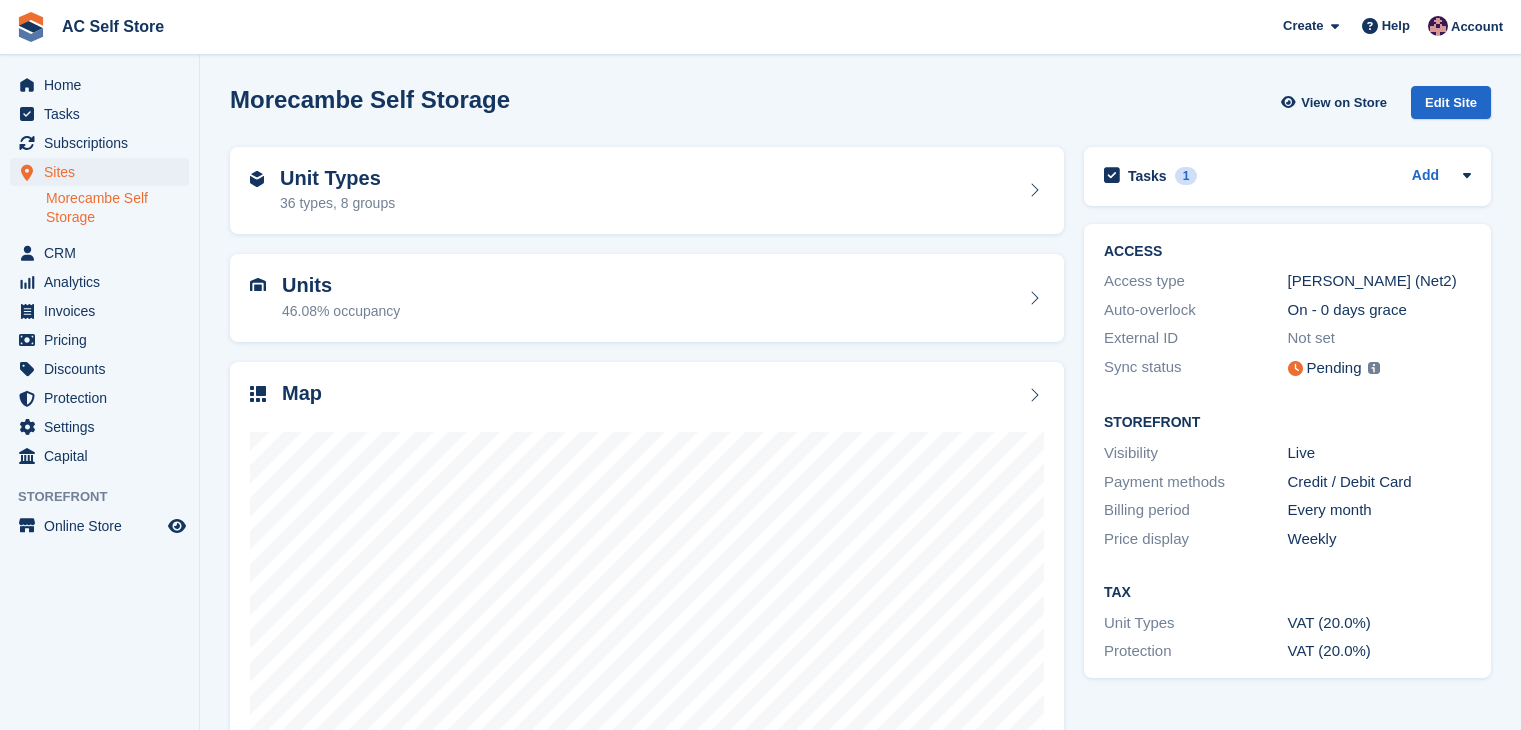 scroll, scrollTop: 123, scrollLeft: 0, axis: vertical 